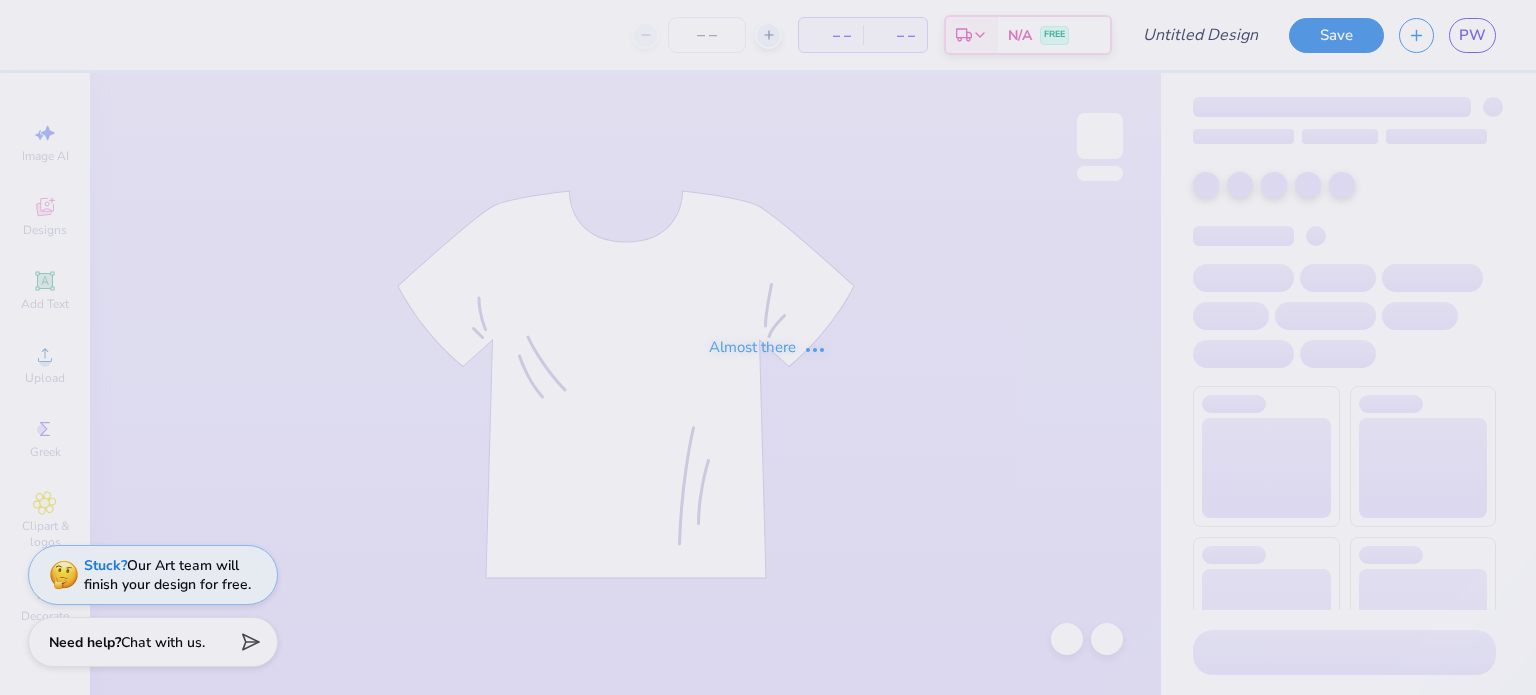 scroll, scrollTop: 0, scrollLeft: 0, axis: both 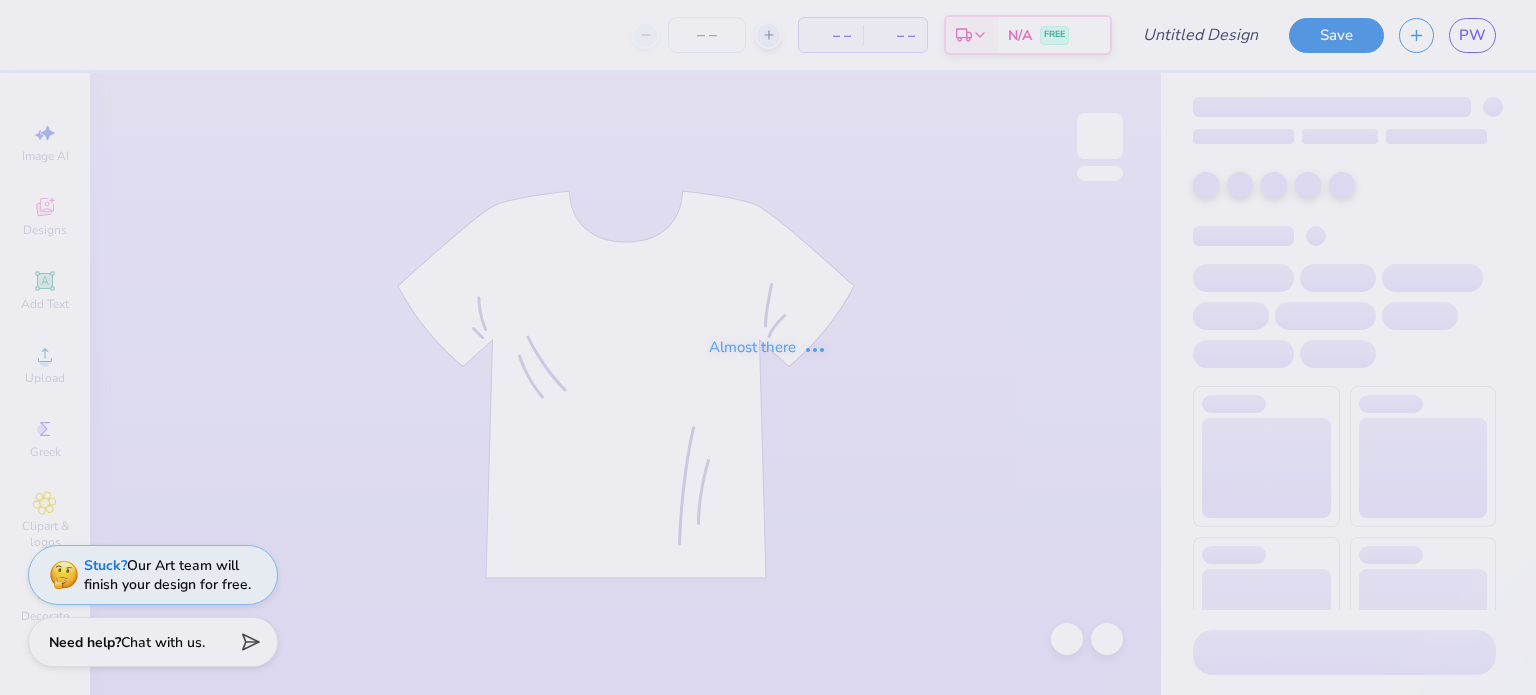 type on "[INSTITUTION] : [FIRST] [LAST]" 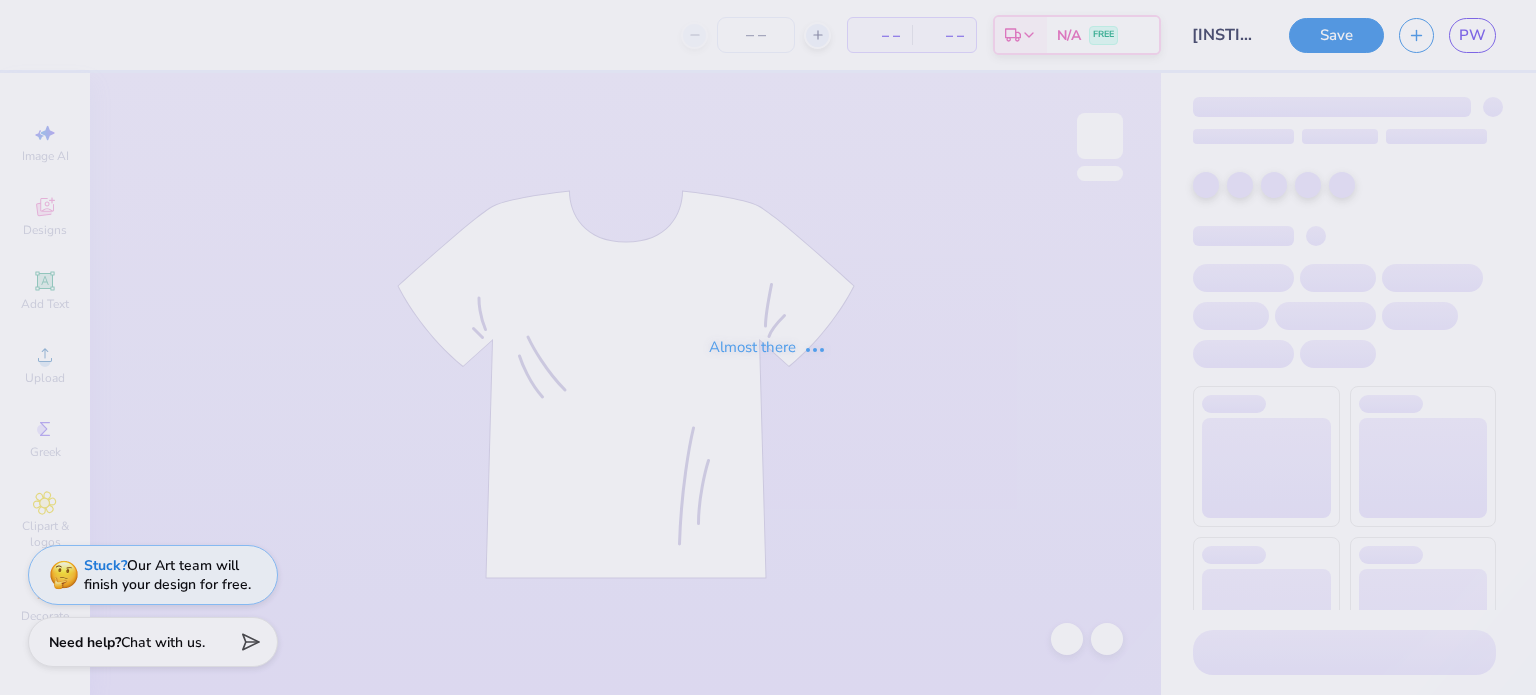 type on "300" 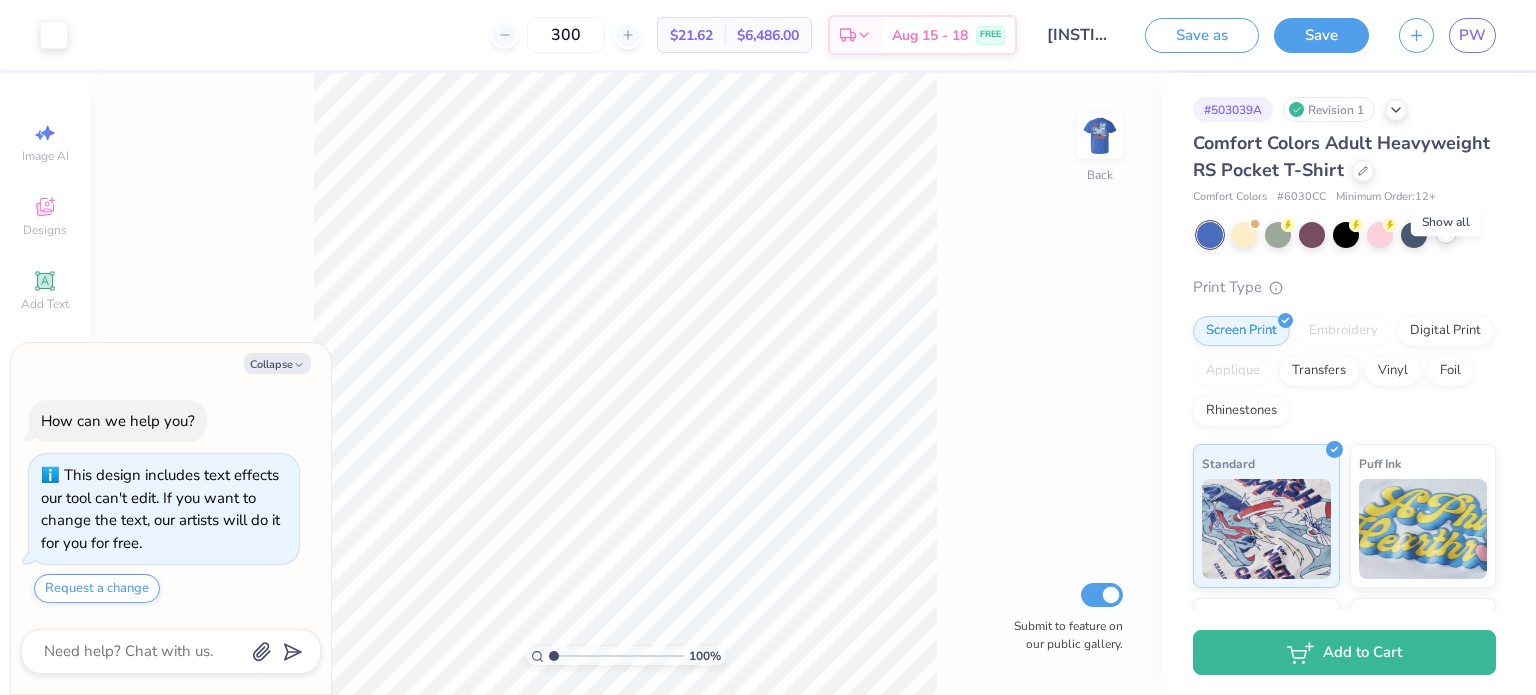 click 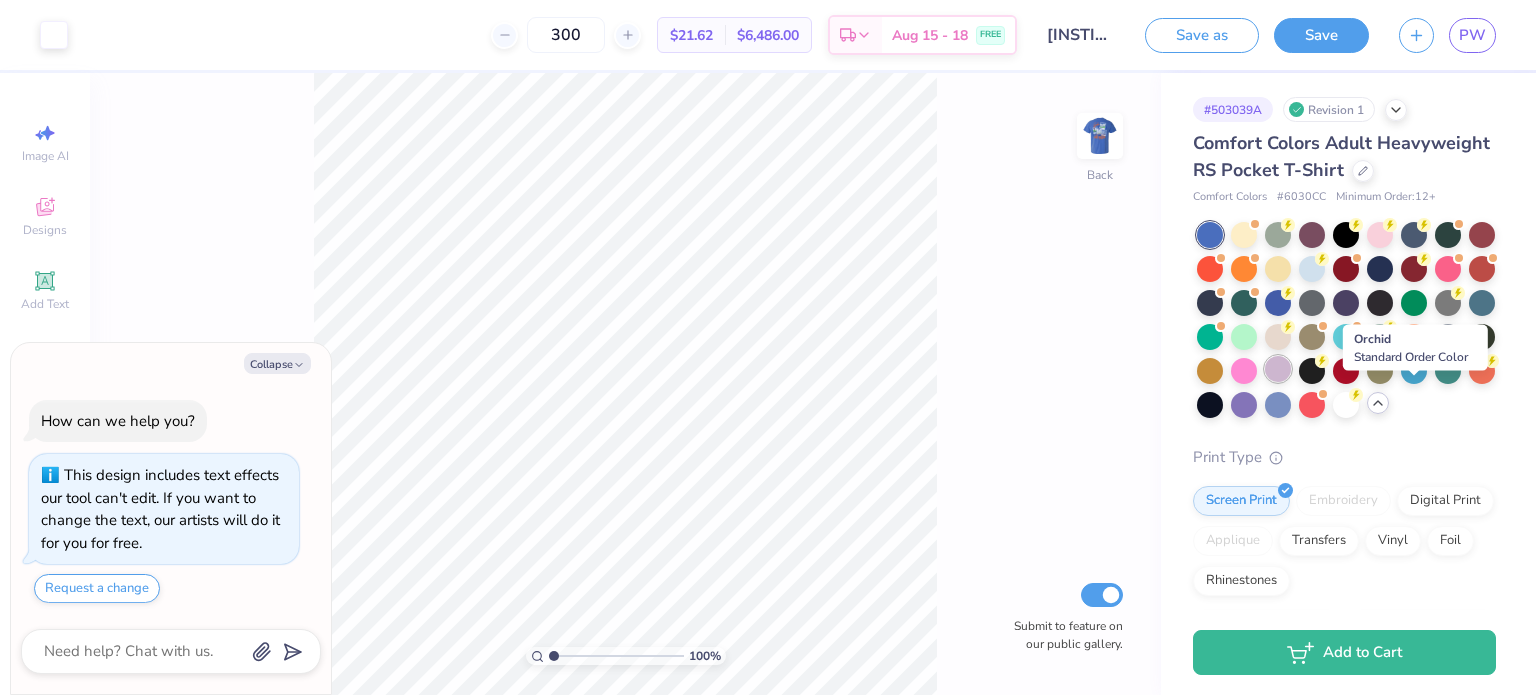 click at bounding box center [1278, 369] 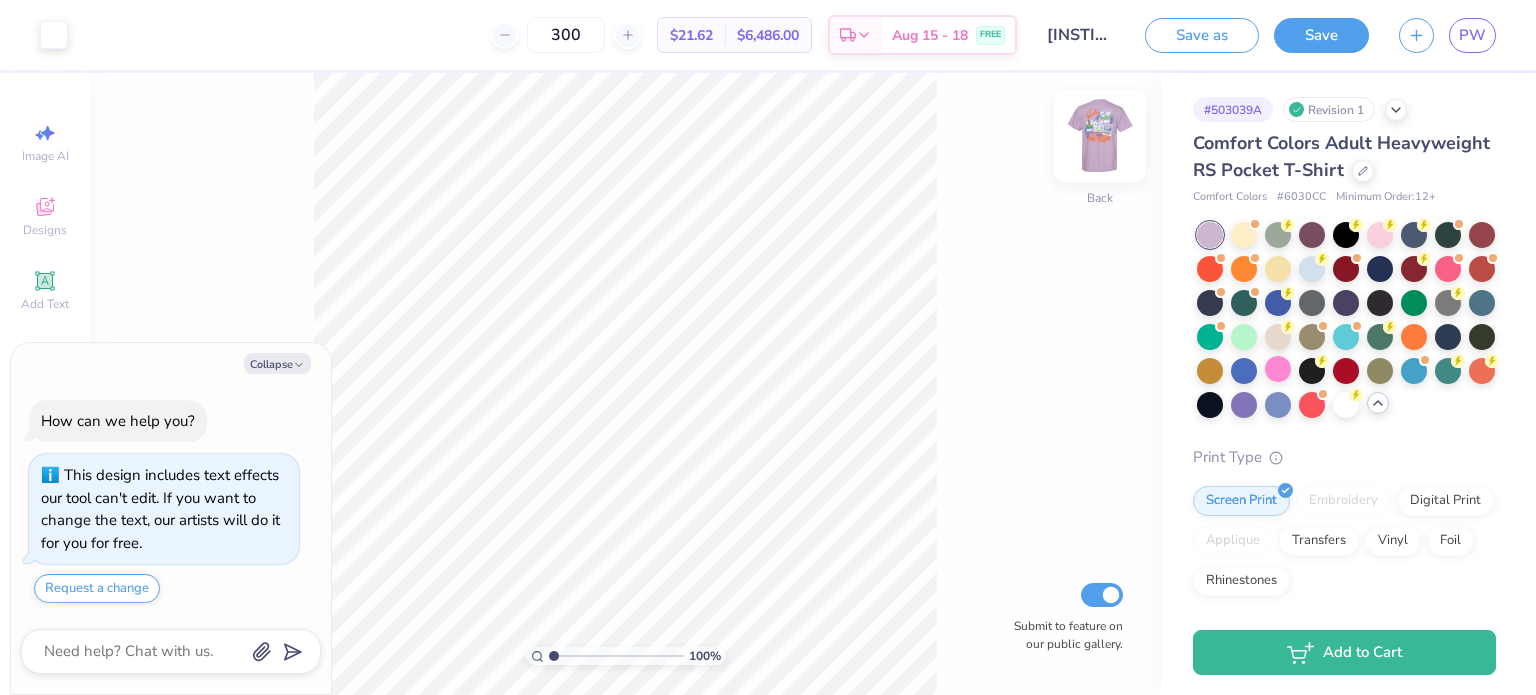 click at bounding box center [1100, 136] 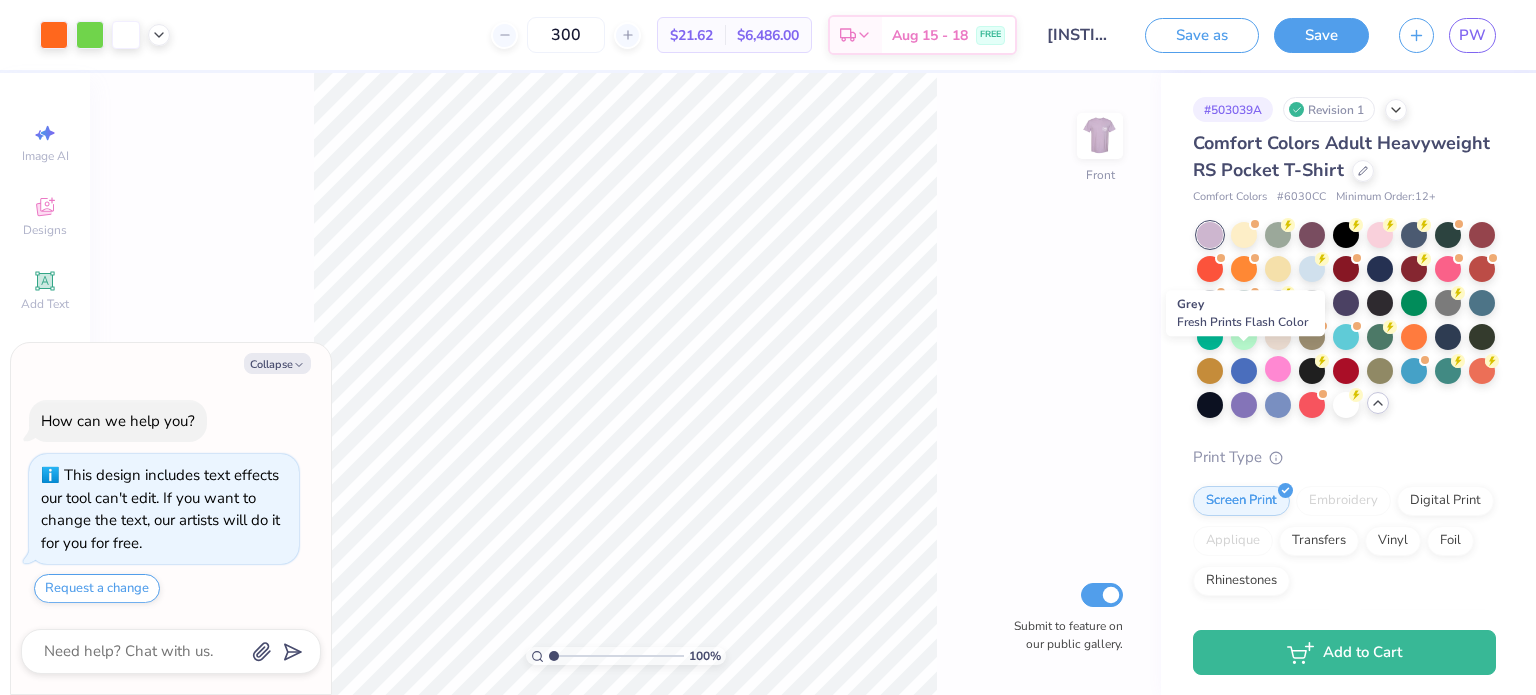 click at bounding box center (1448, 303) 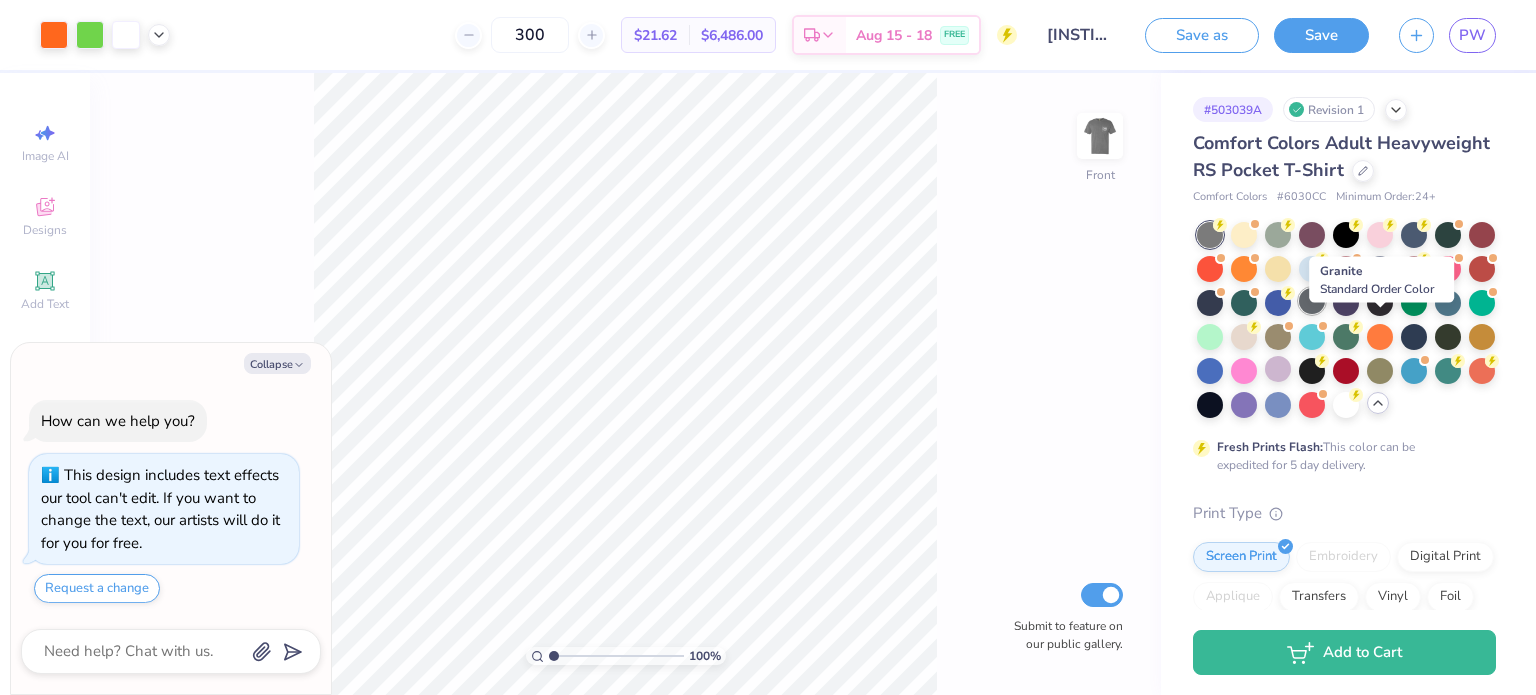 click at bounding box center (1312, 301) 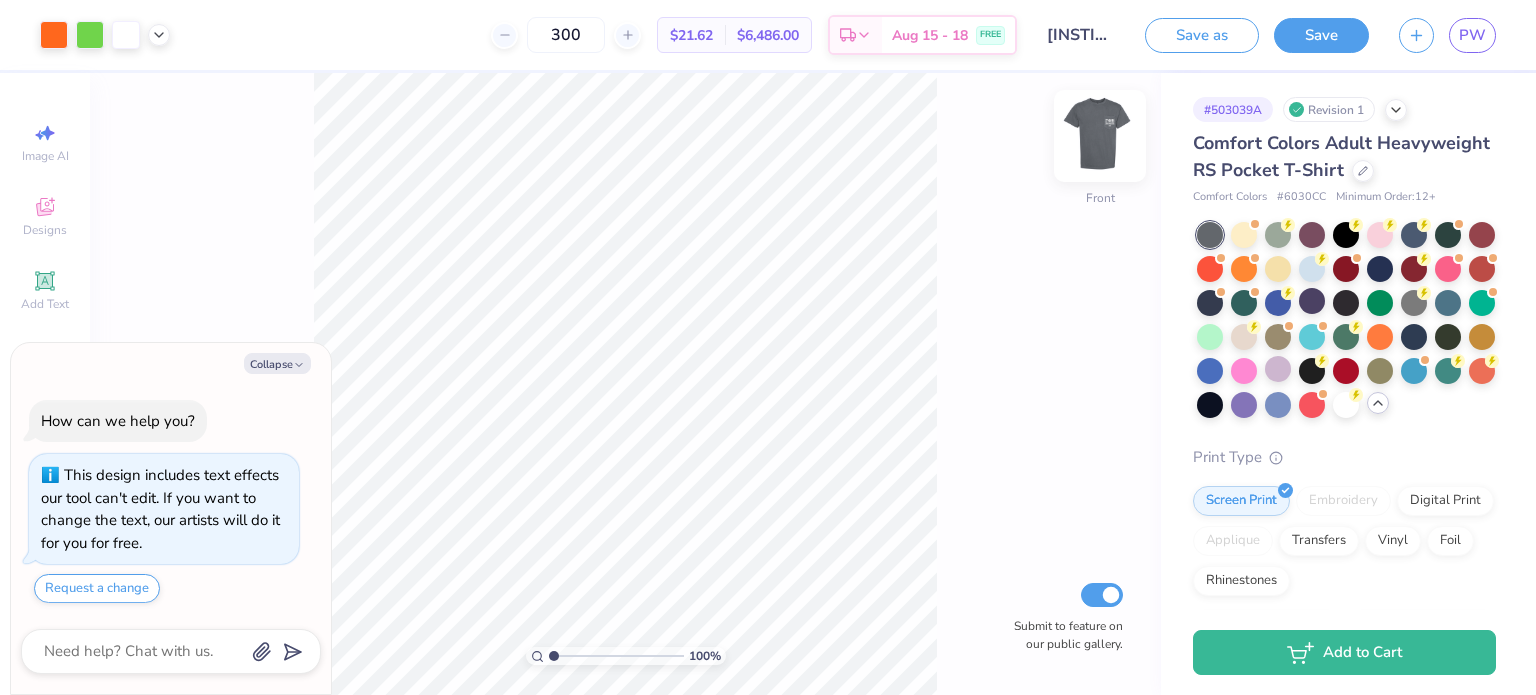 click at bounding box center (1100, 136) 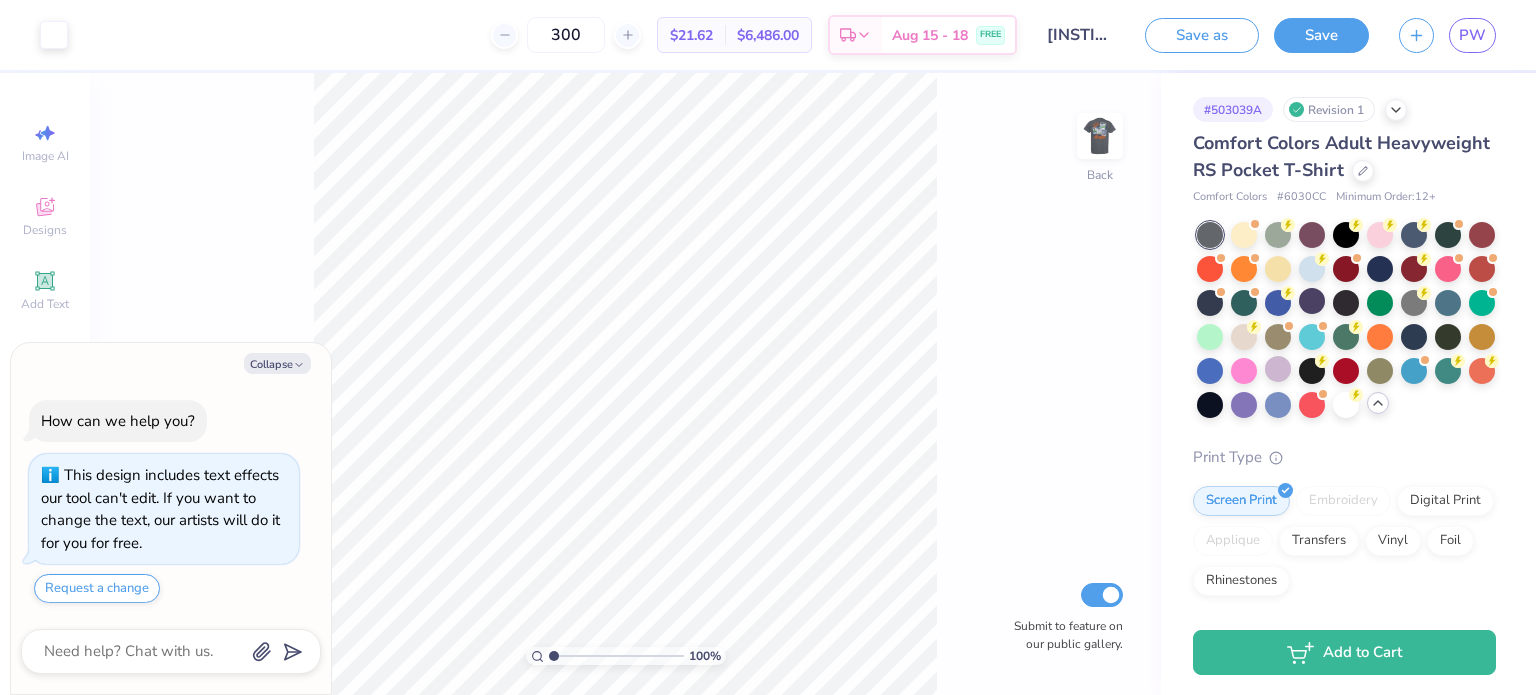click at bounding box center [1100, 136] 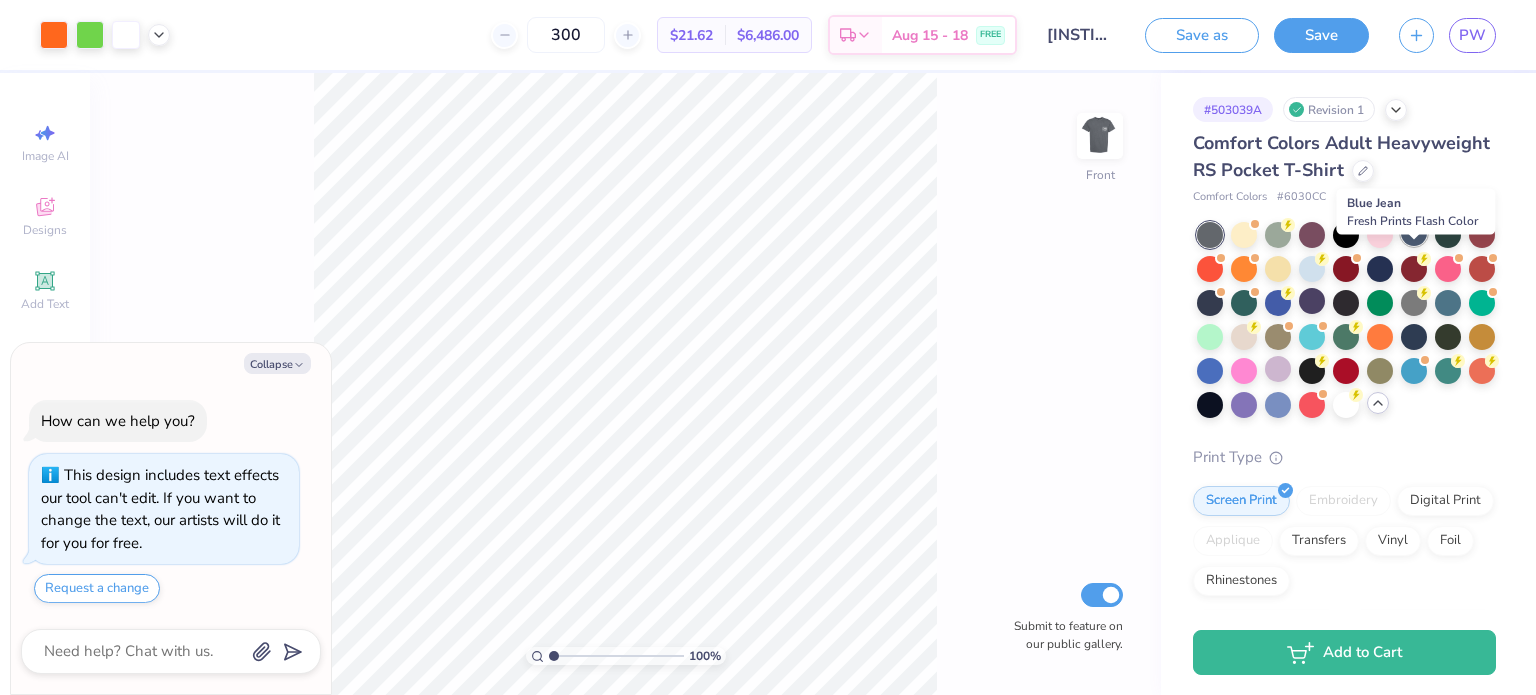 click at bounding box center (1414, 233) 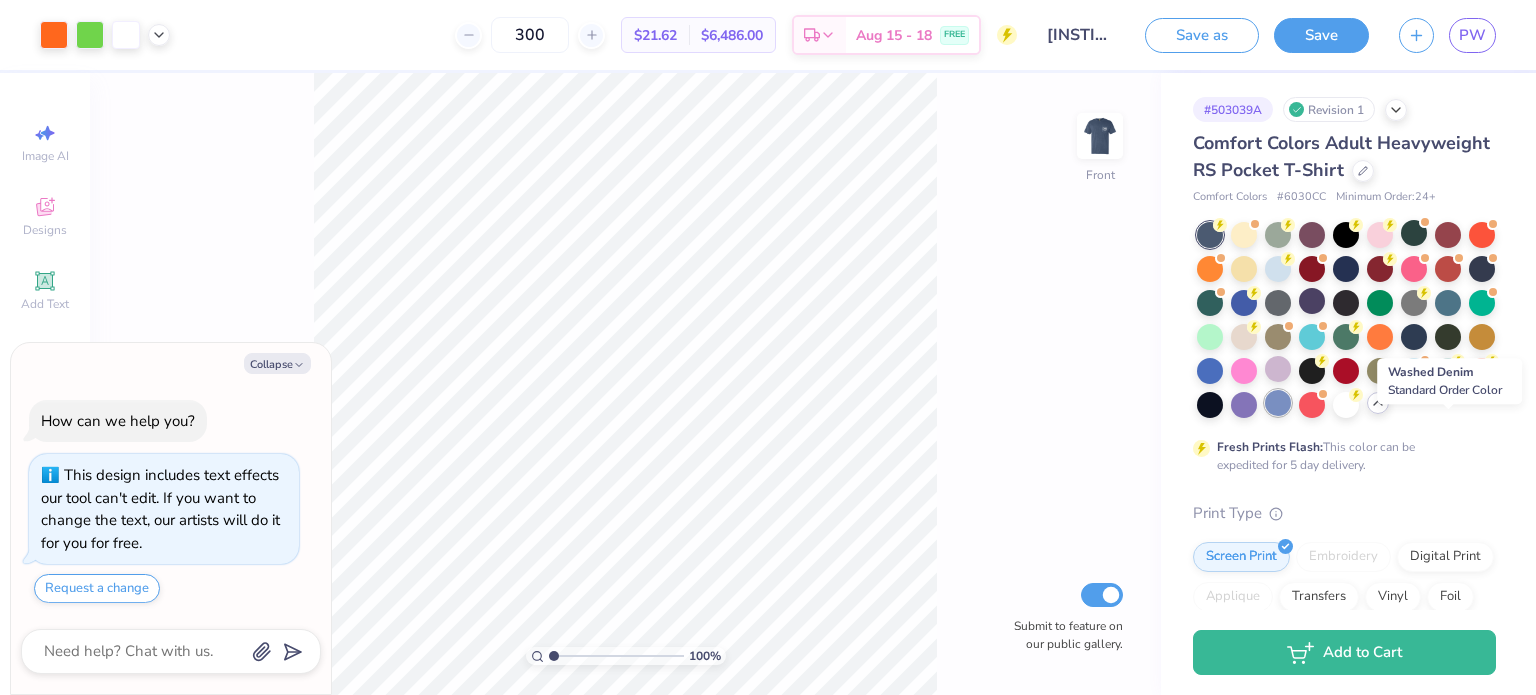 click at bounding box center [1278, 403] 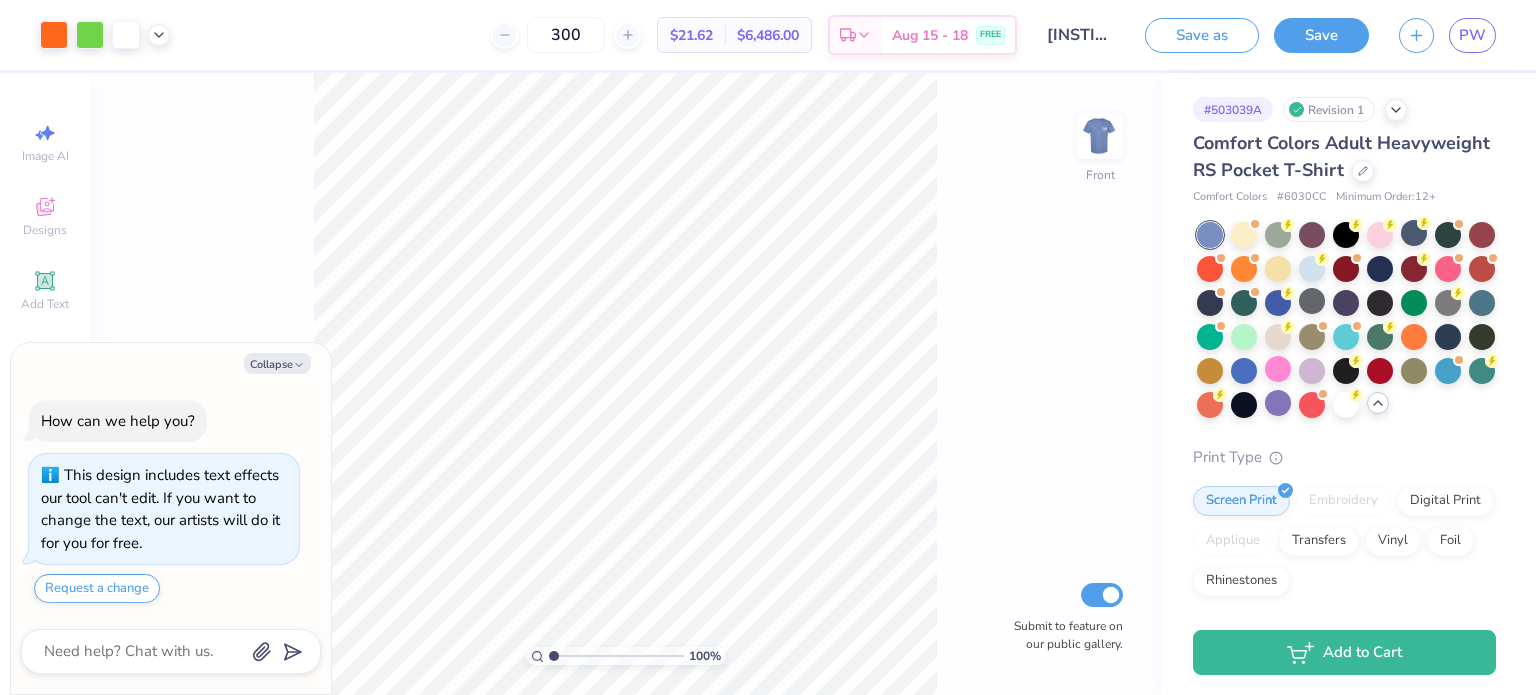 click at bounding box center [1278, 403] 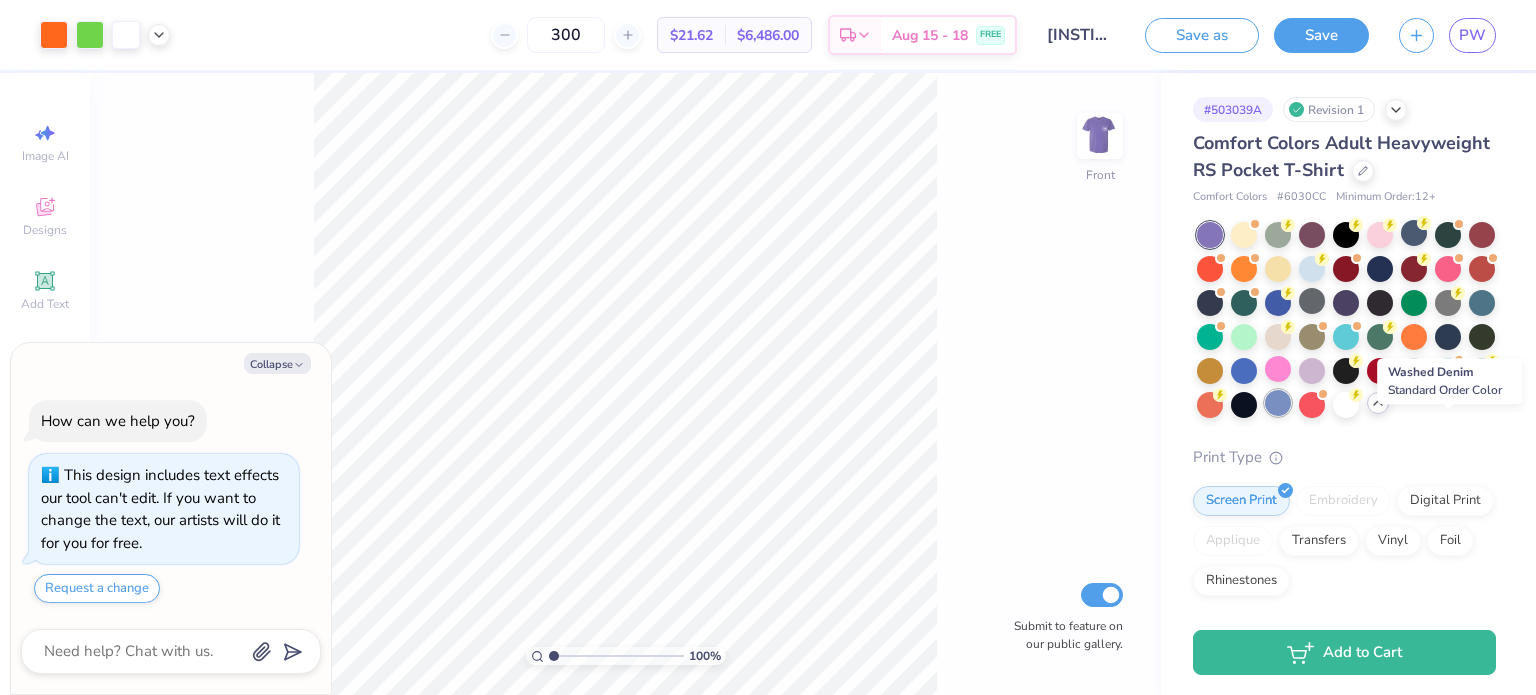 click at bounding box center [1278, 403] 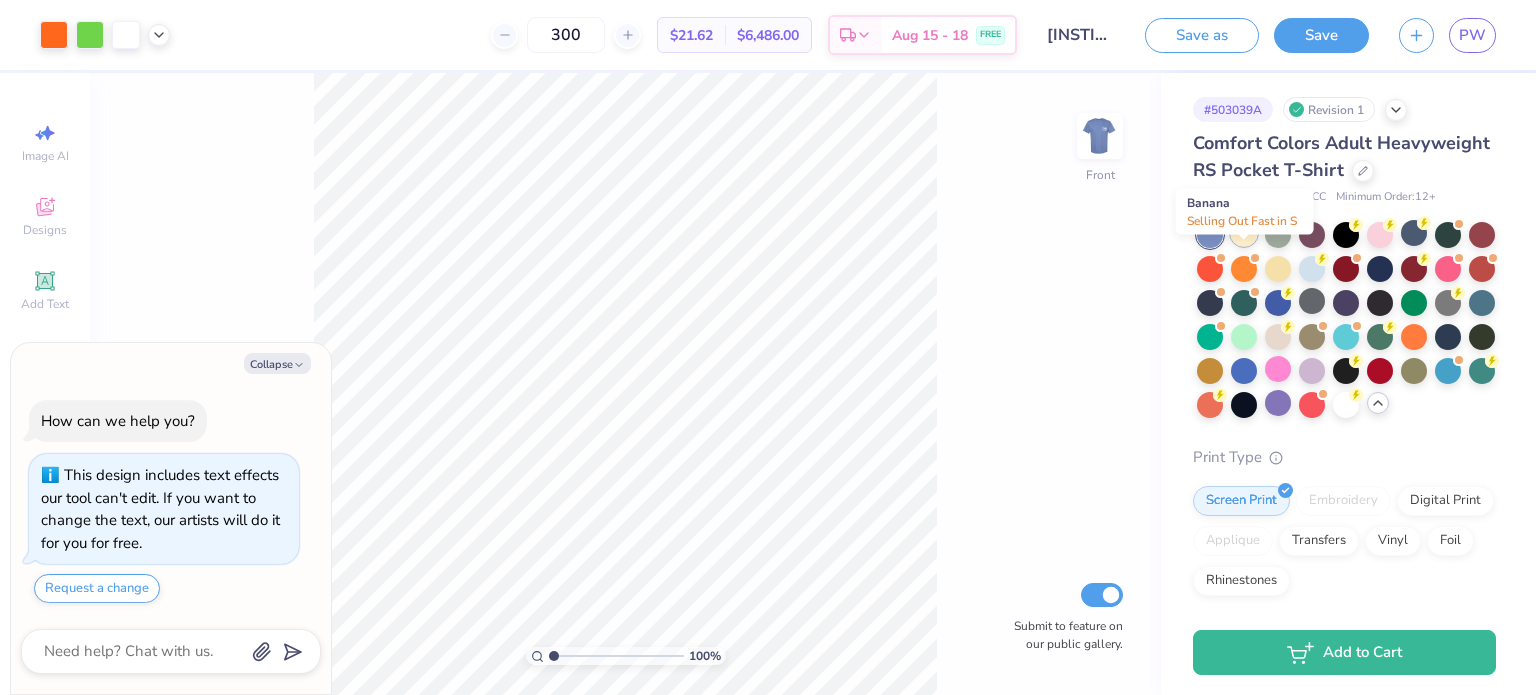 click at bounding box center (1244, 233) 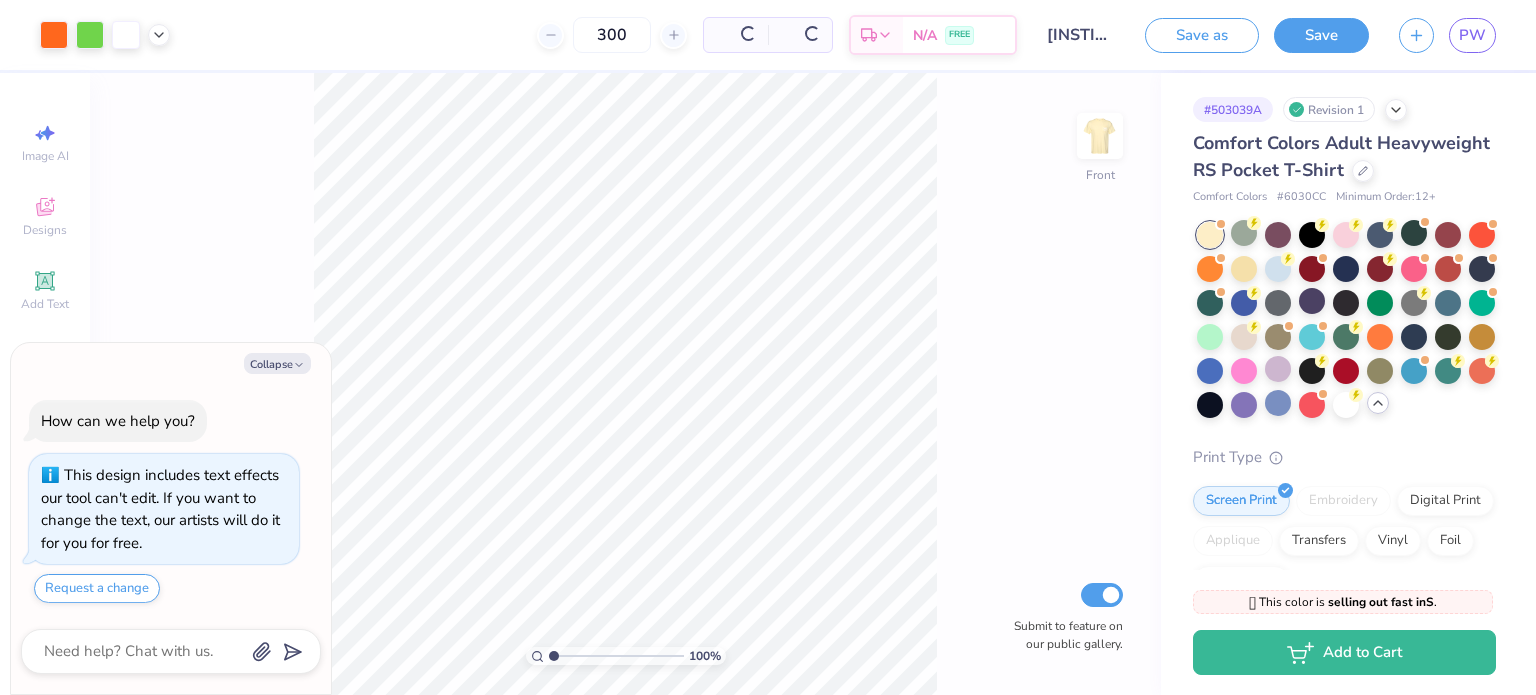 scroll, scrollTop: 289, scrollLeft: 0, axis: vertical 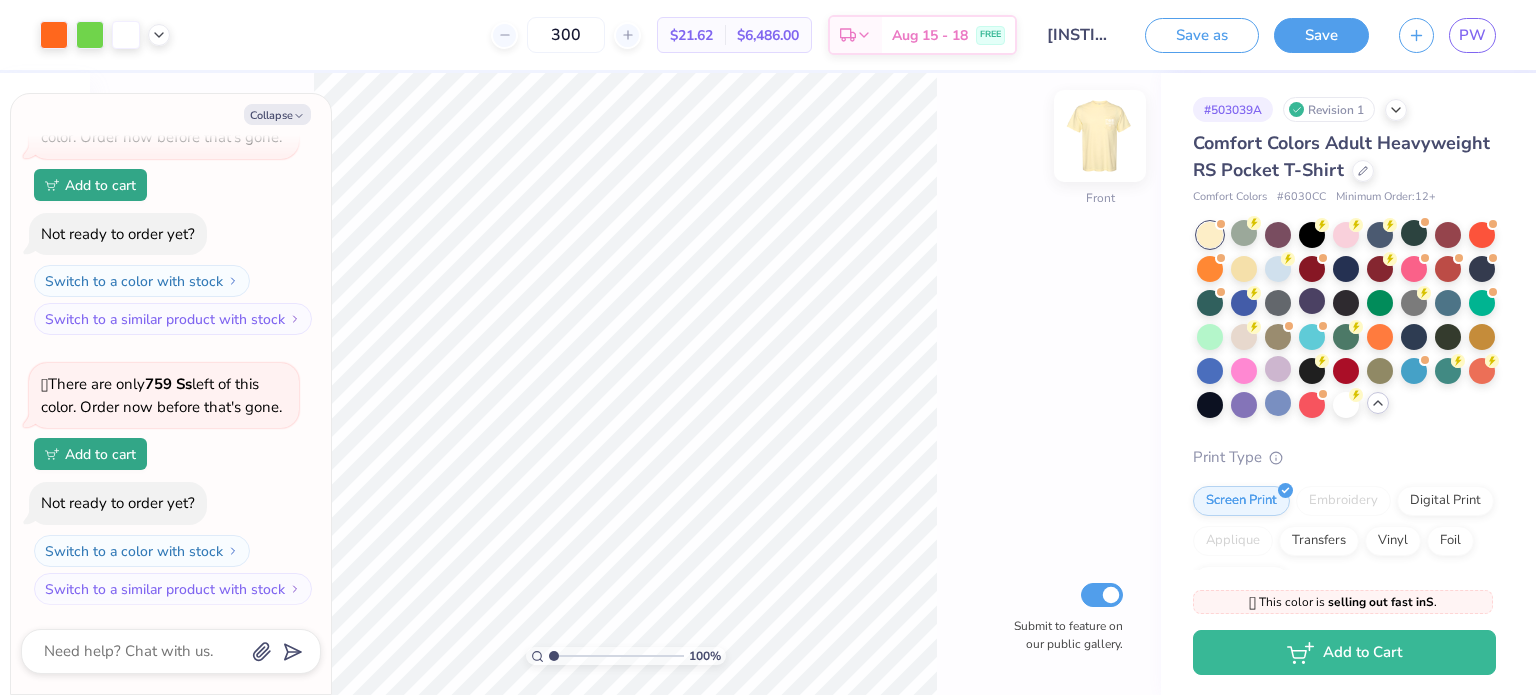 click at bounding box center (1100, 136) 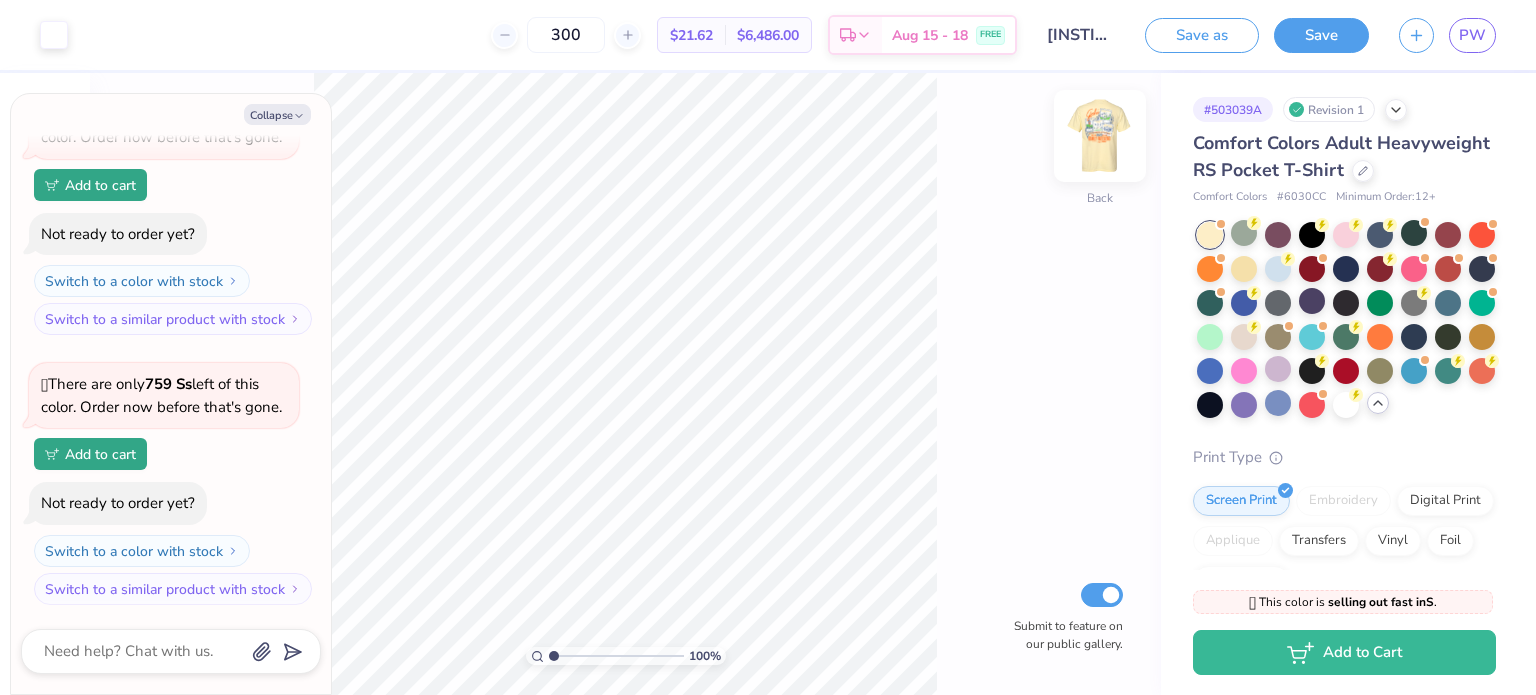 click at bounding box center (1100, 136) 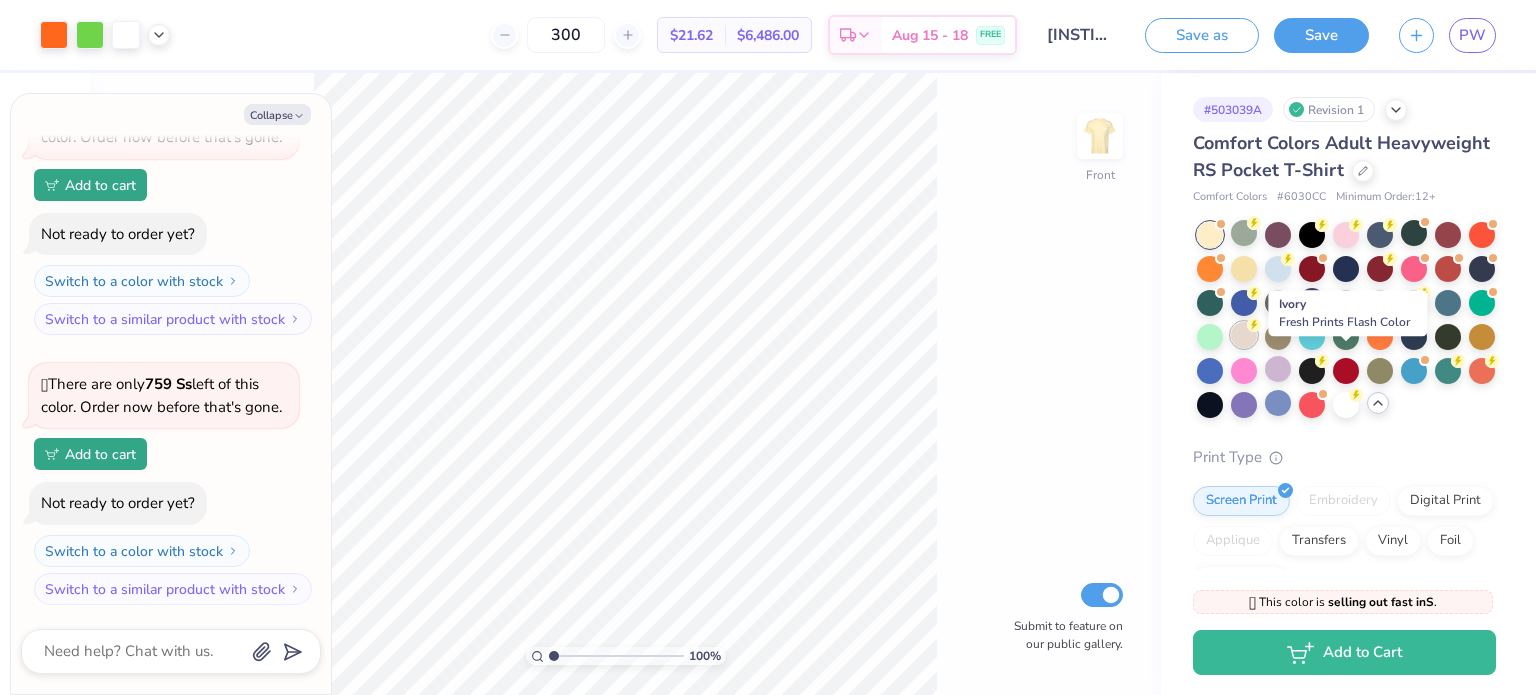 click at bounding box center (1244, 335) 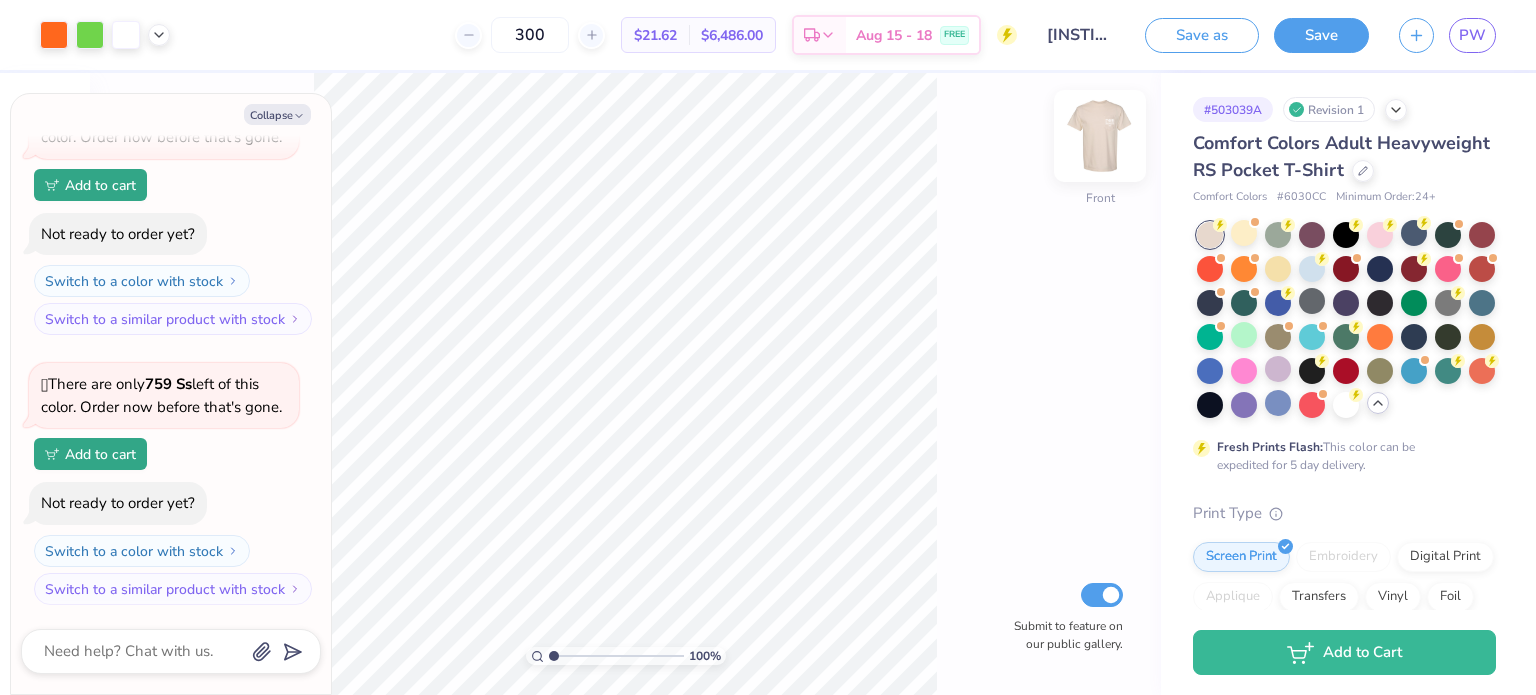 click at bounding box center [1100, 136] 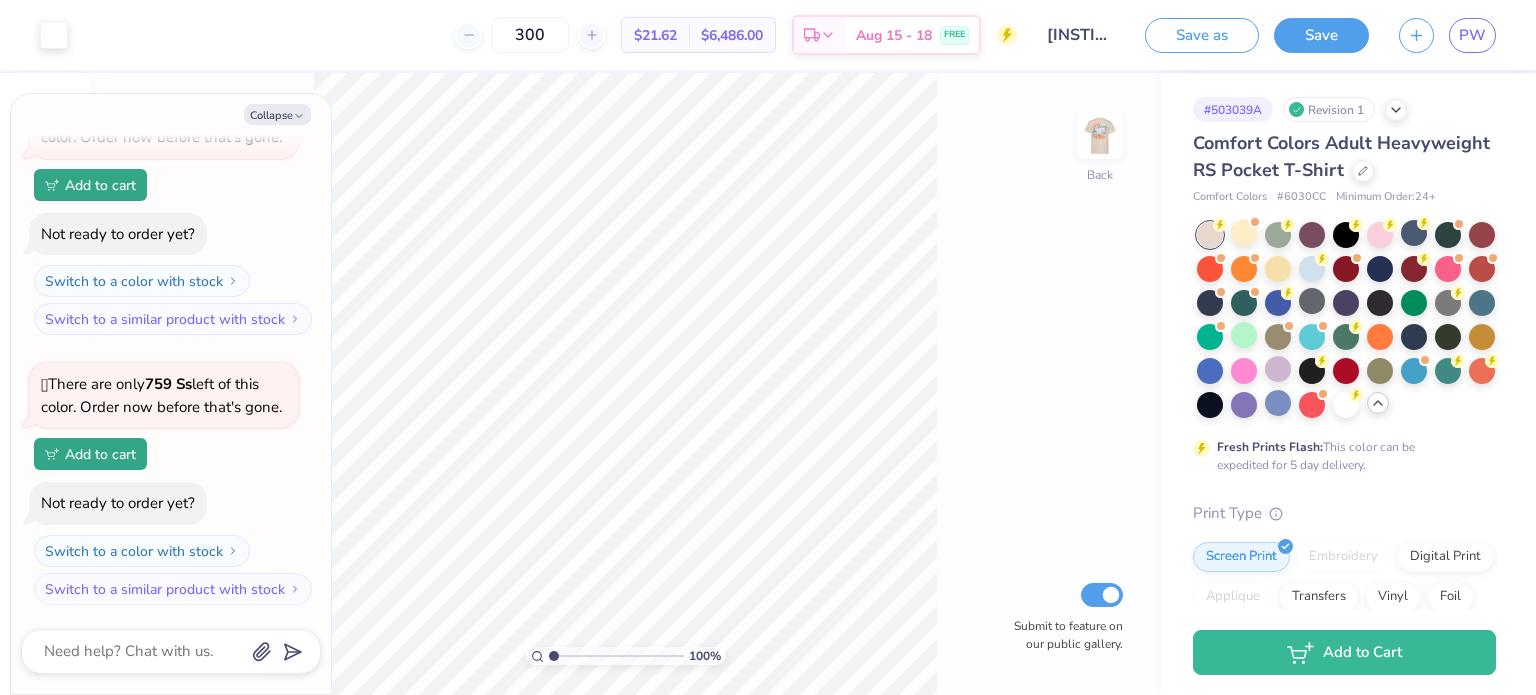 click at bounding box center (1100, 136) 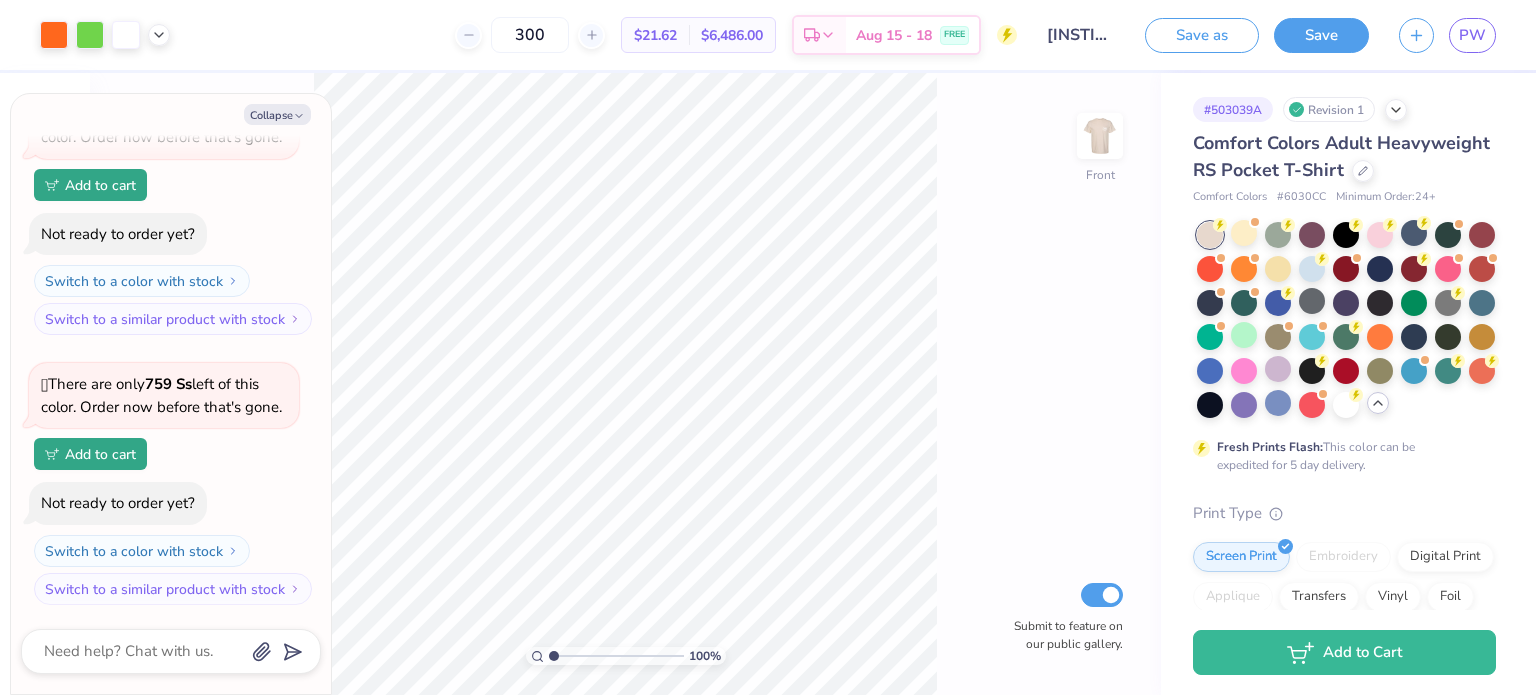 click at bounding box center (1100, 136) 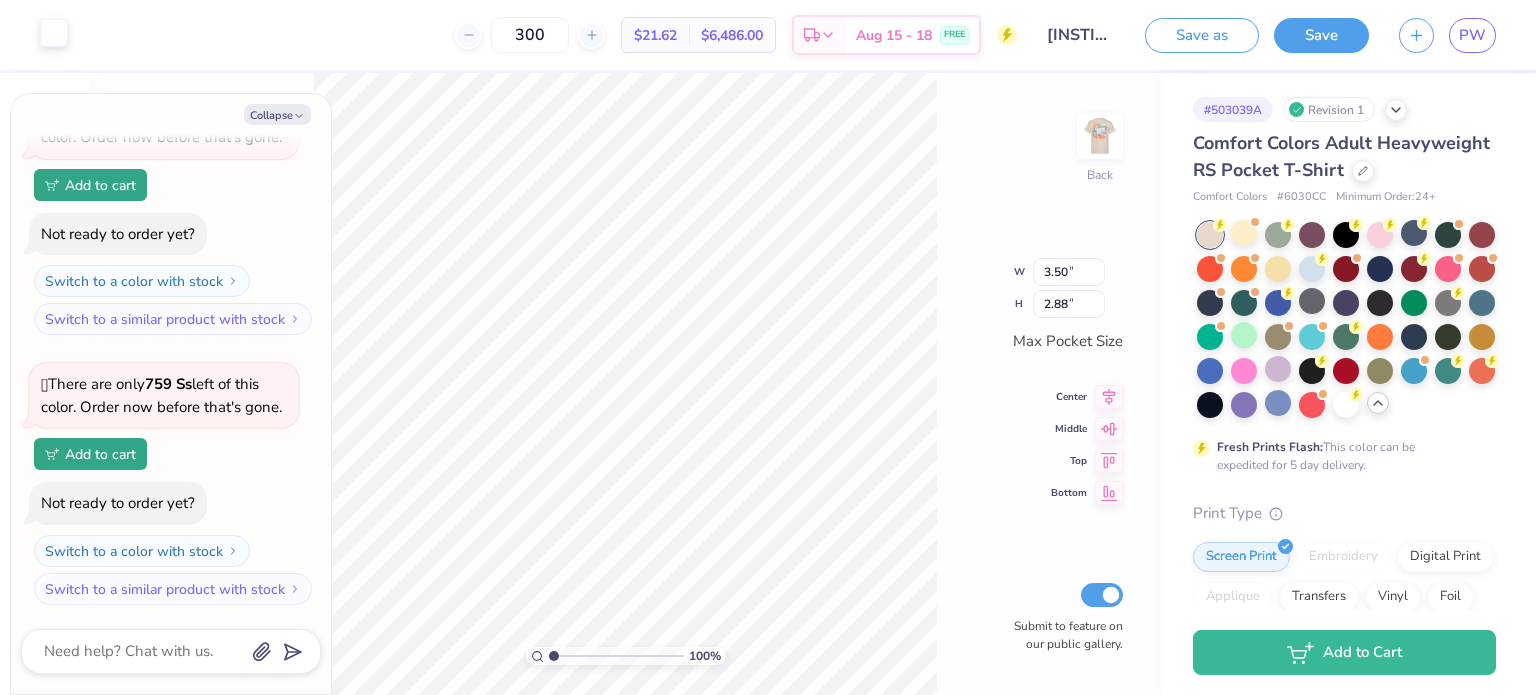 click at bounding box center [54, 33] 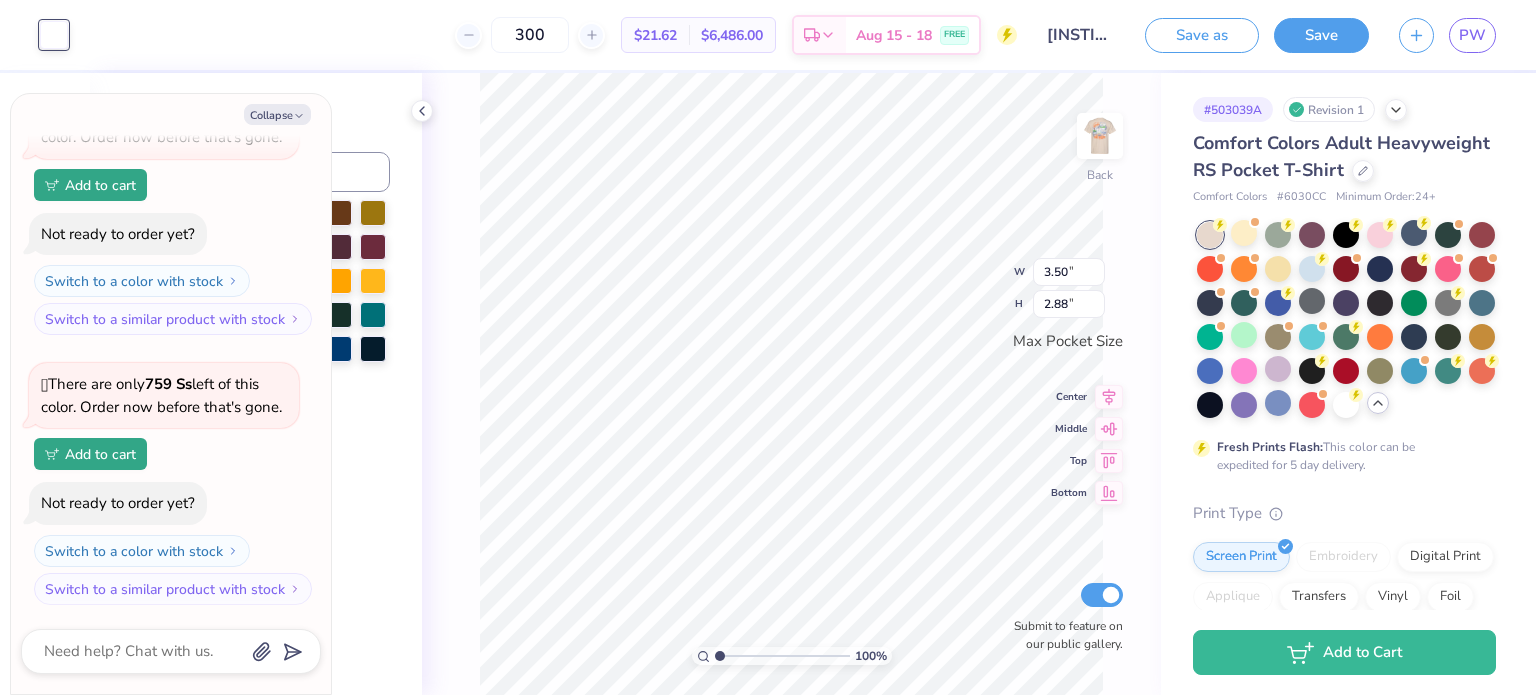 click on "Collapse How can we help you? This design includes text effects our tool can't edit. If you want to change the text, our artists will do it for you for free. Request a change 🫣 There are only  [NUMBER] Ss  left of this color. Order now before that's gone. Add to cart Not ready to order yet? Switch to a color with stock Switch to a similar product with stock 🫣 There are only  [NUMBER] Ss  left of this color. Order now before that's gone. Add to cart Not ready to order yet? Switch to a color with stock Switch to a similar product with stock" at bounding box center [171, 394] 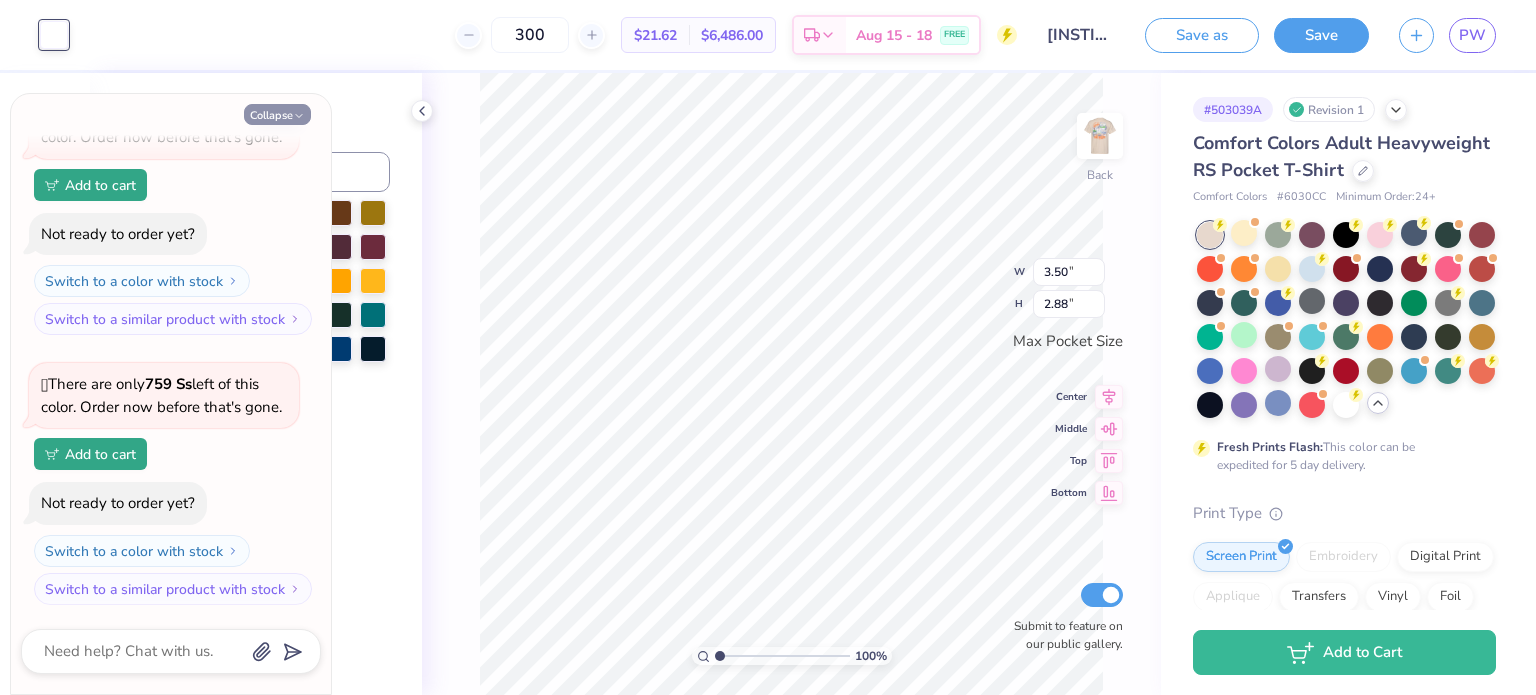 click on "Collapse" at bounding box center [277, 114] 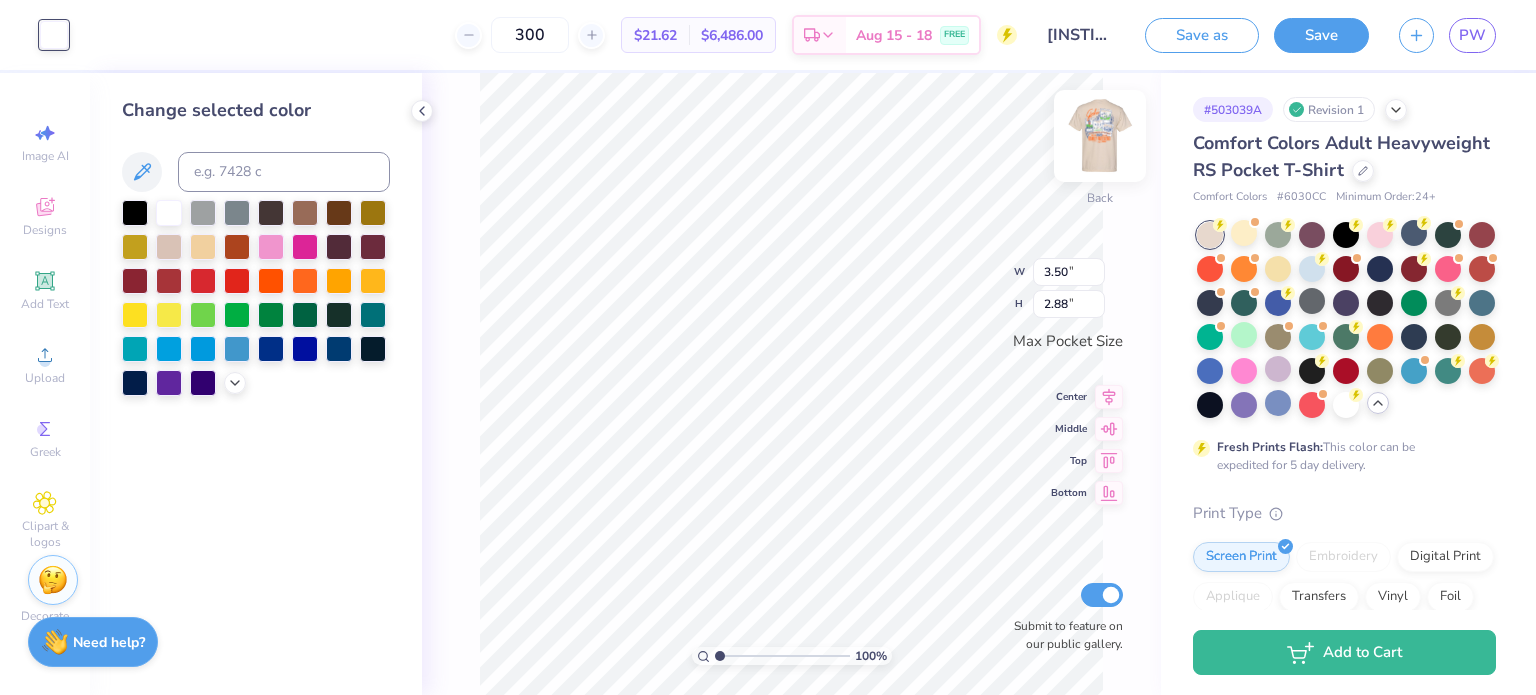 click on "Back" at bounding box center (1100, 148) 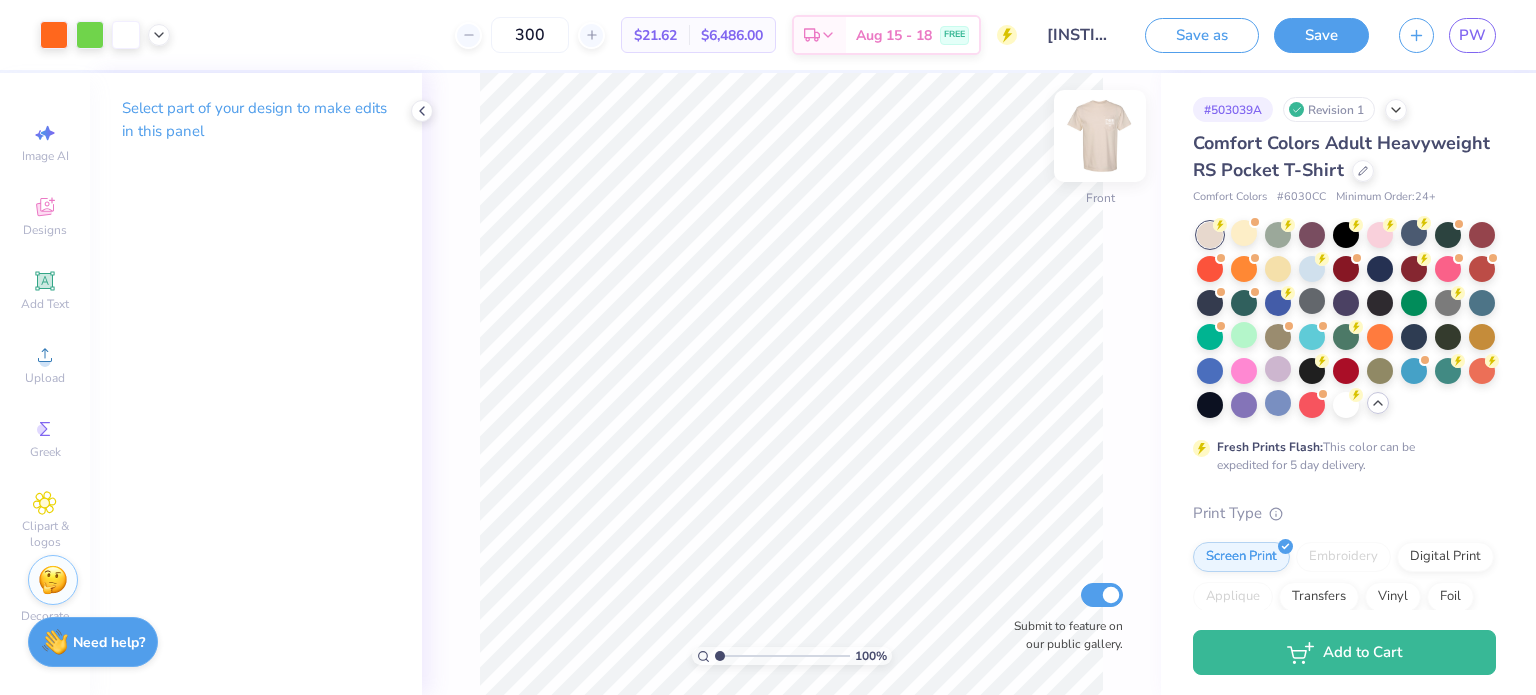 click on "Front" at bounding box center [1100, 148] 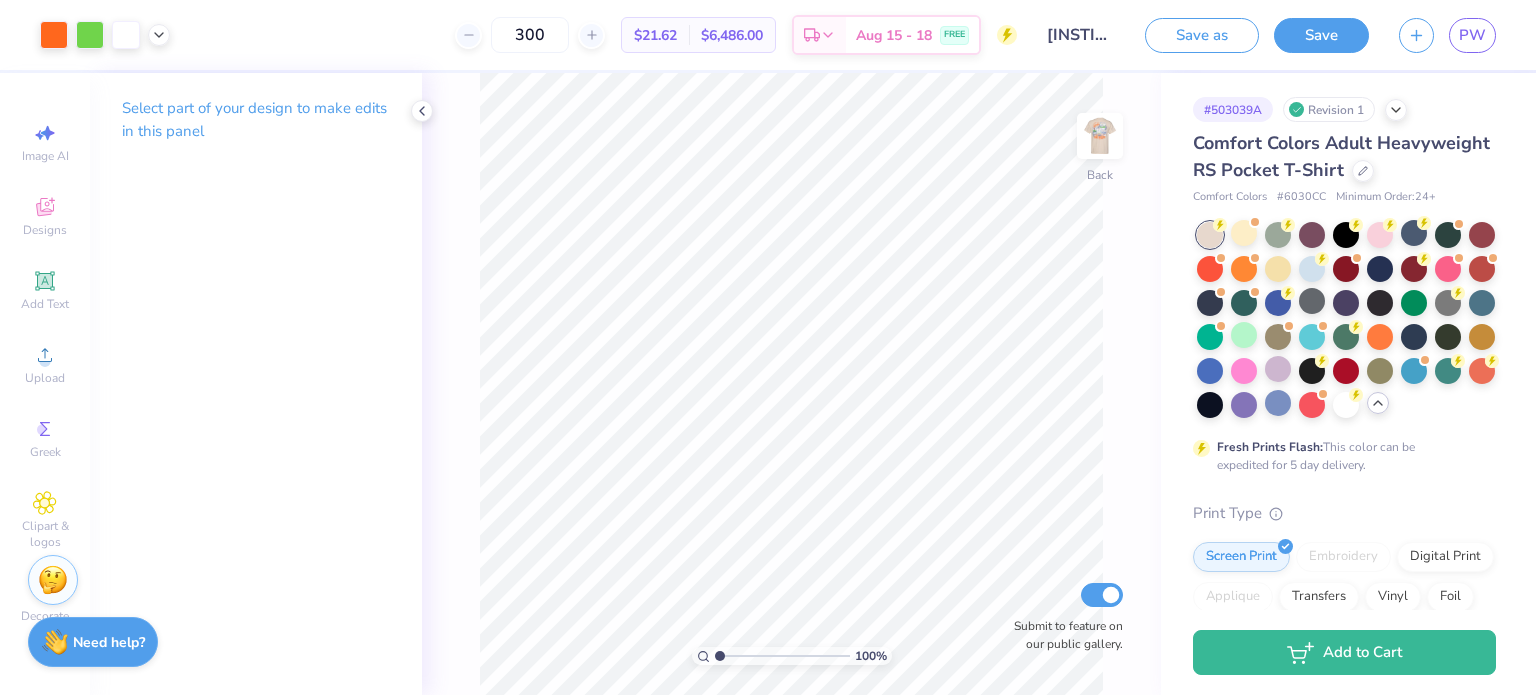 click at bounding box center (1100, 136) 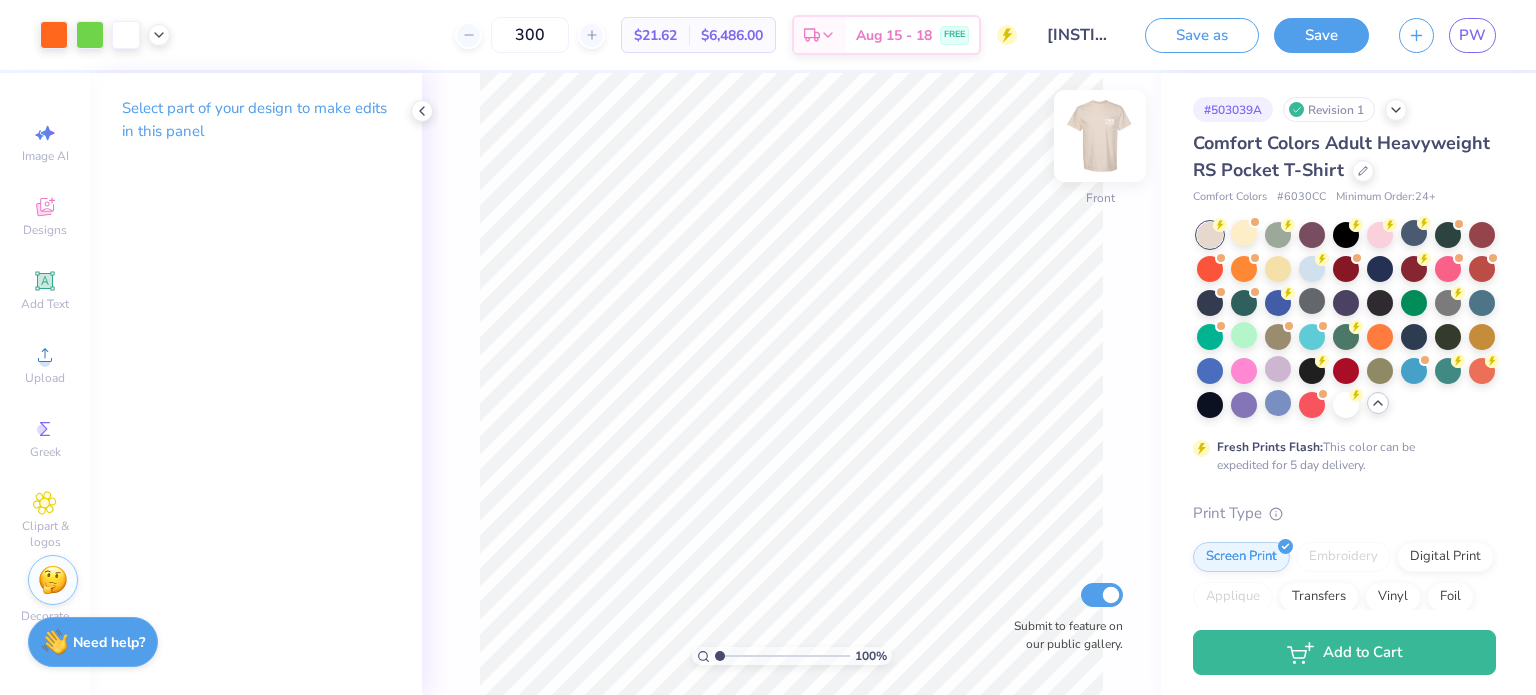 click at bounding box center [1100, 136] 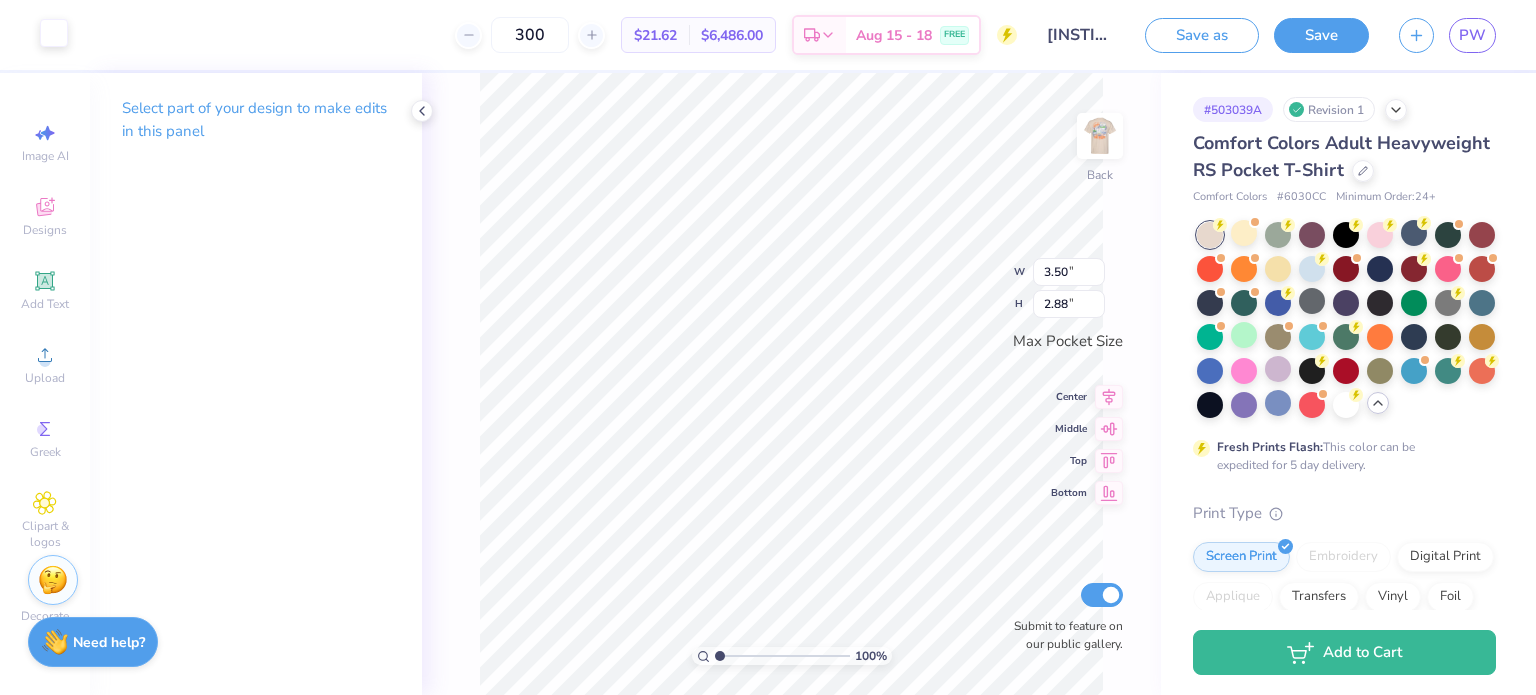 click at bounding box center (54, 33) 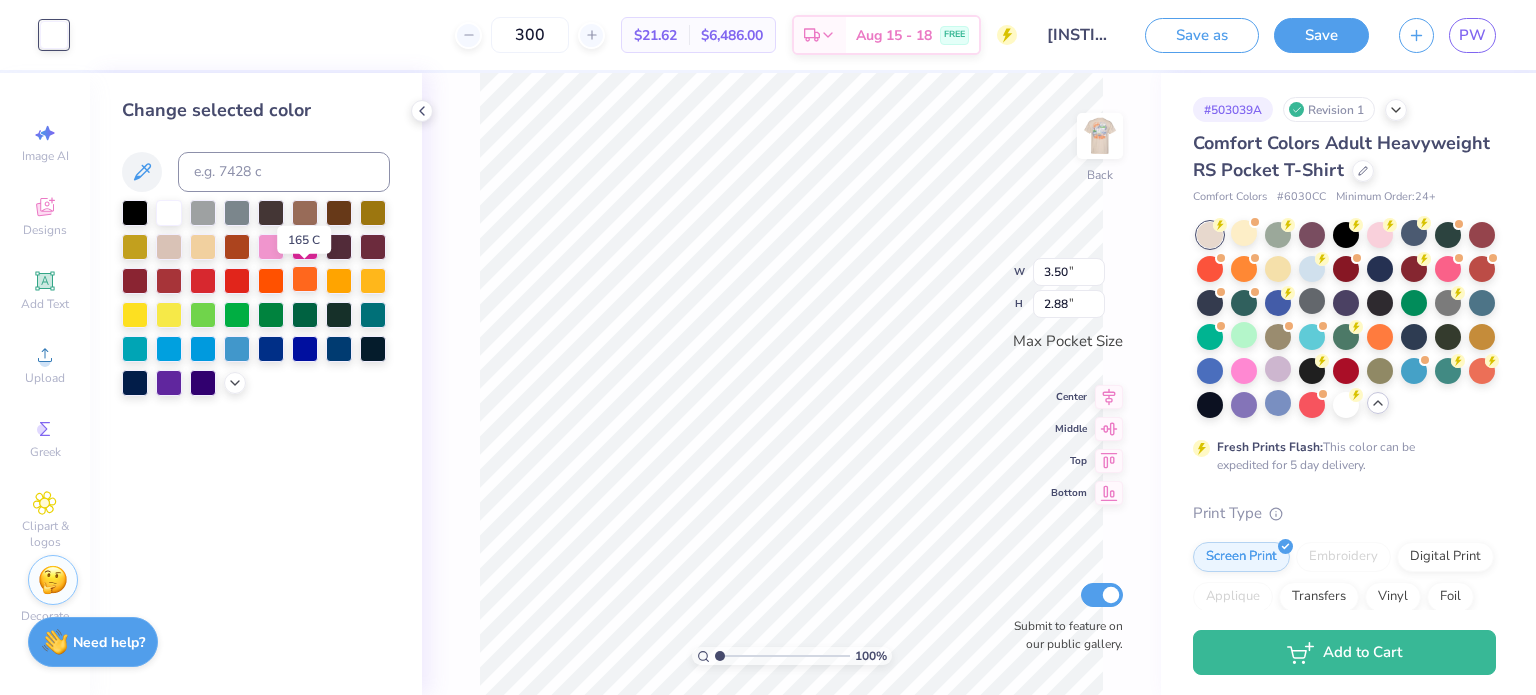 click at bounding box center [305, 279] 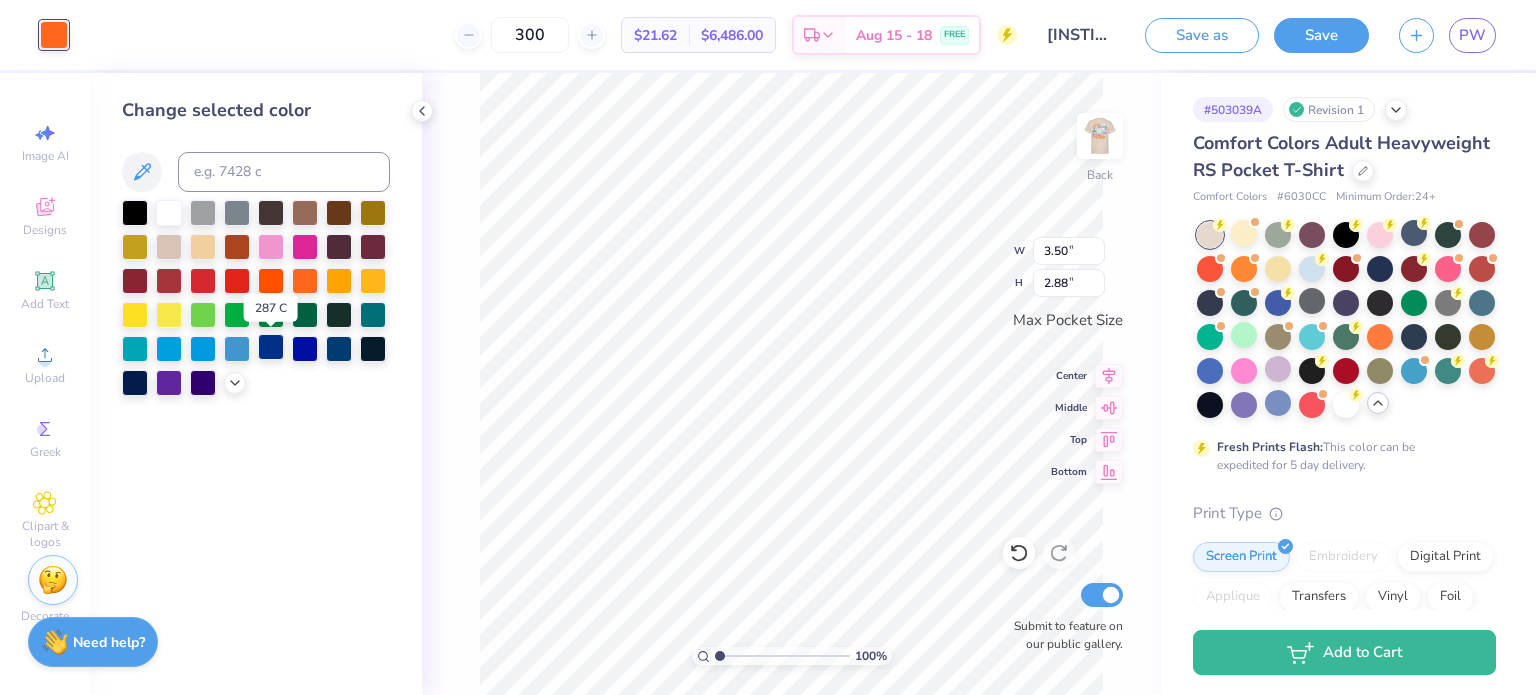 click at bounding box center [271, 347] 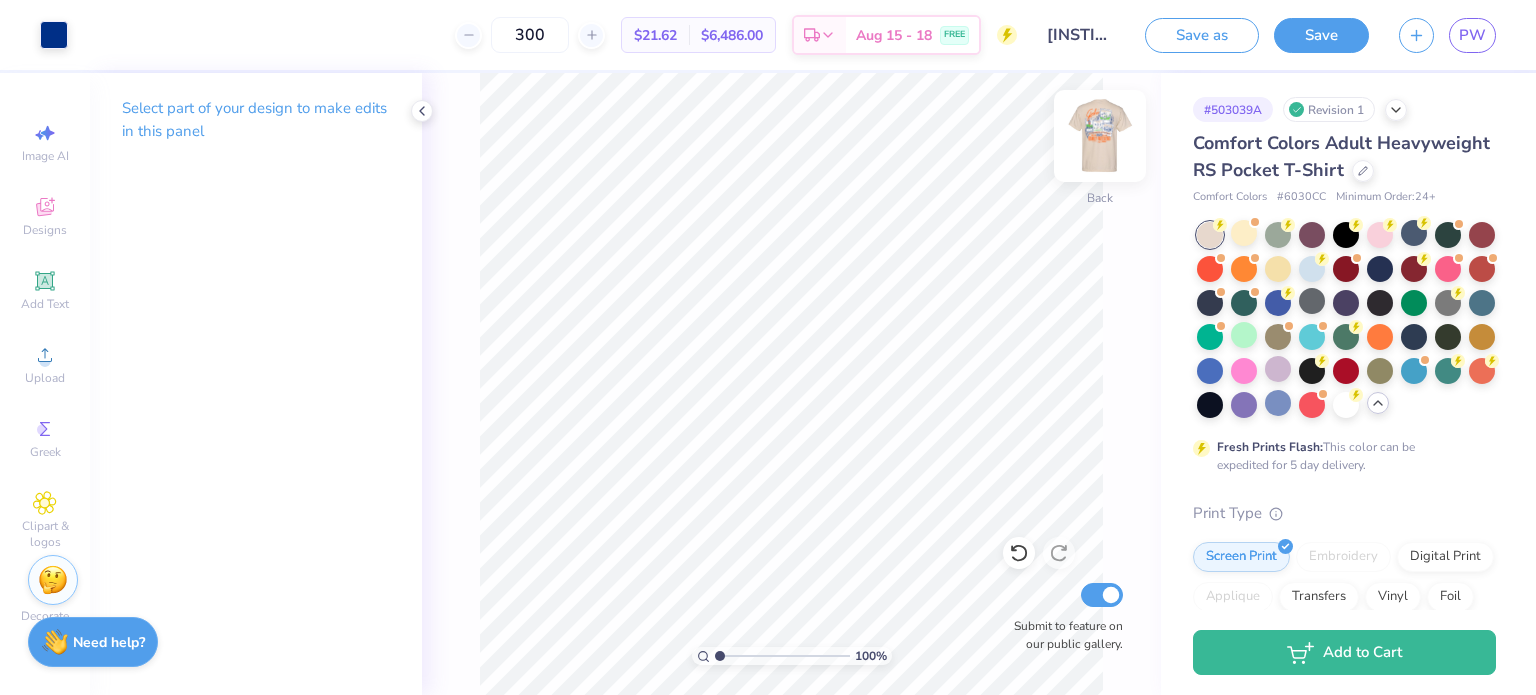 click at bounding box center [1100, 136] 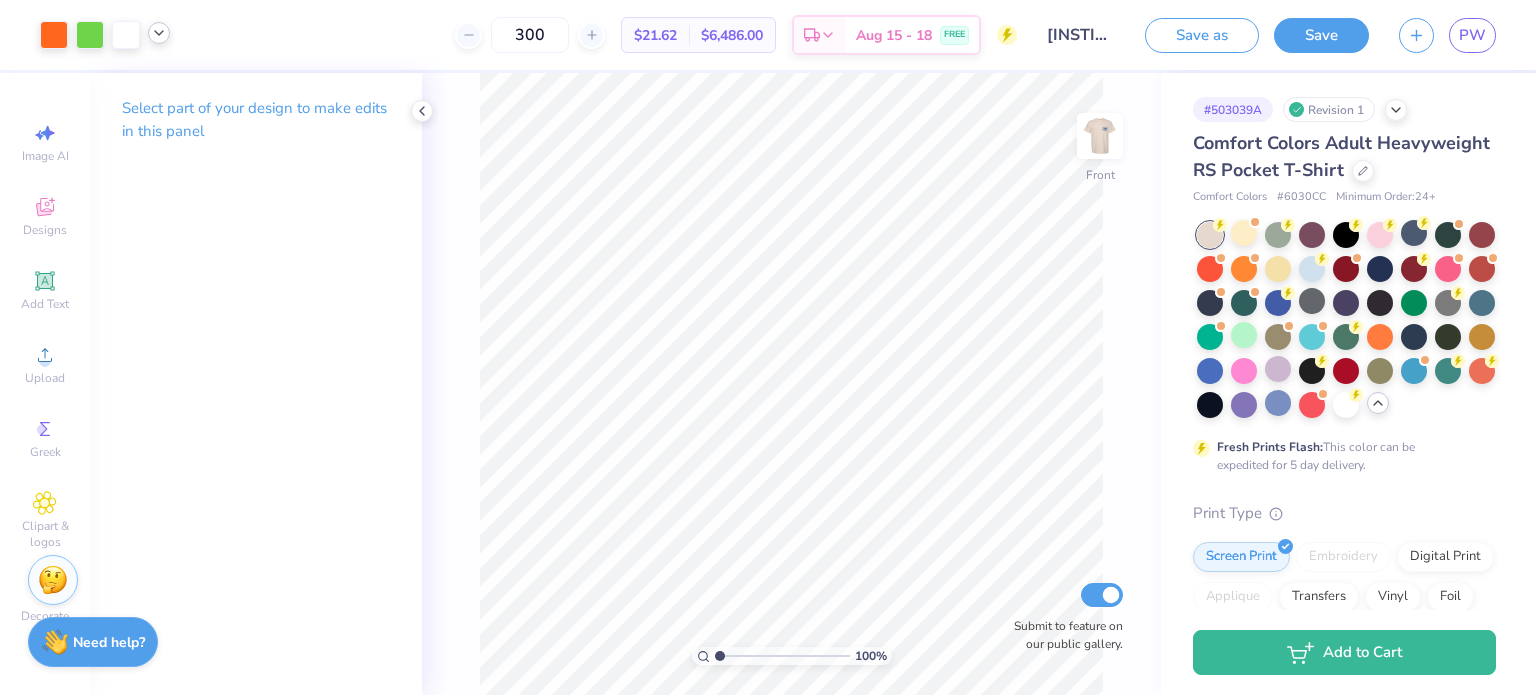 click 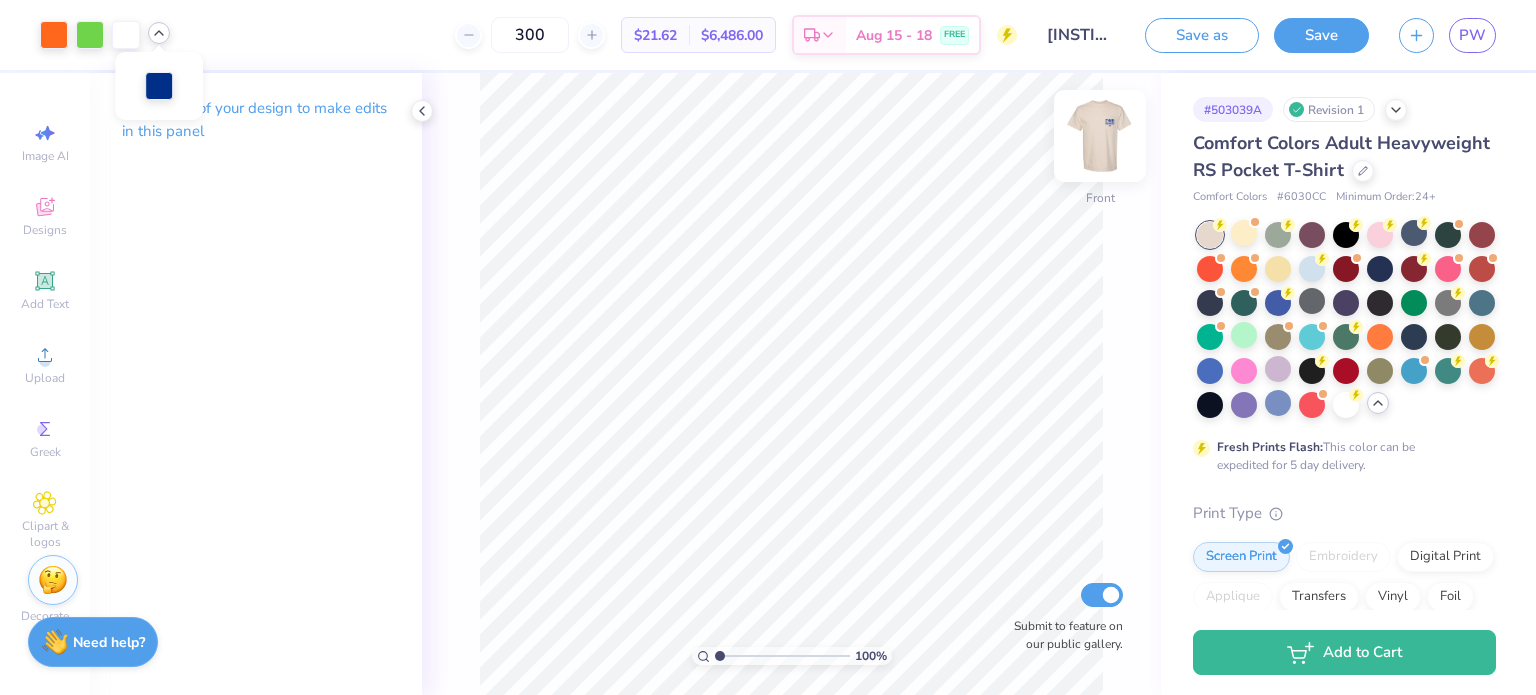 click at bounding box center [1100, 136] 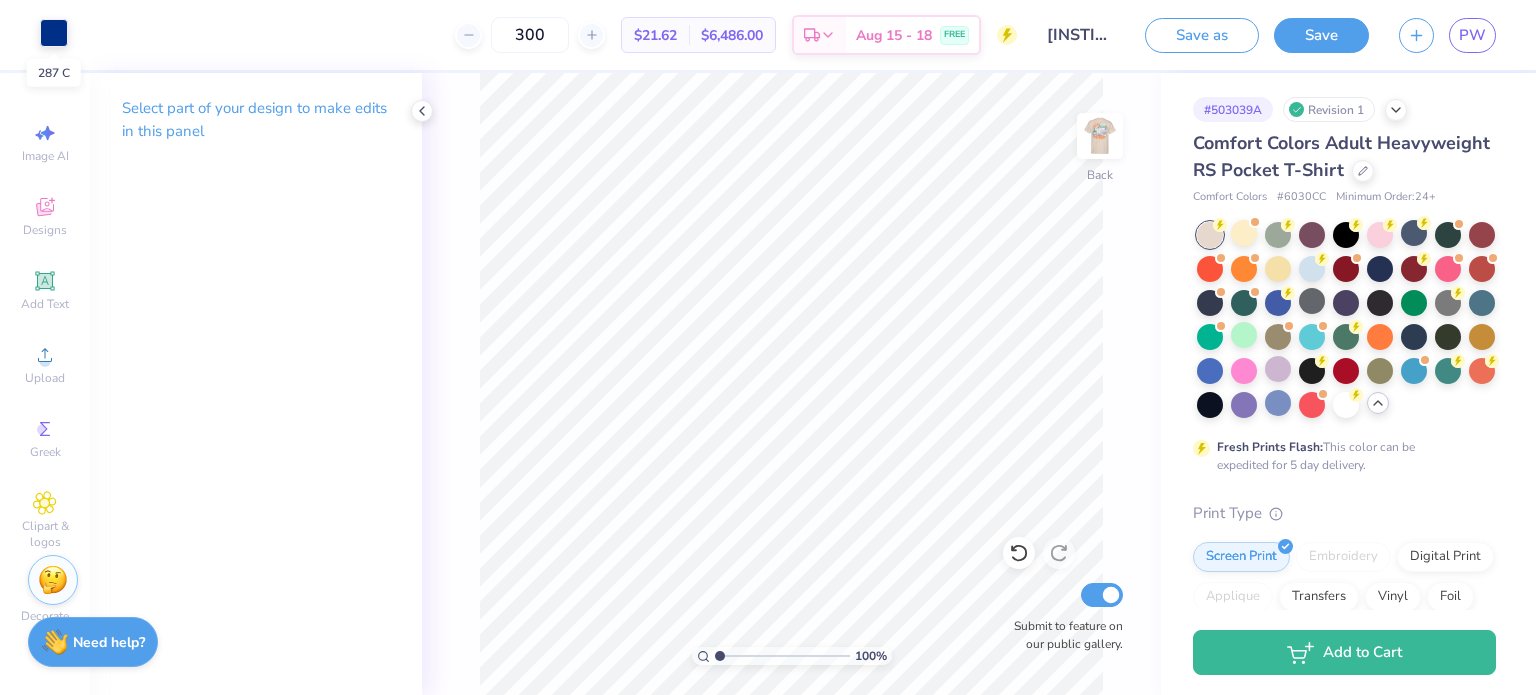 click at bounding box center [54, 33] 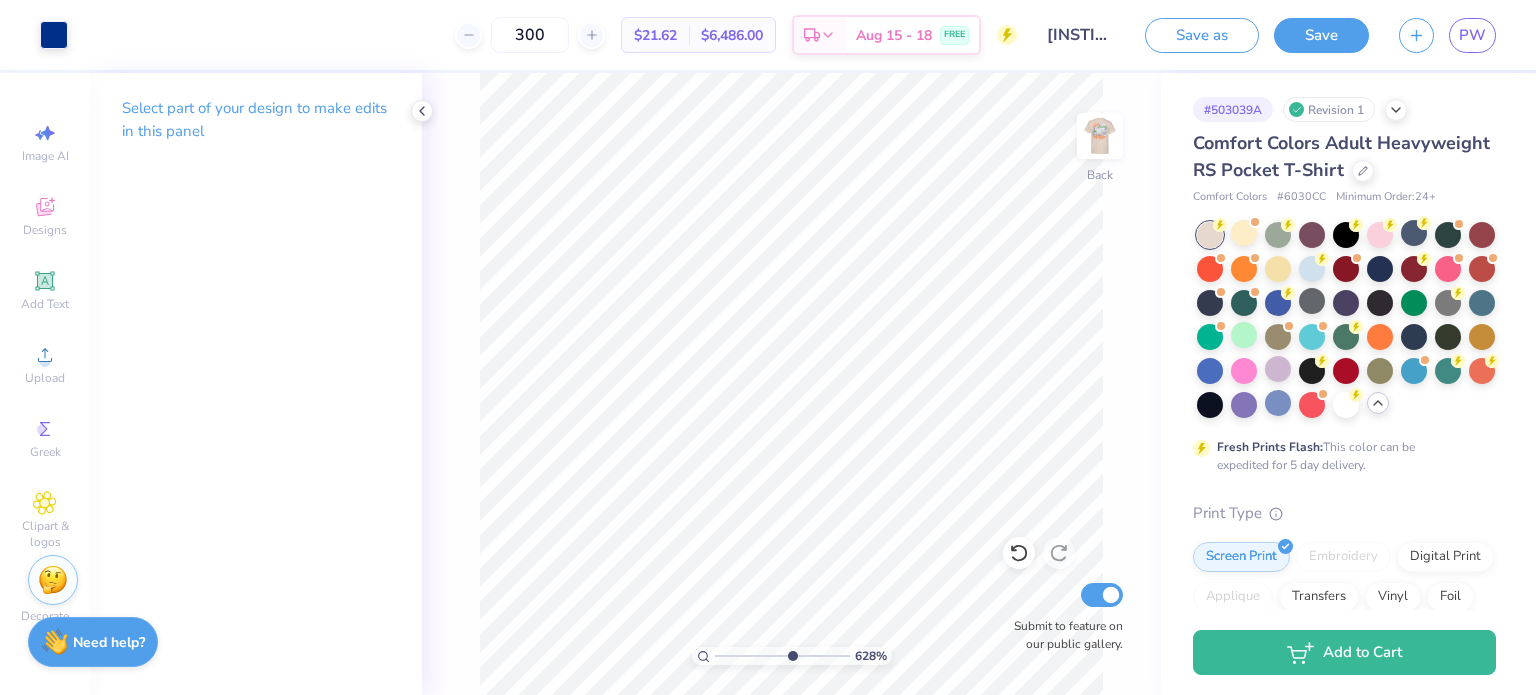 click at bounding box center (782, 656) 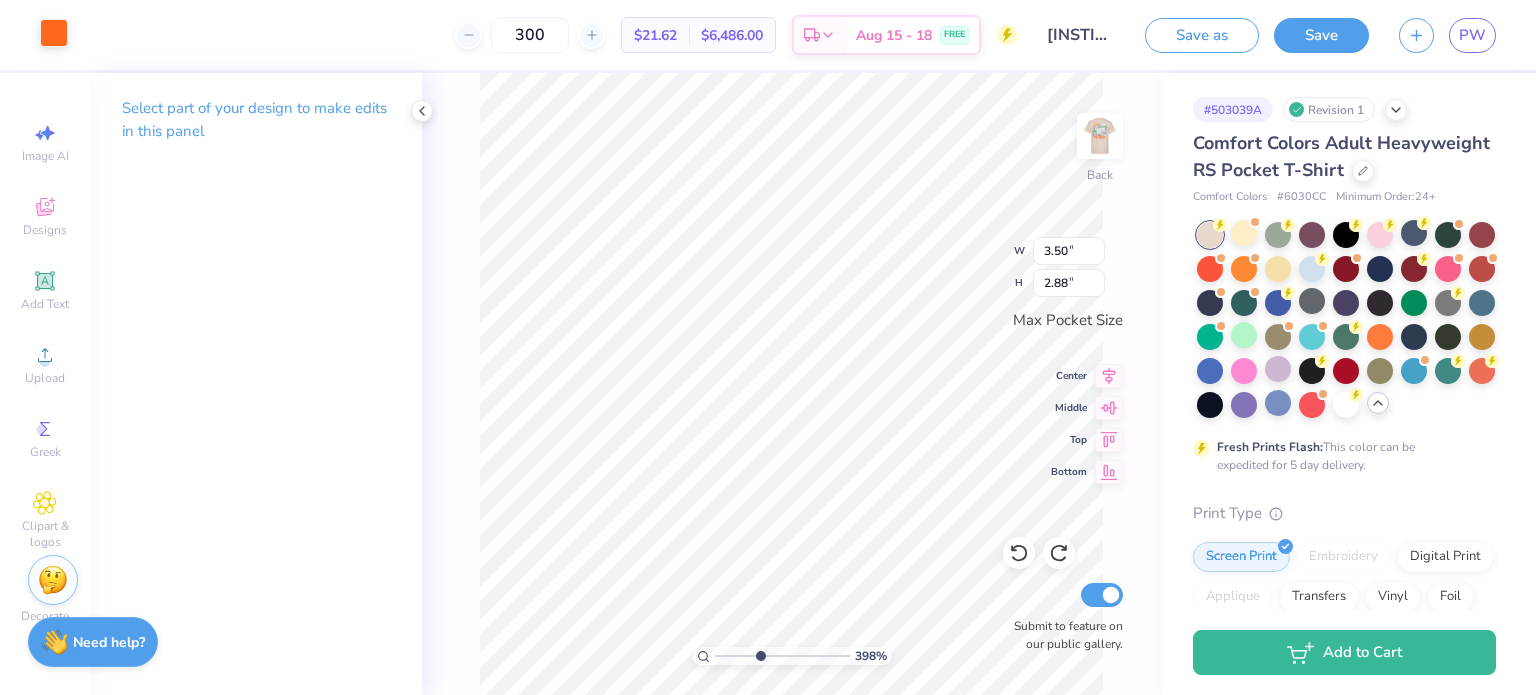 click at bounding box center (54, 33) 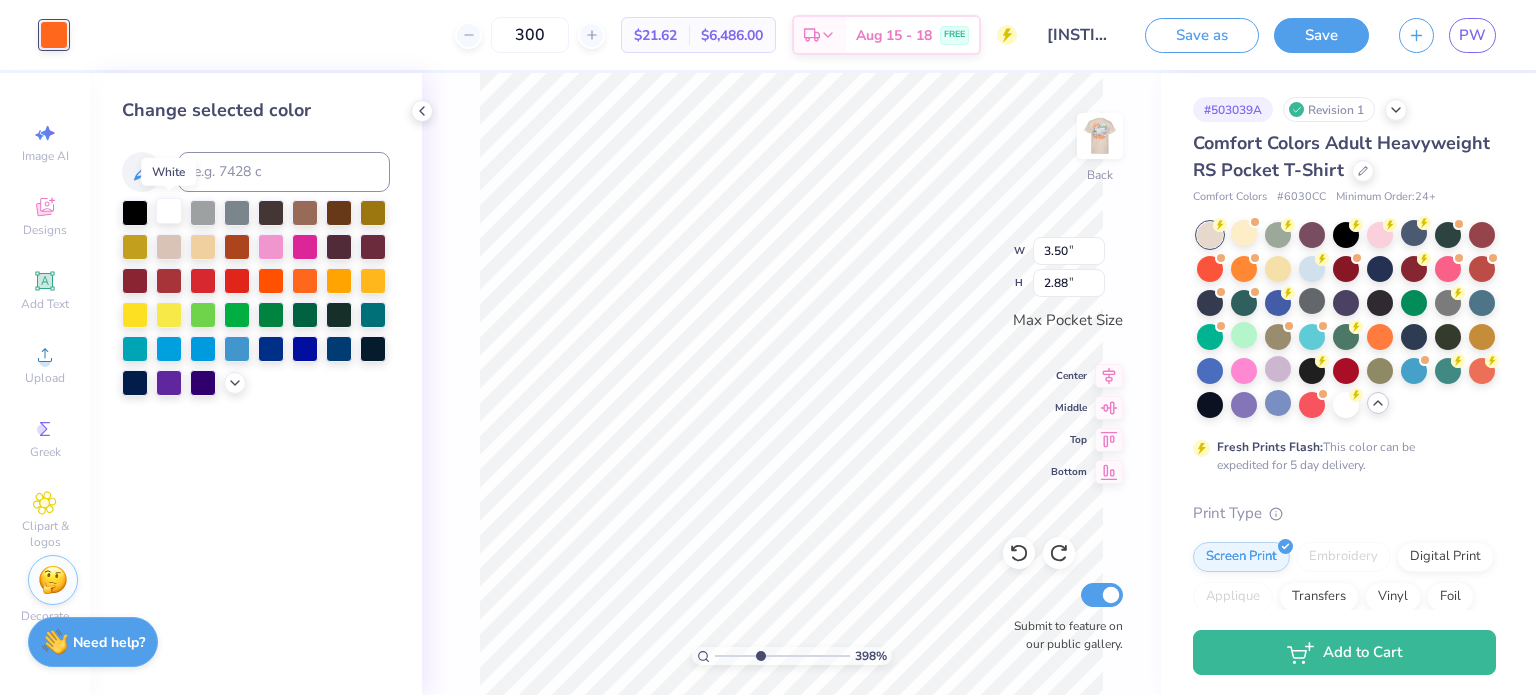 click at bounding box center [169, 211] 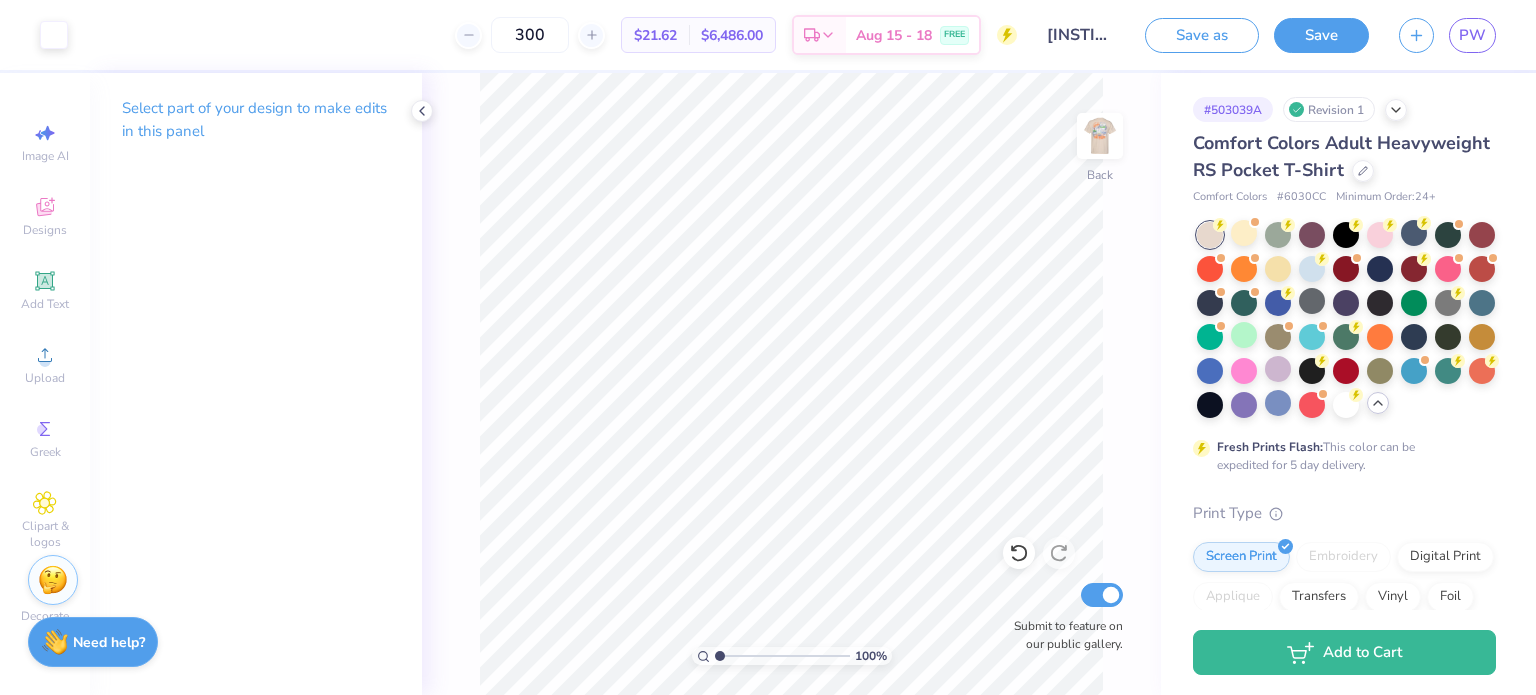 drag, startPoint x: 739, startPoint y: 654, endPoint x: 680, endPoint y: 665, distance: 60.016663 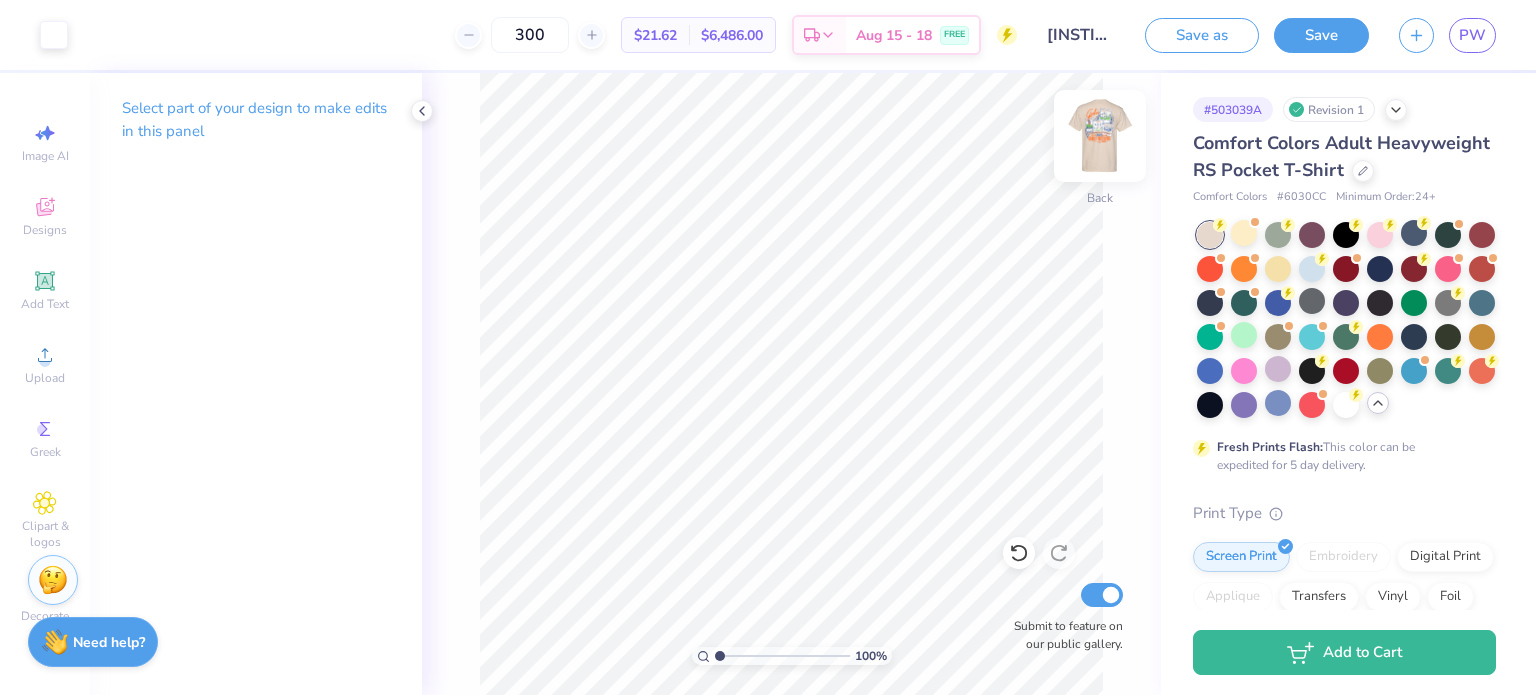 click at bounding box center (1100, 136) 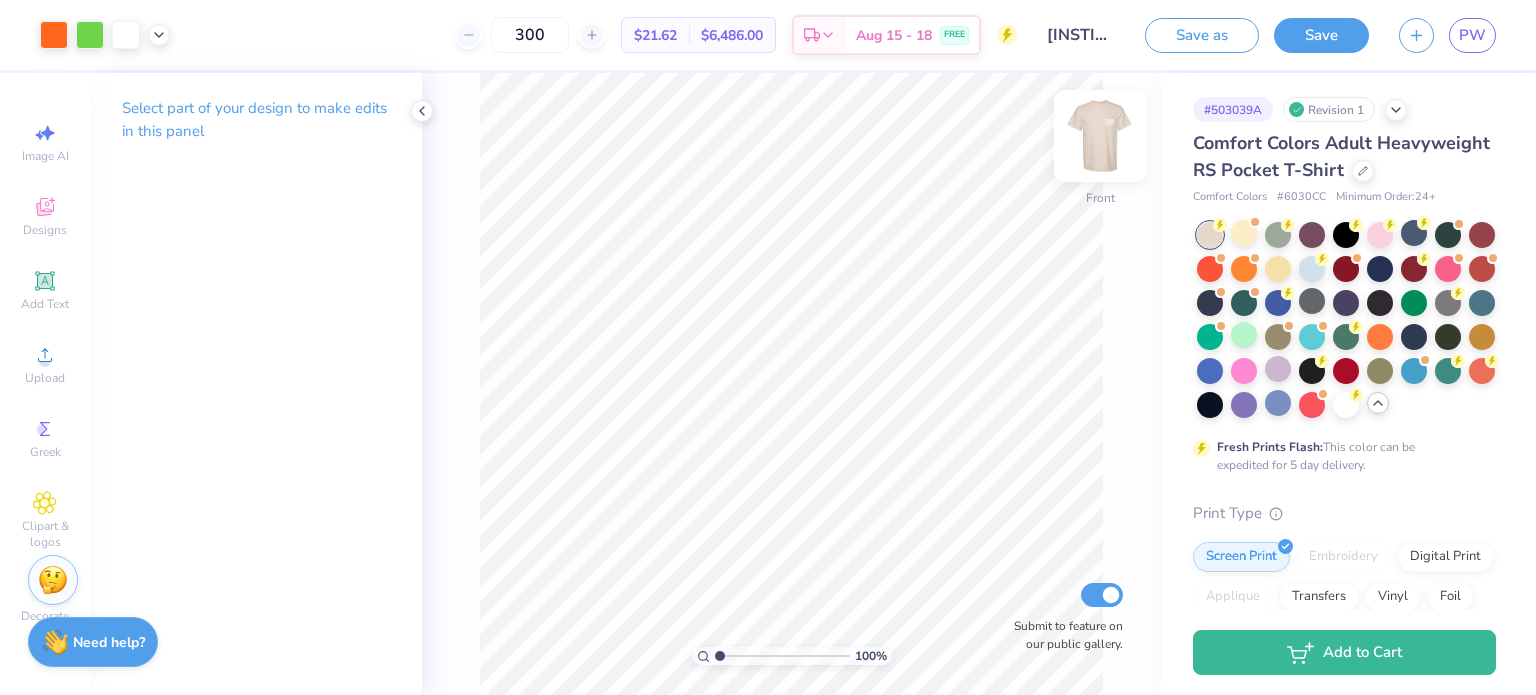 click at bounding box center [1100, 136] 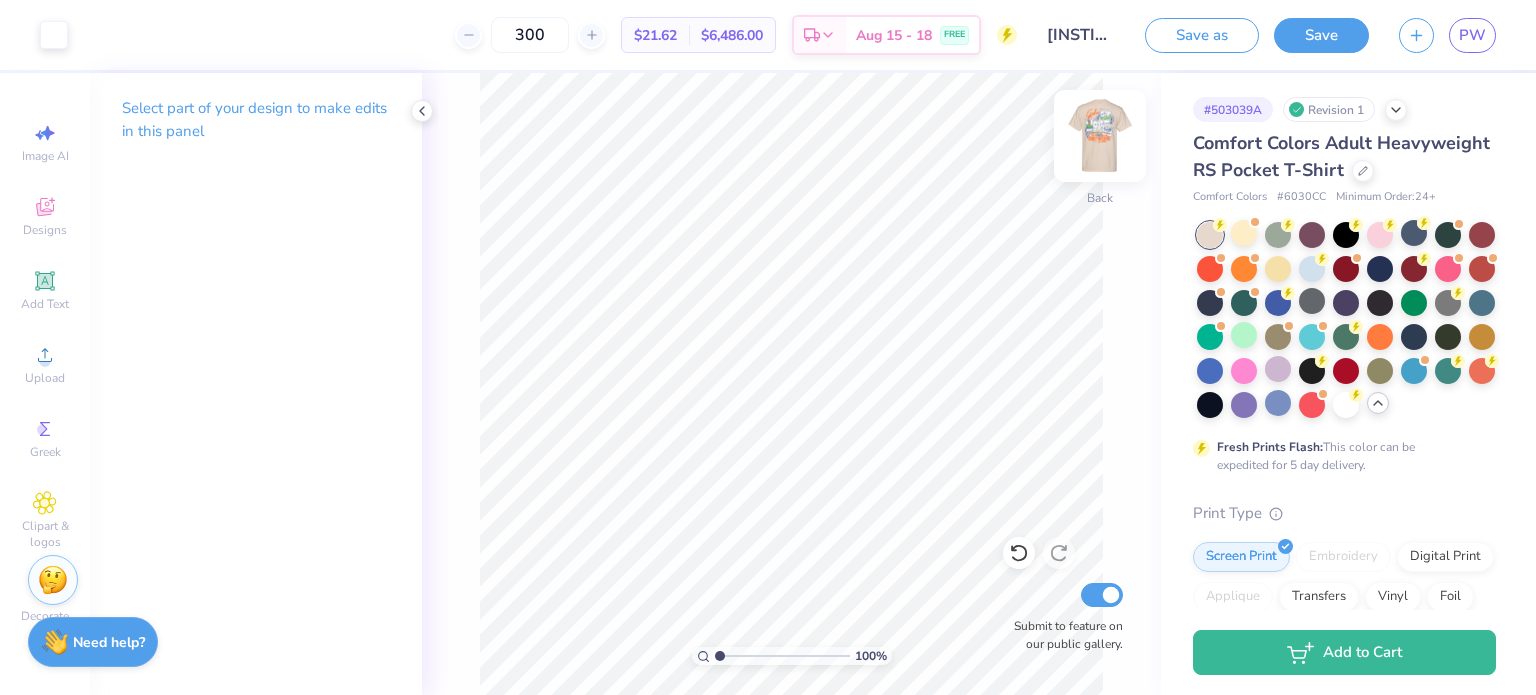 click at bounding box center (1100, 136) 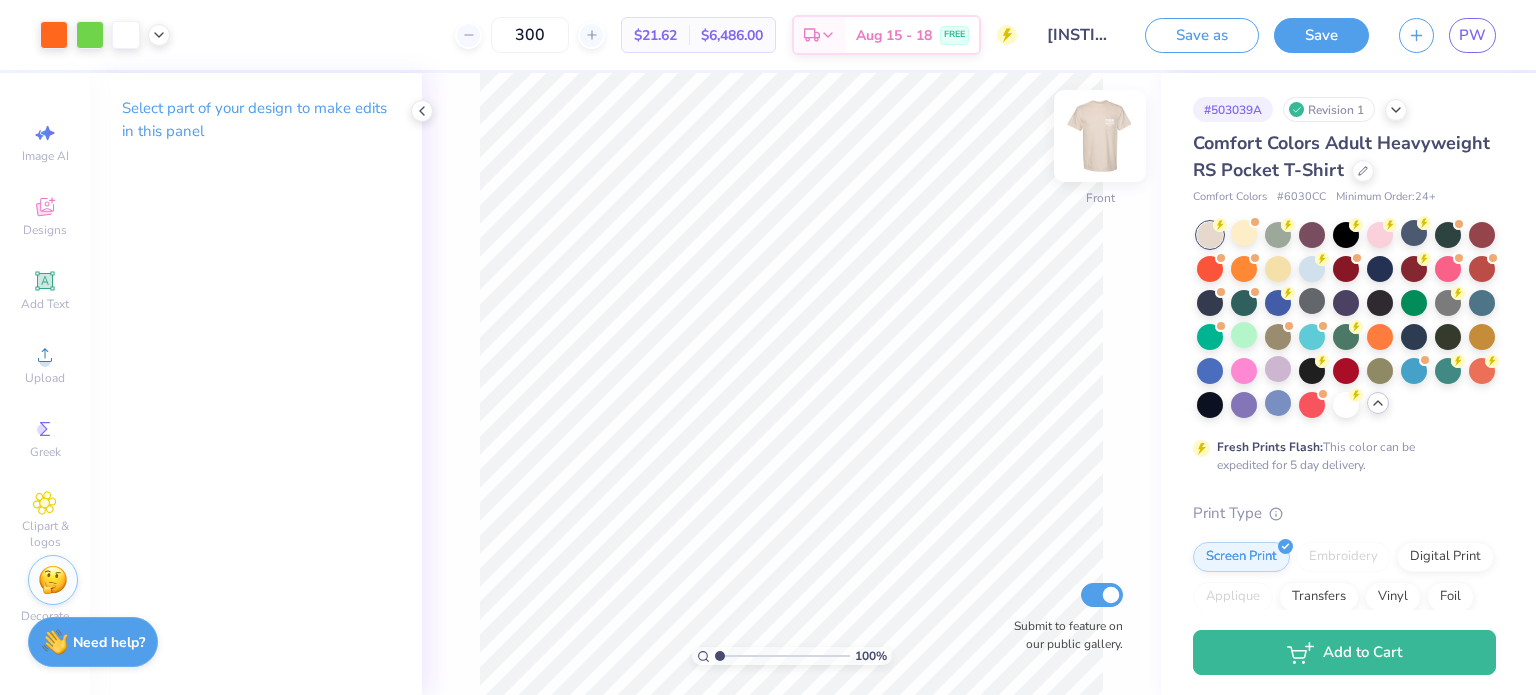 click at bounding box center [1100, 136] 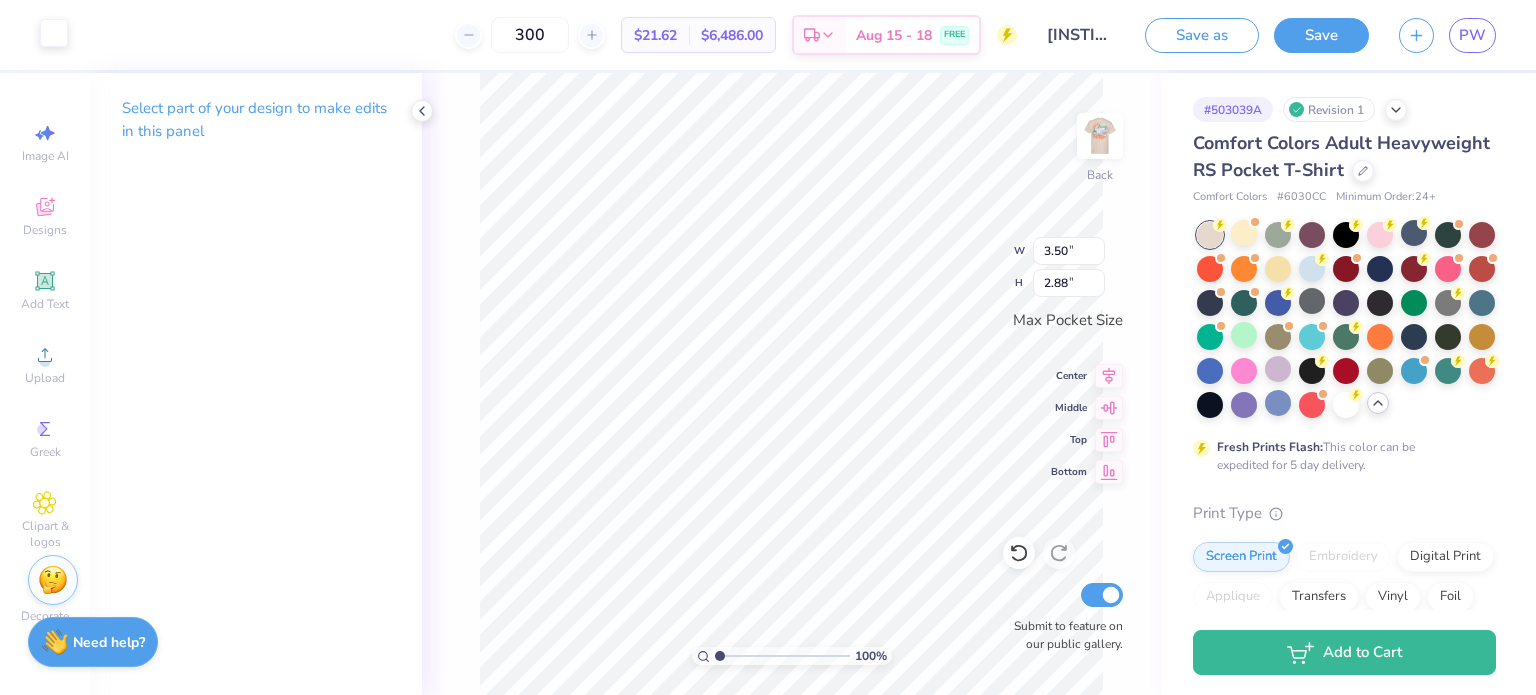 click at bounding box center (54, 33) 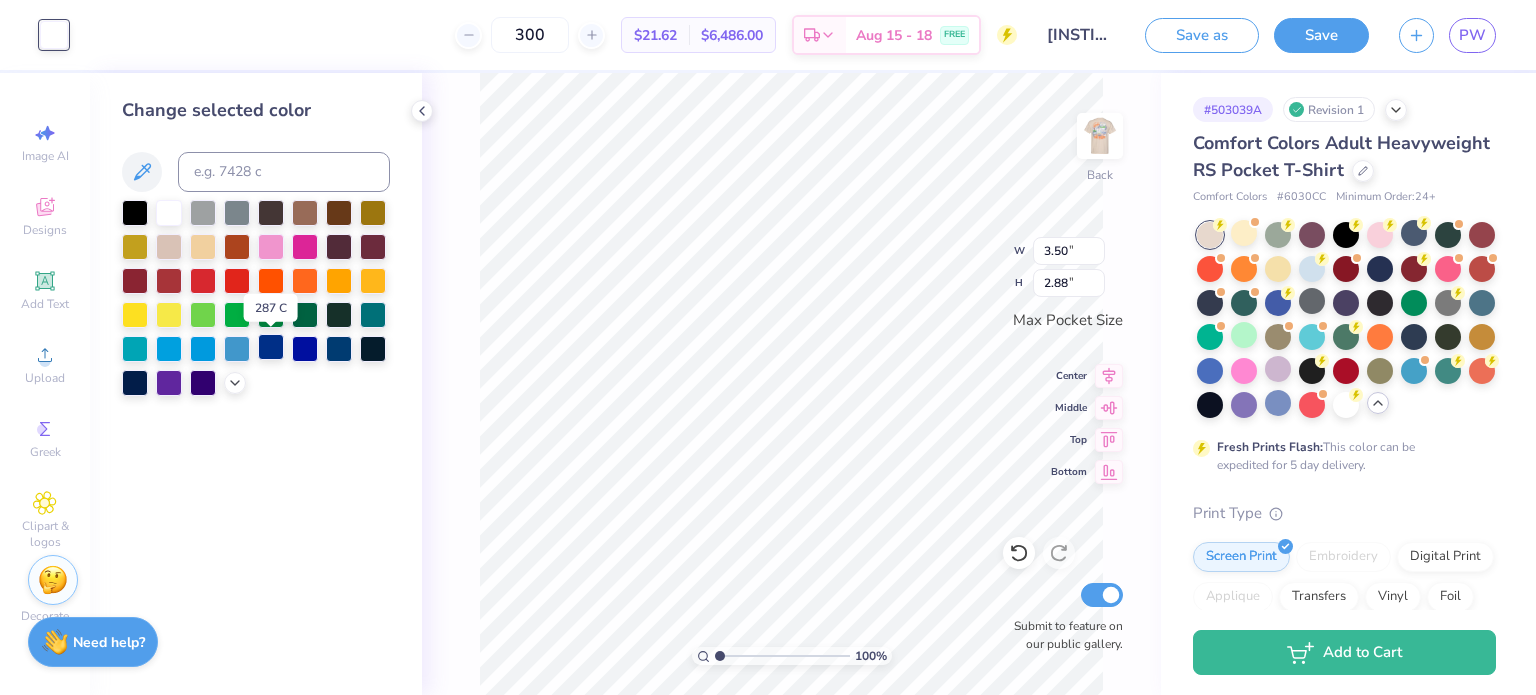 click at bounding box center (271, 347) 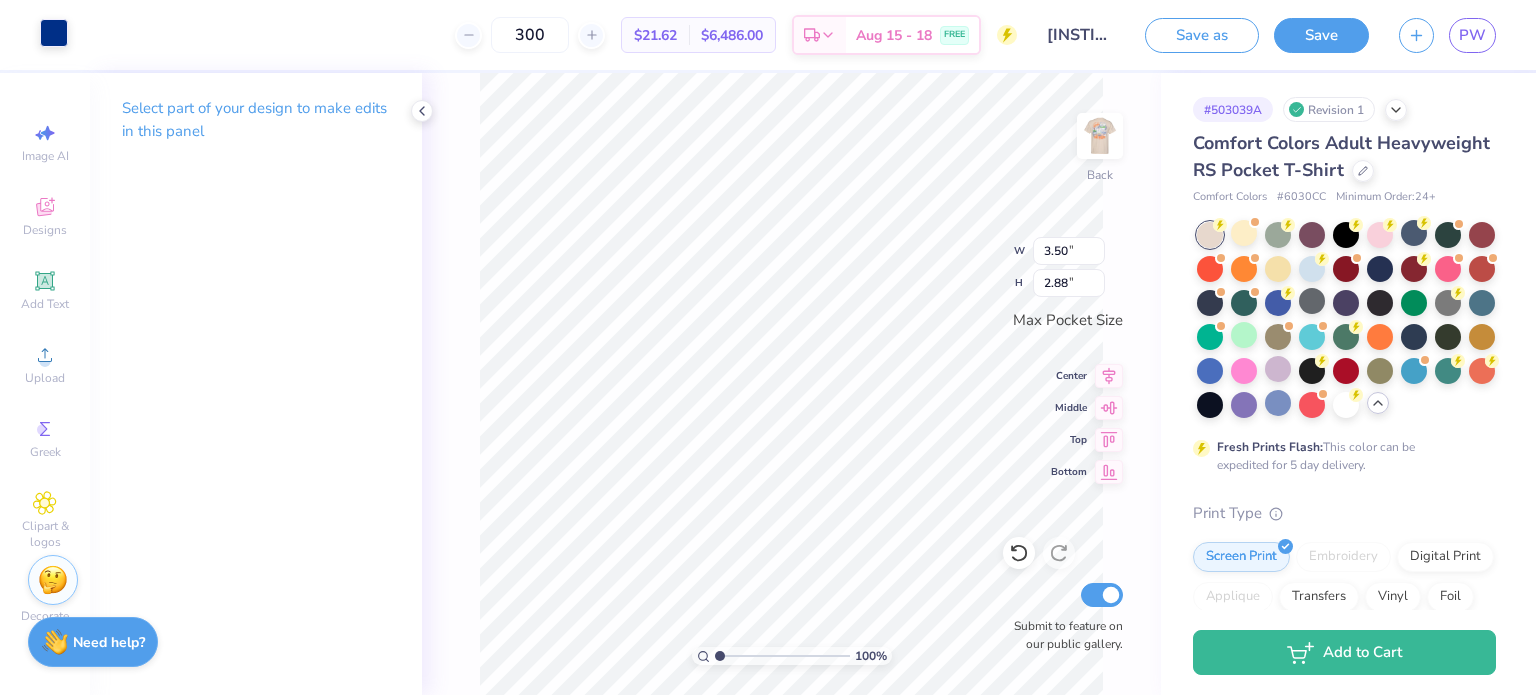 click at bounding box center (54, 33) 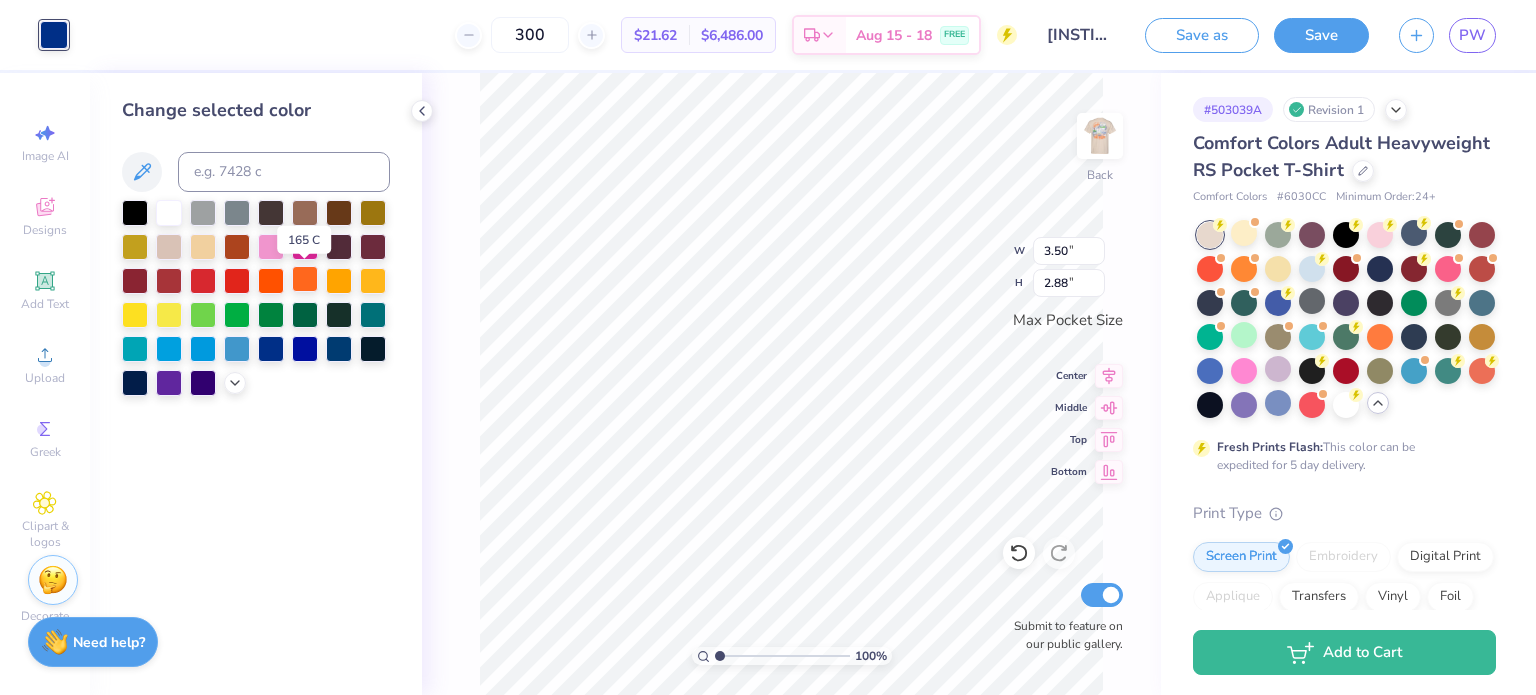 click at bounding box center (305, 279) 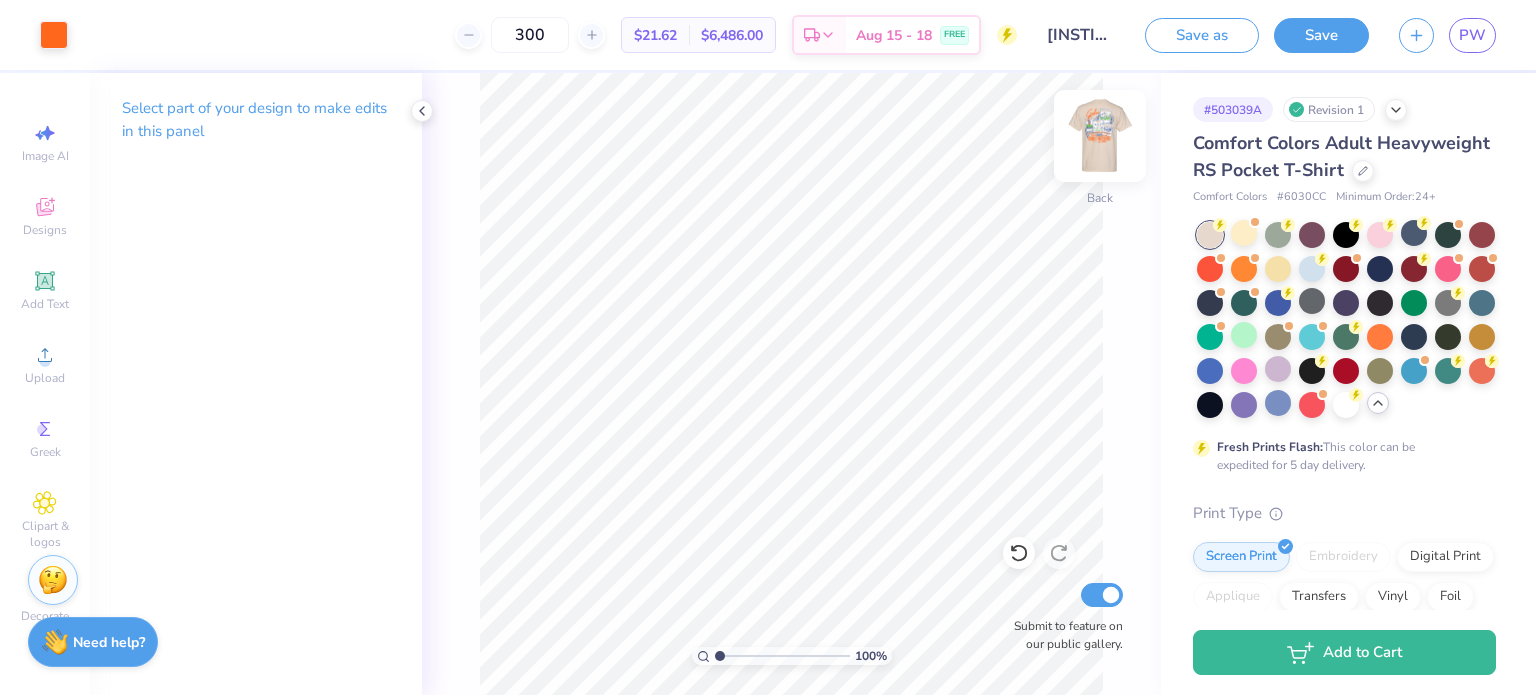 click at bounding box center [1100, 136] 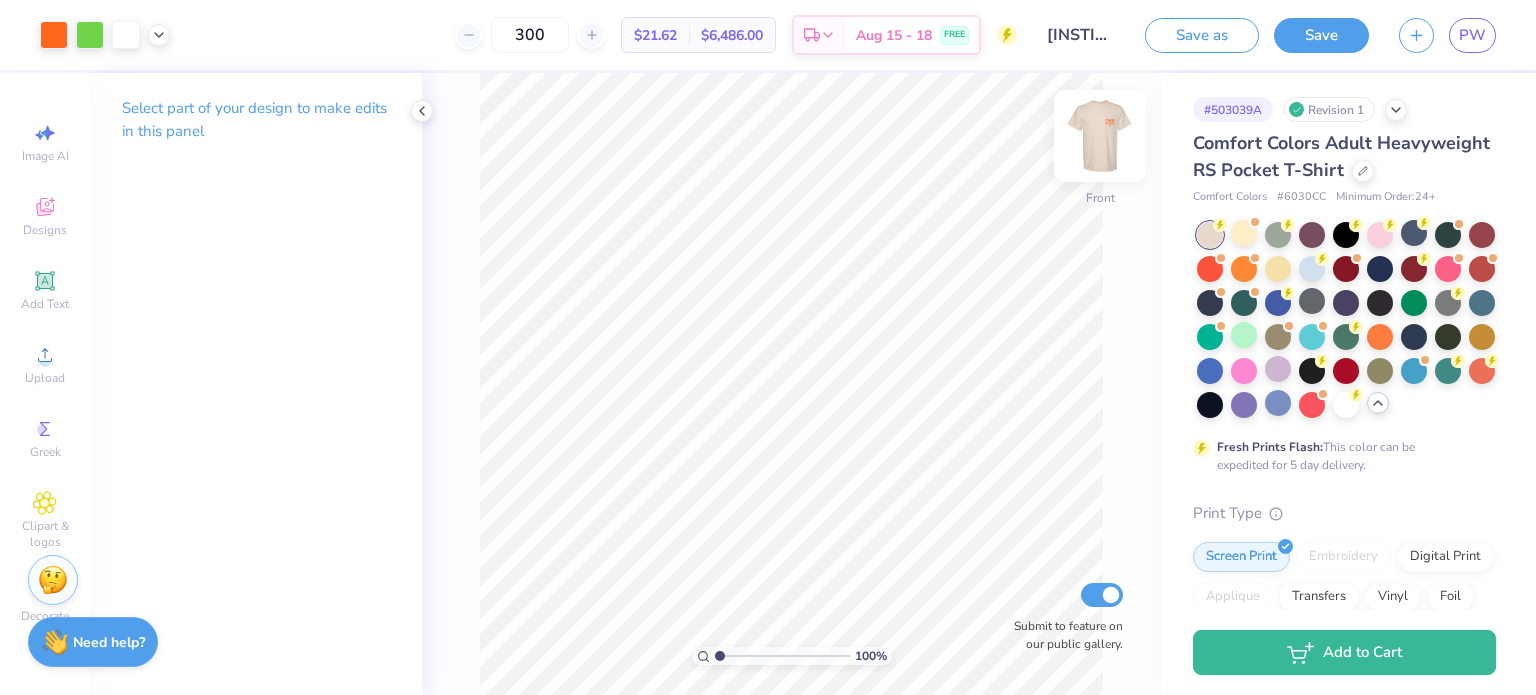 click at bounding box center (1100, 136) 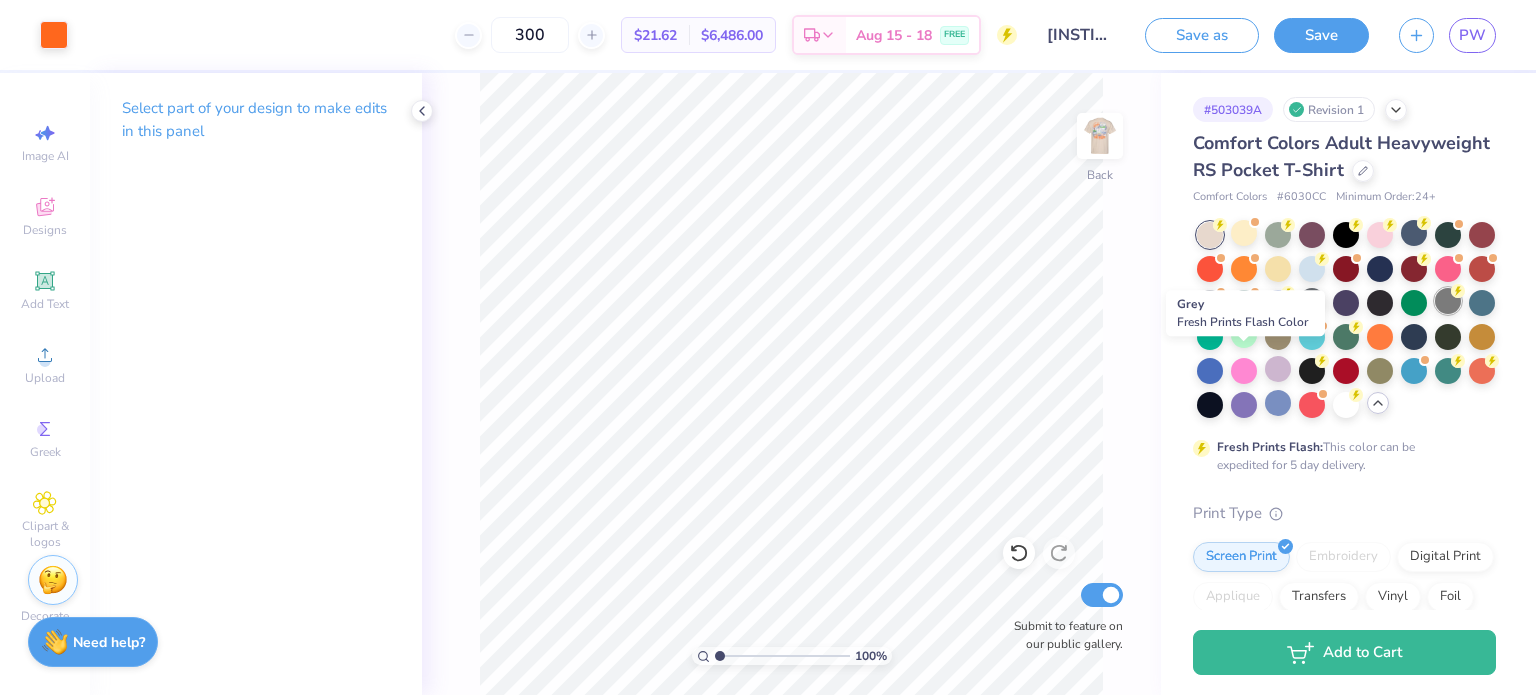 click at bounding box center (1448, 301) 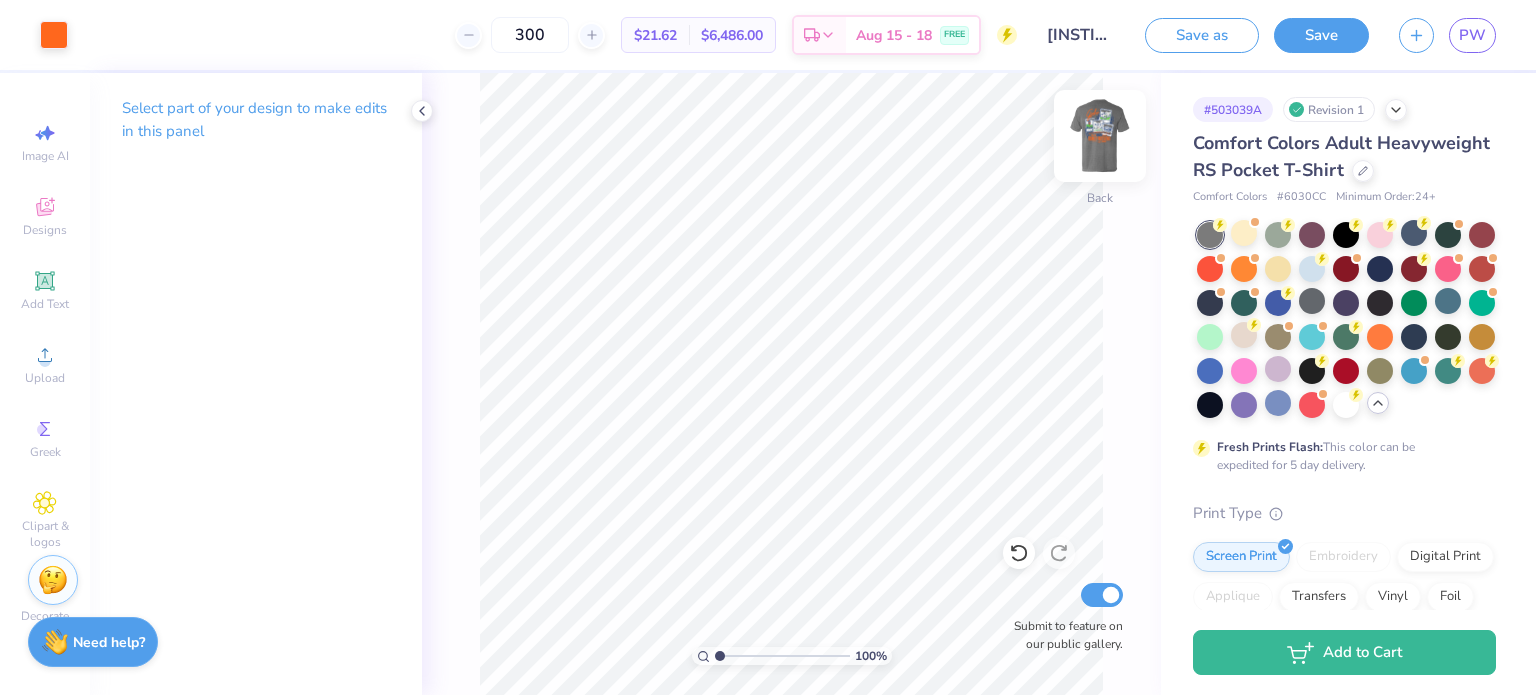 click at bounding box center (1100, 136) 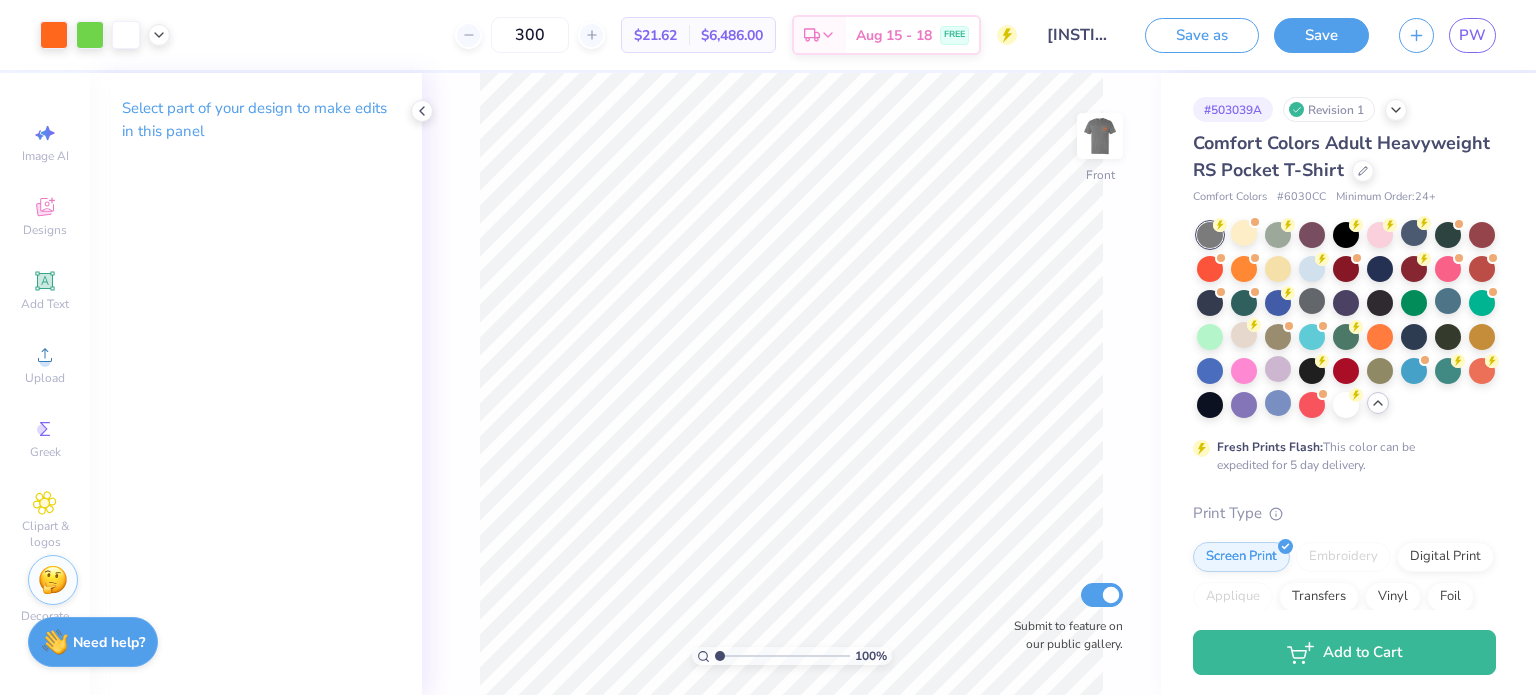 click at bounding box center (1100, 136) 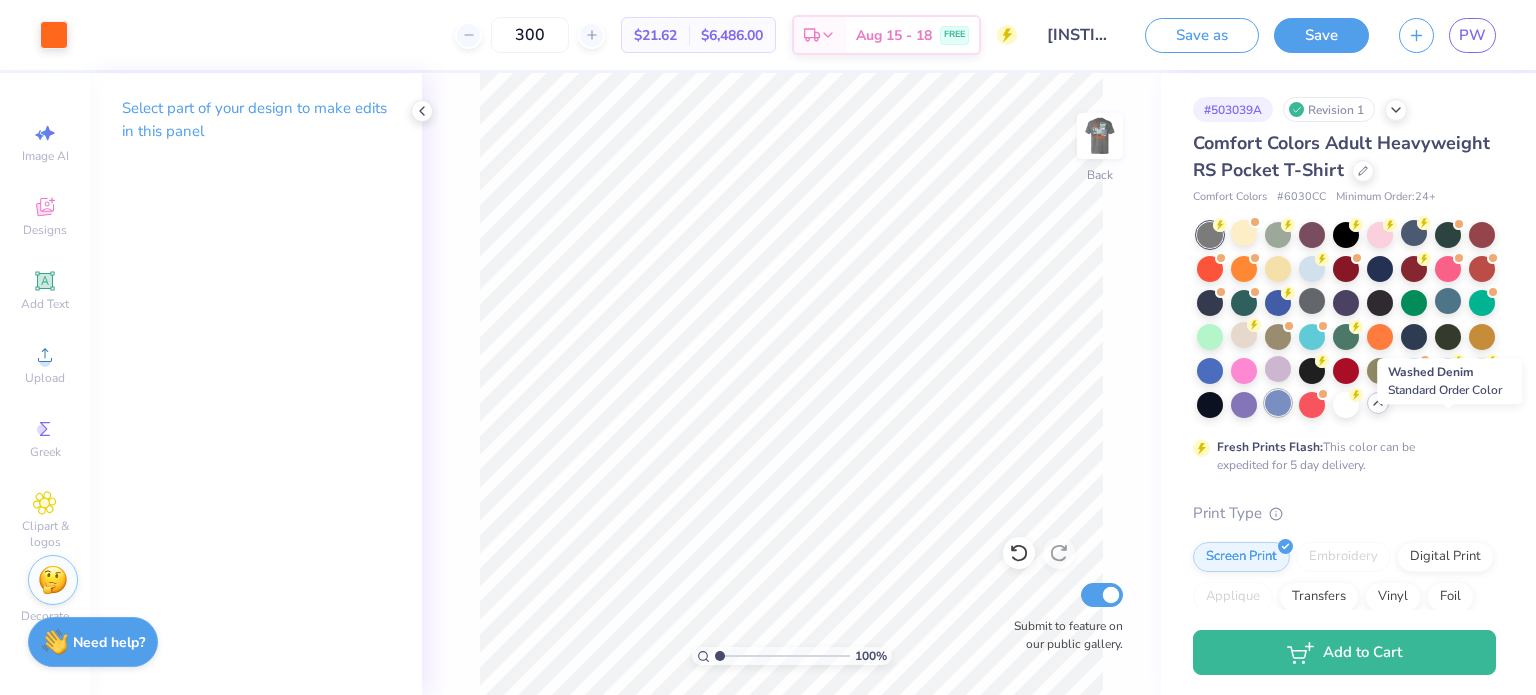 click at bounding box center (1278, 403) 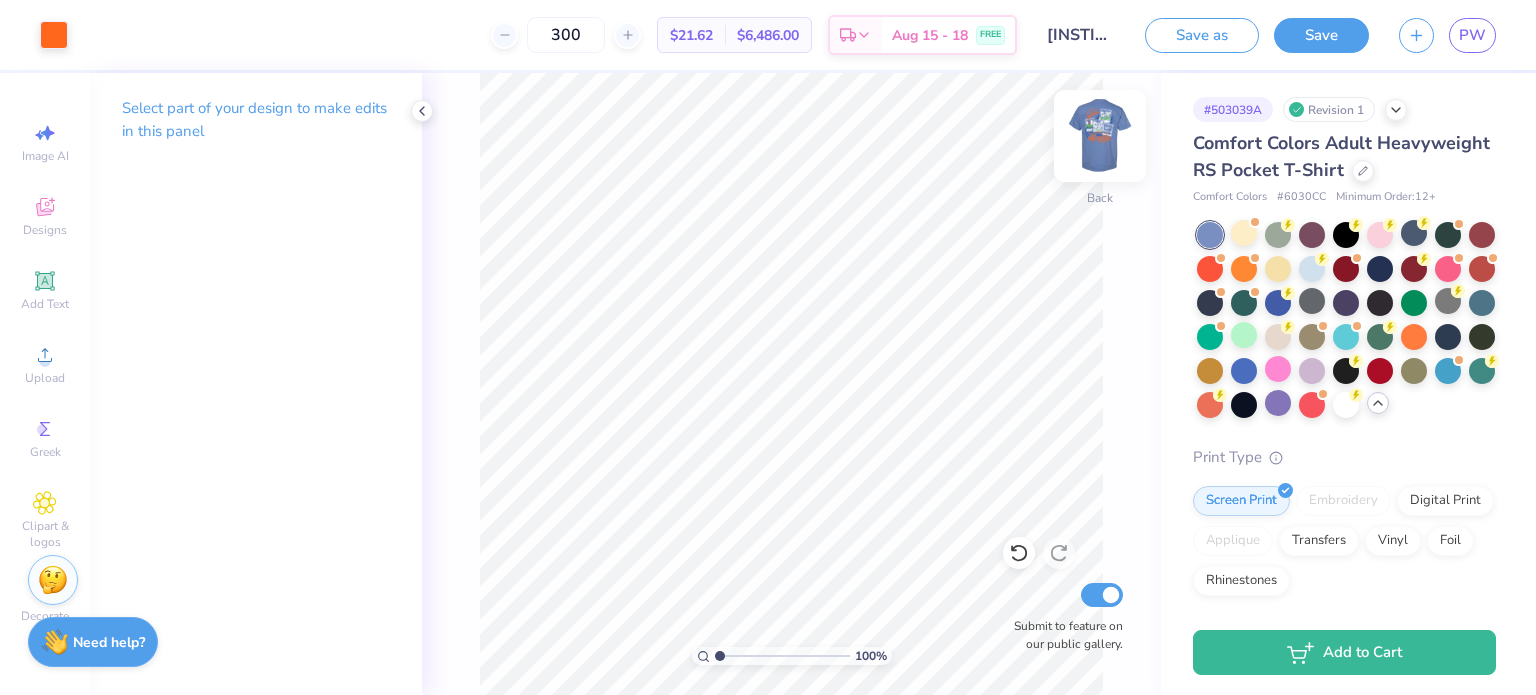 click at bounding box center (1100, 136) 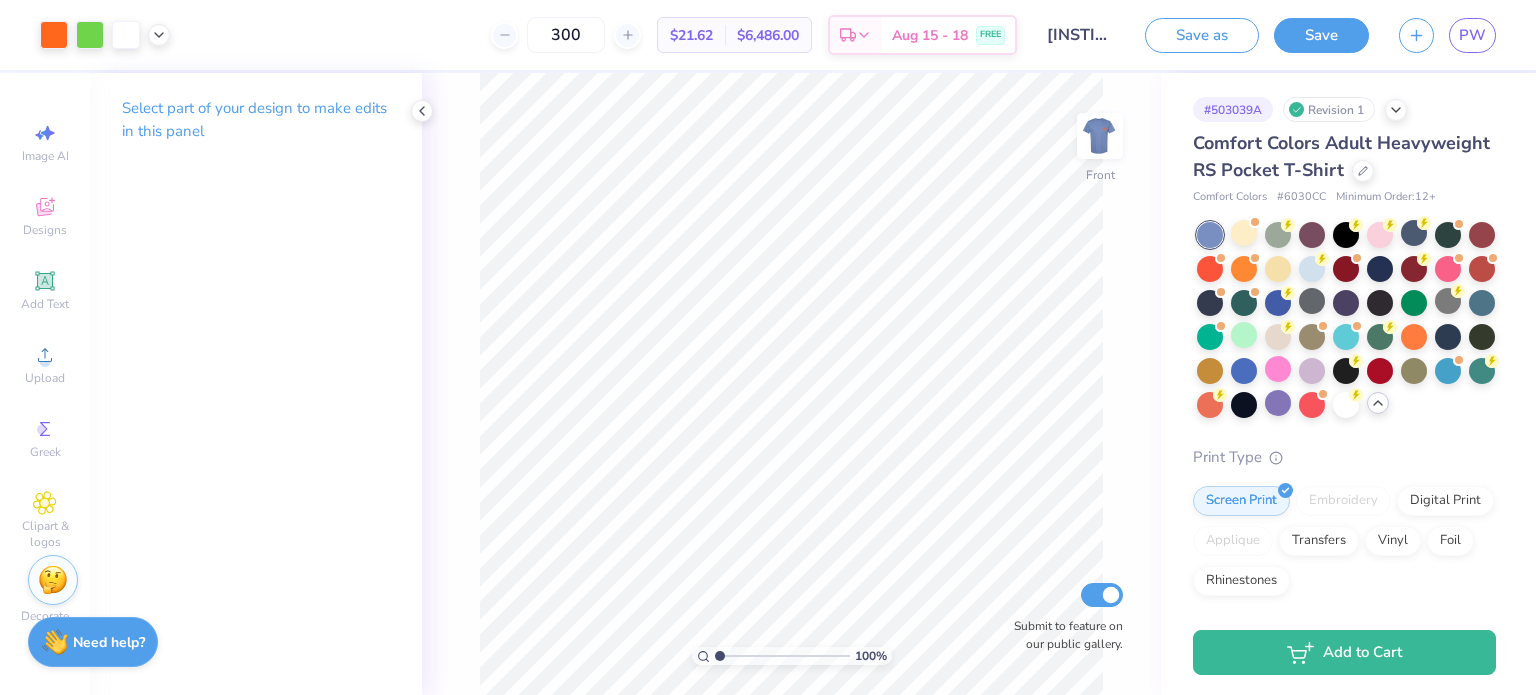 click at bounding box center [1100, 136] 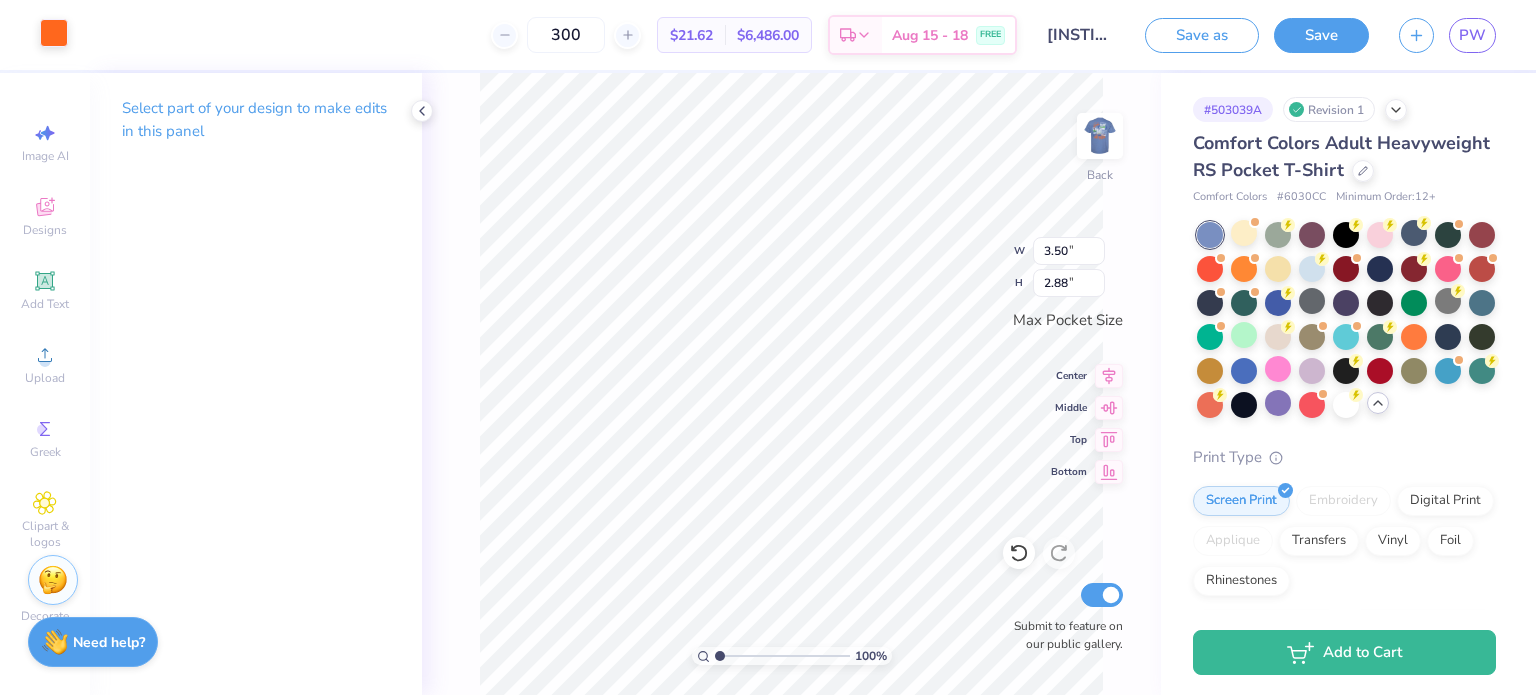 click at bounding box center [54, 33] 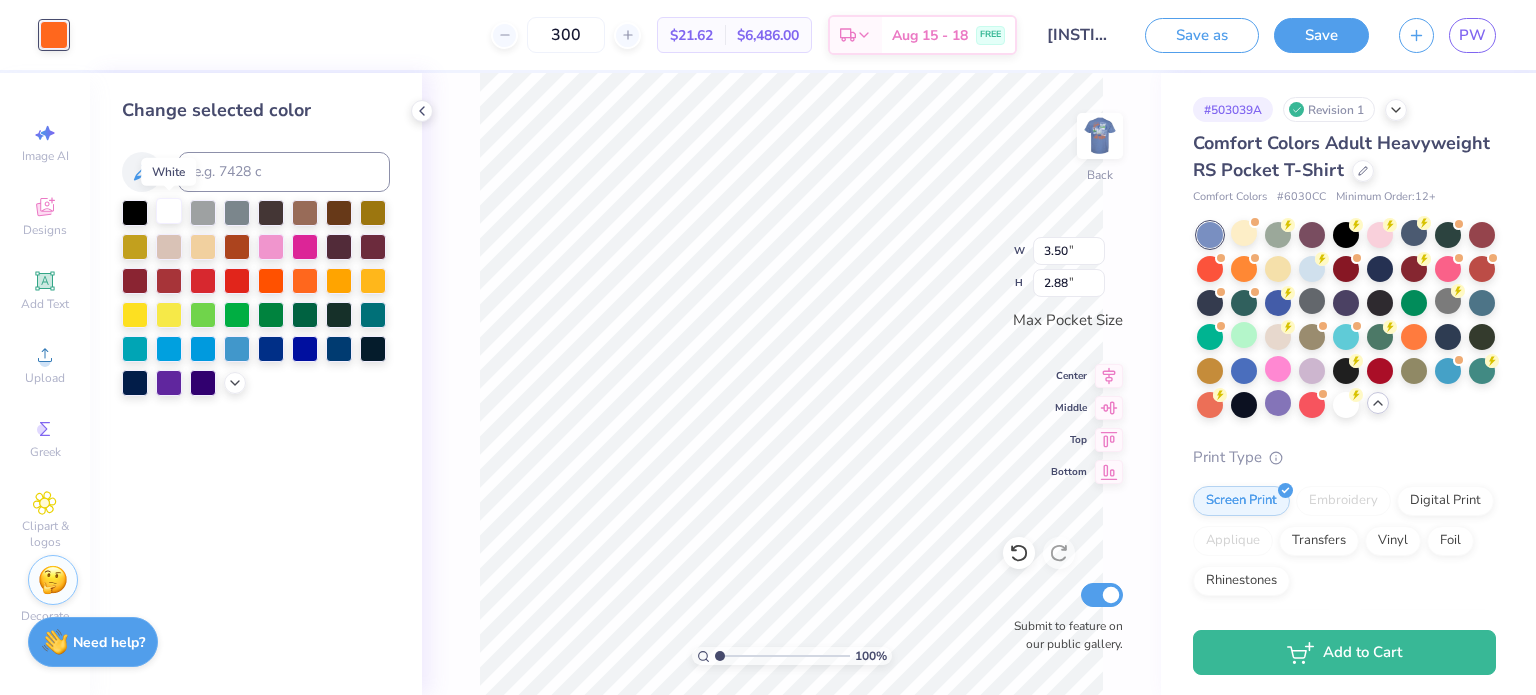 click at bounding box center (169, 211) 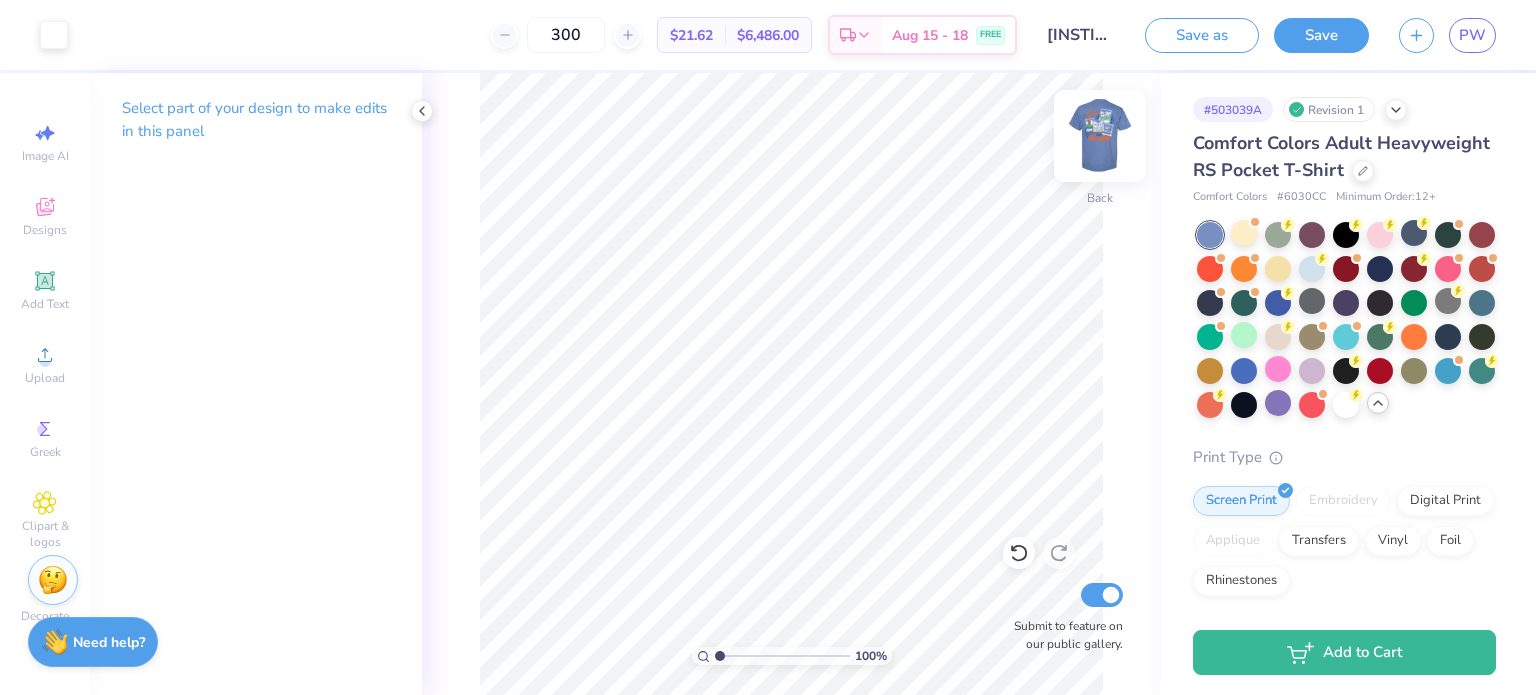 click at bounding box center [1100, 136] 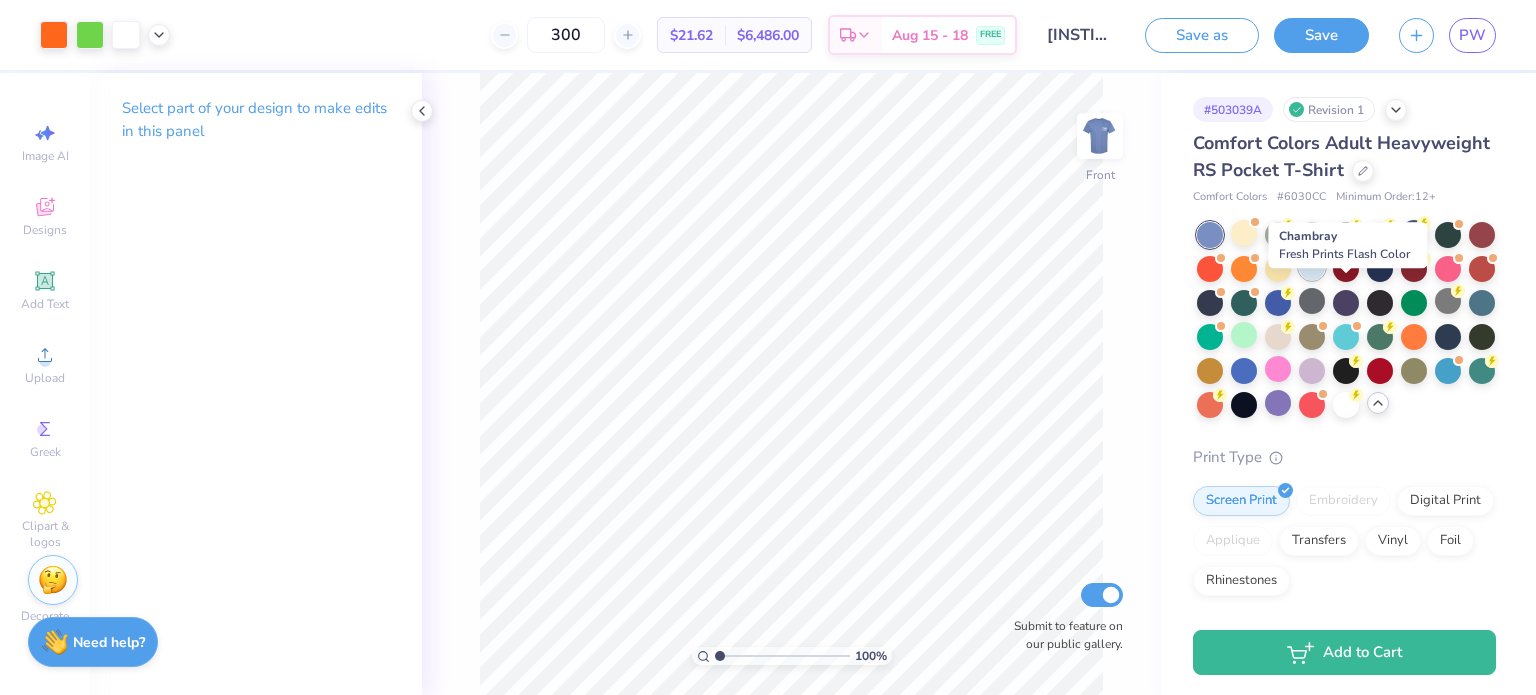 click at bounding box center (1312, 267) 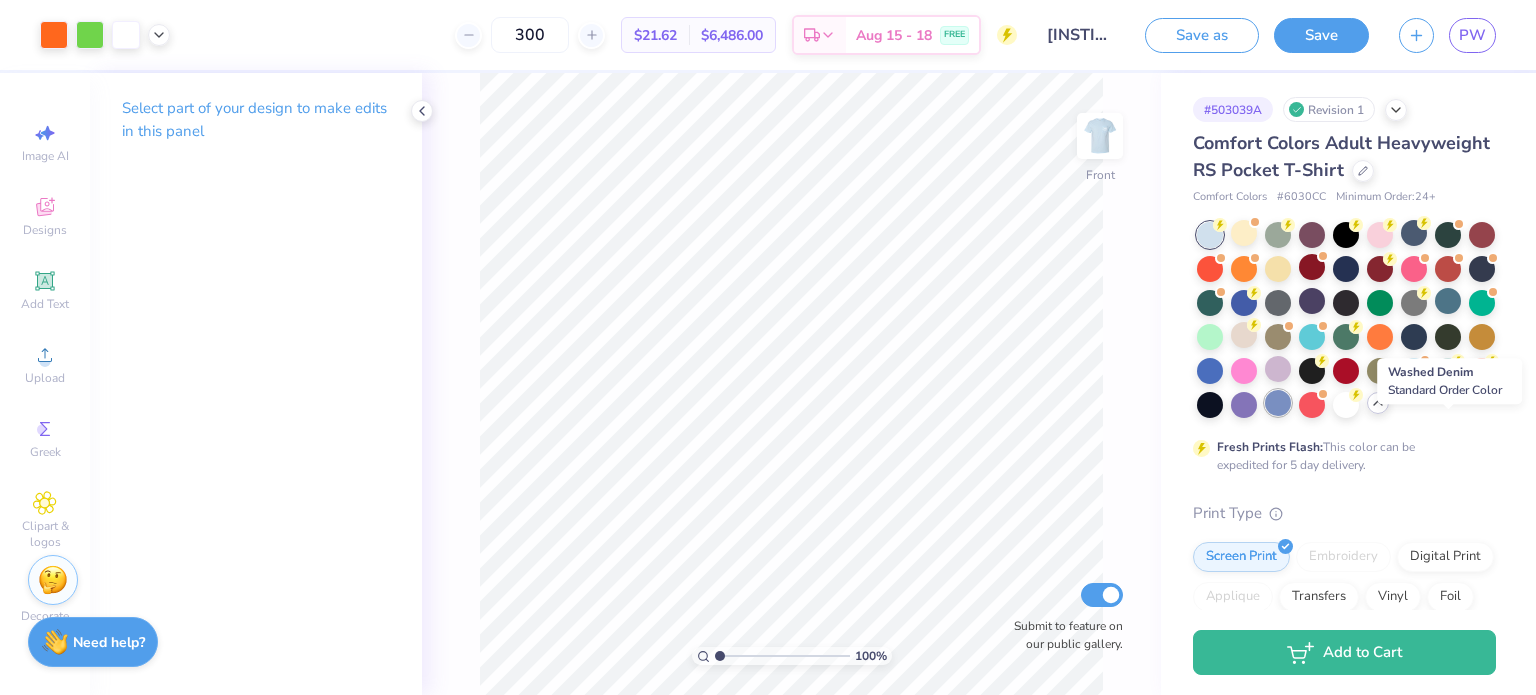 click at bounding box center (1278, 403) 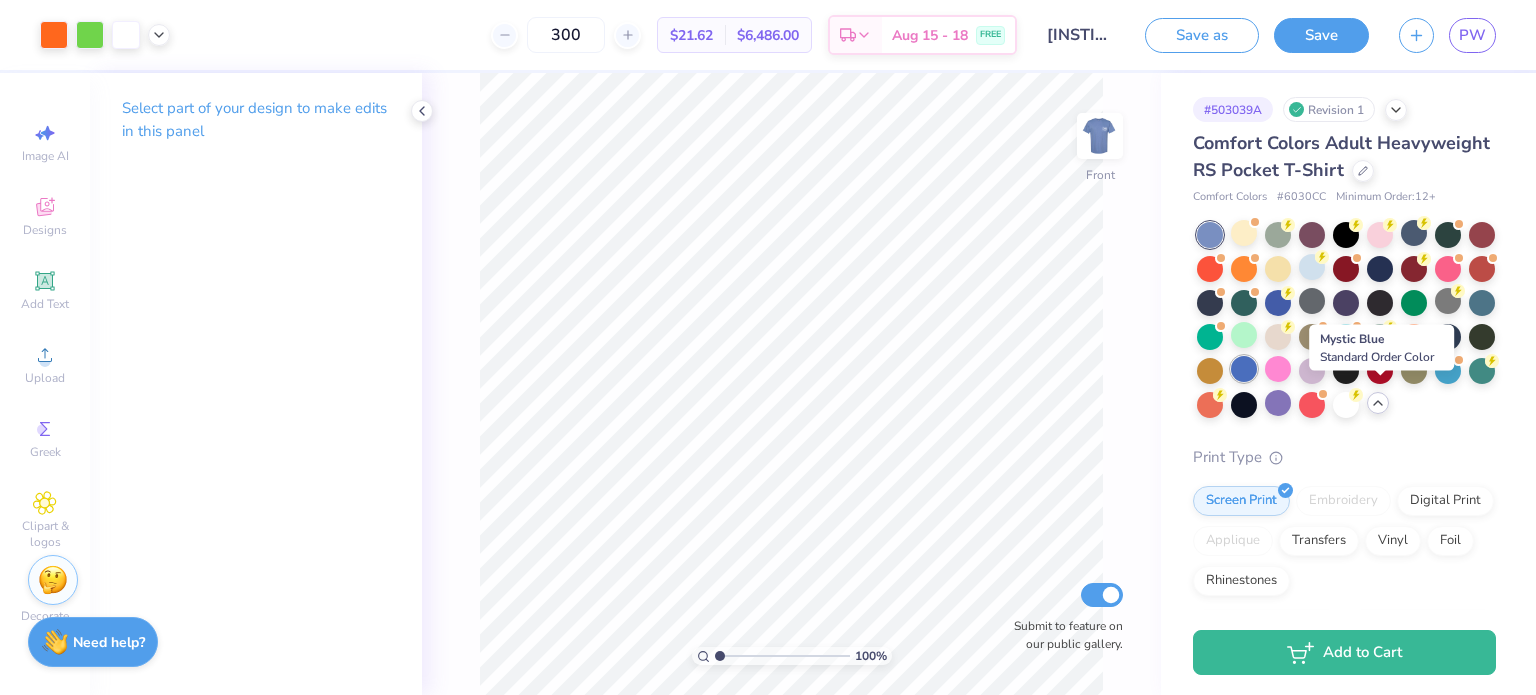 click at bounding box center [1244, 369] 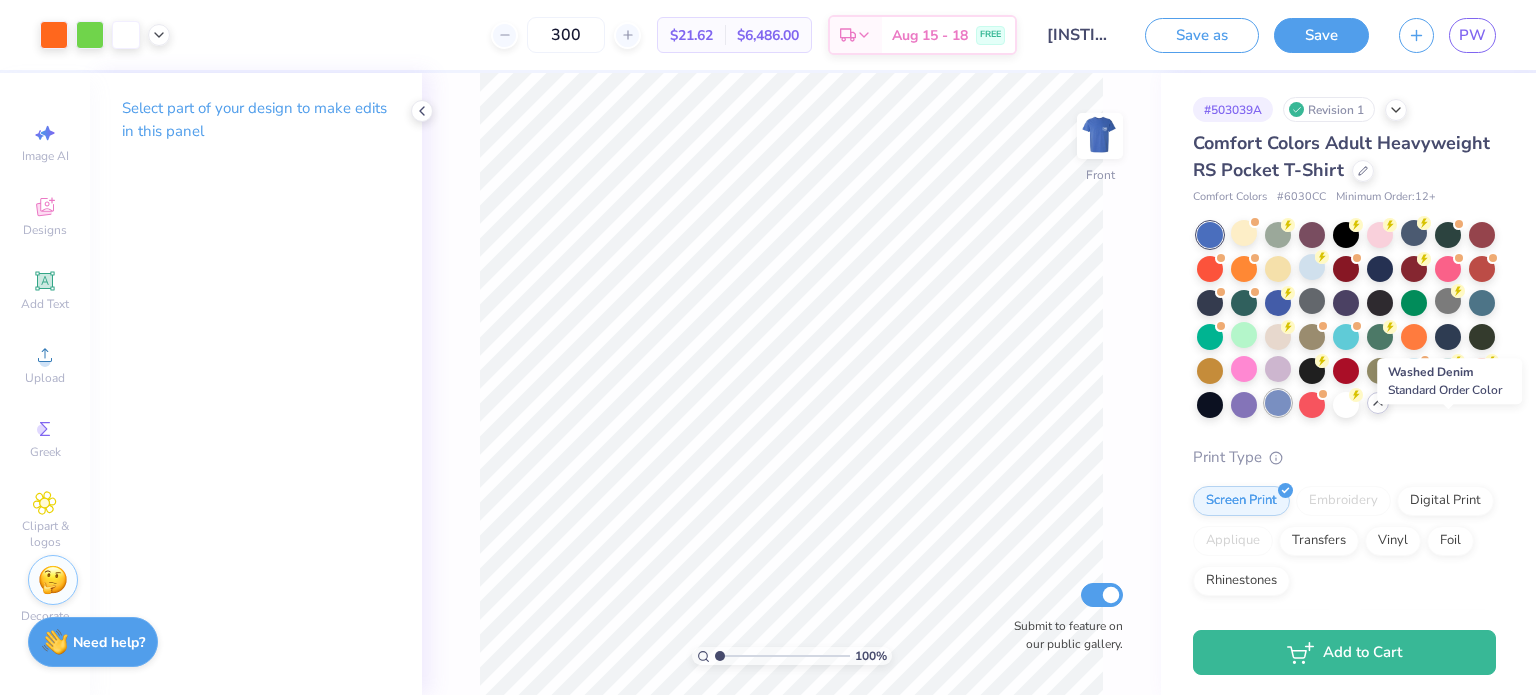 click at bounding box center (1278, 403) 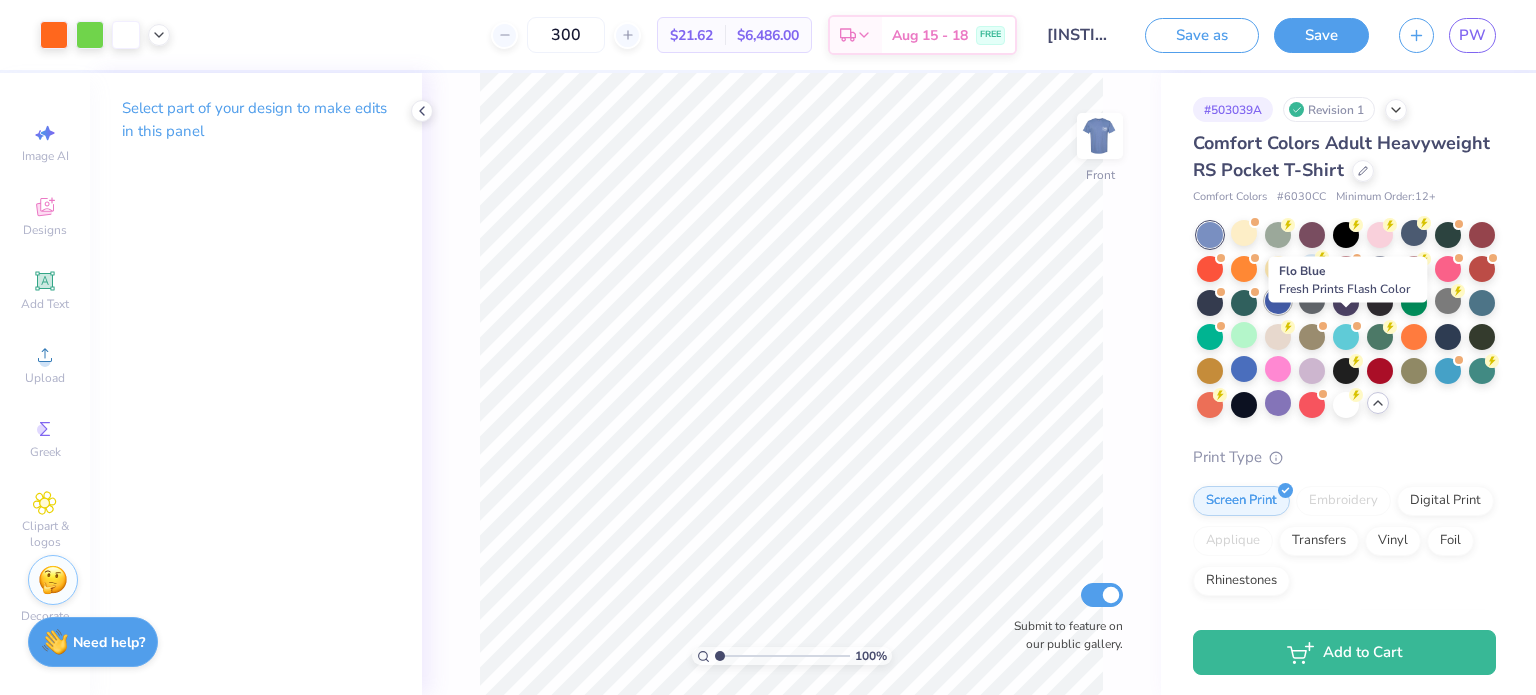 click at bounding box center (1278, 301) 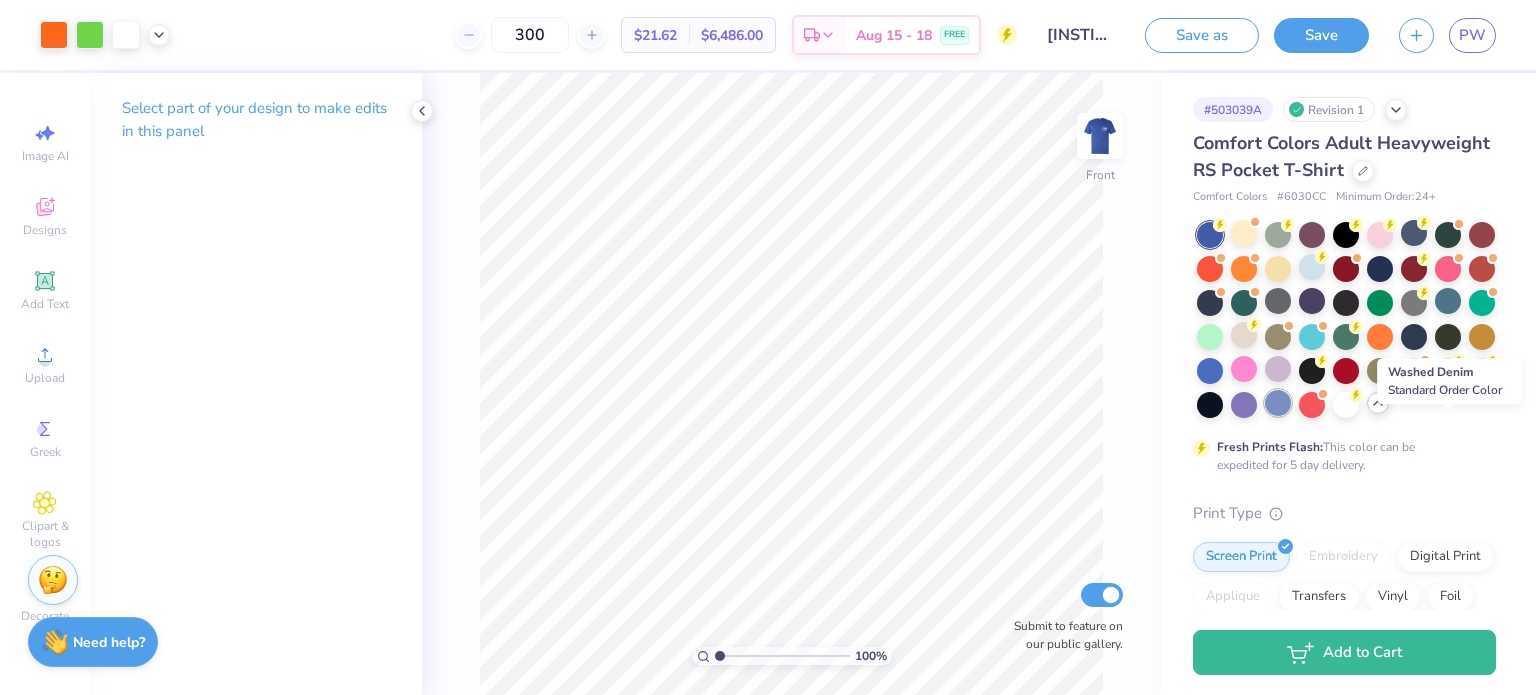 click at bounding box center (1278, 403) 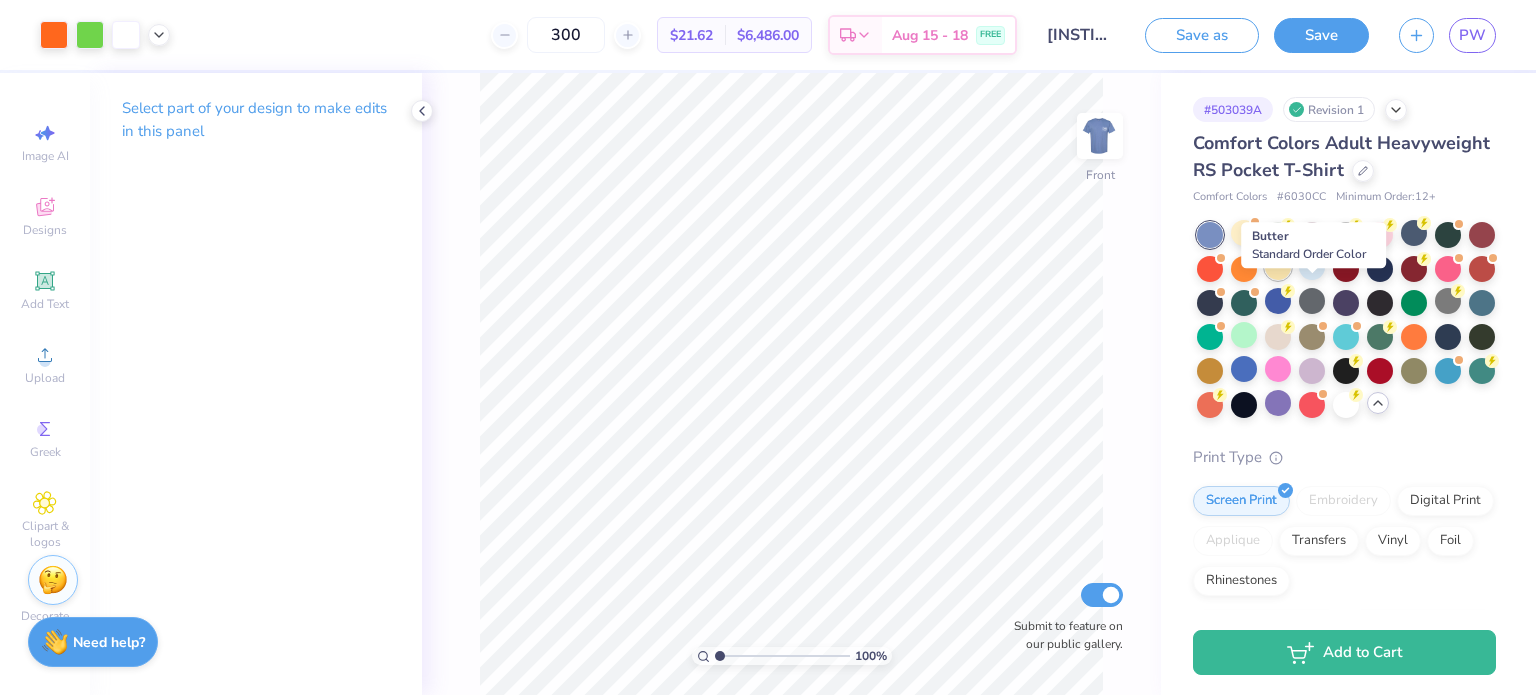 click at bounding box center [1278, 267] 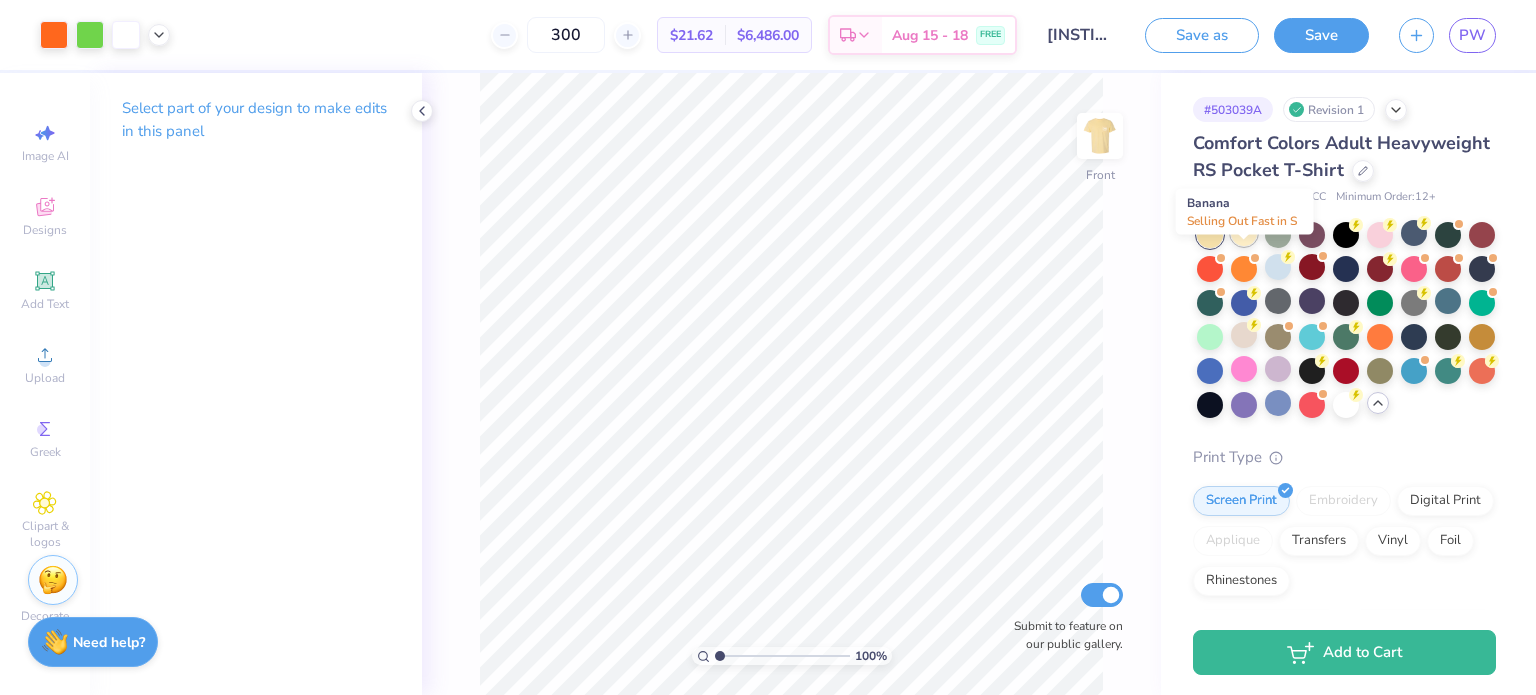 click at bounding box center [1244, 233] 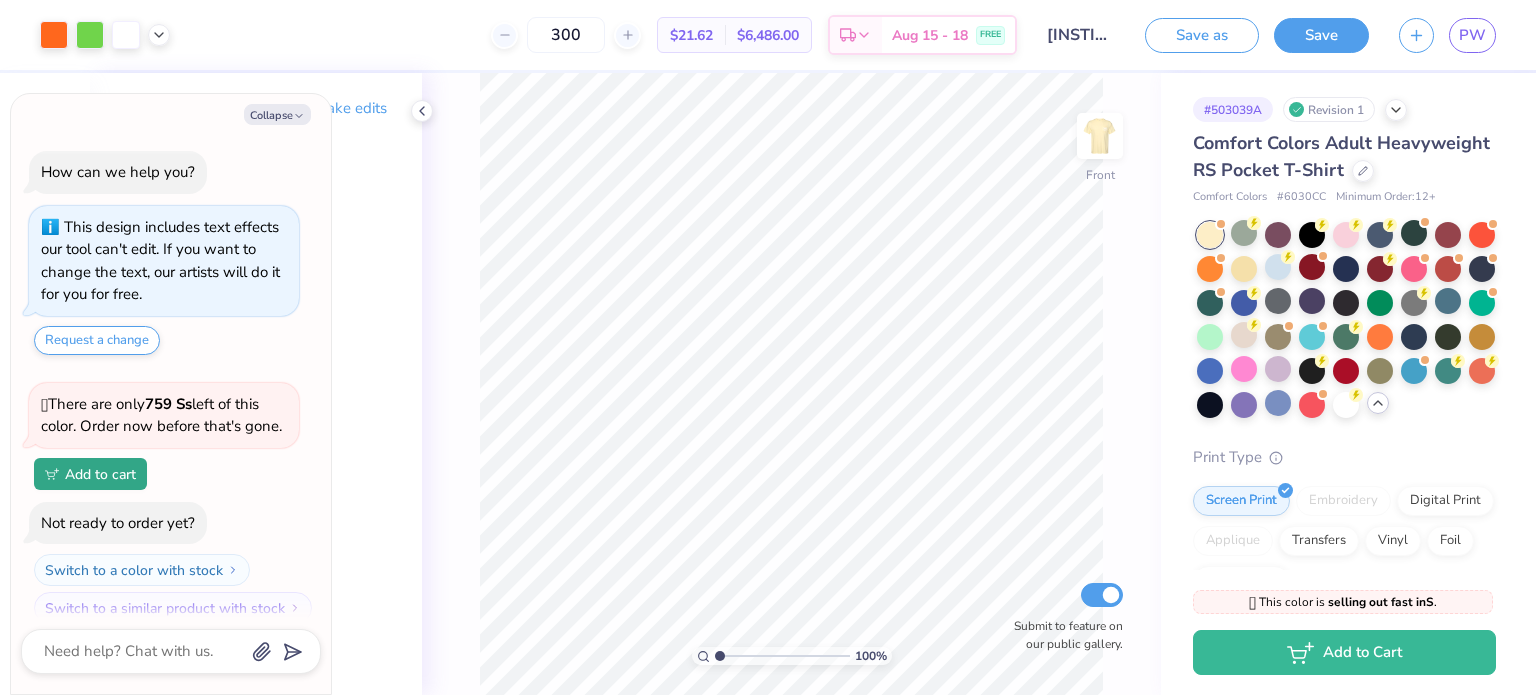 scroll, scrollTop: 559, scrollLeft: 0, axis: vertical 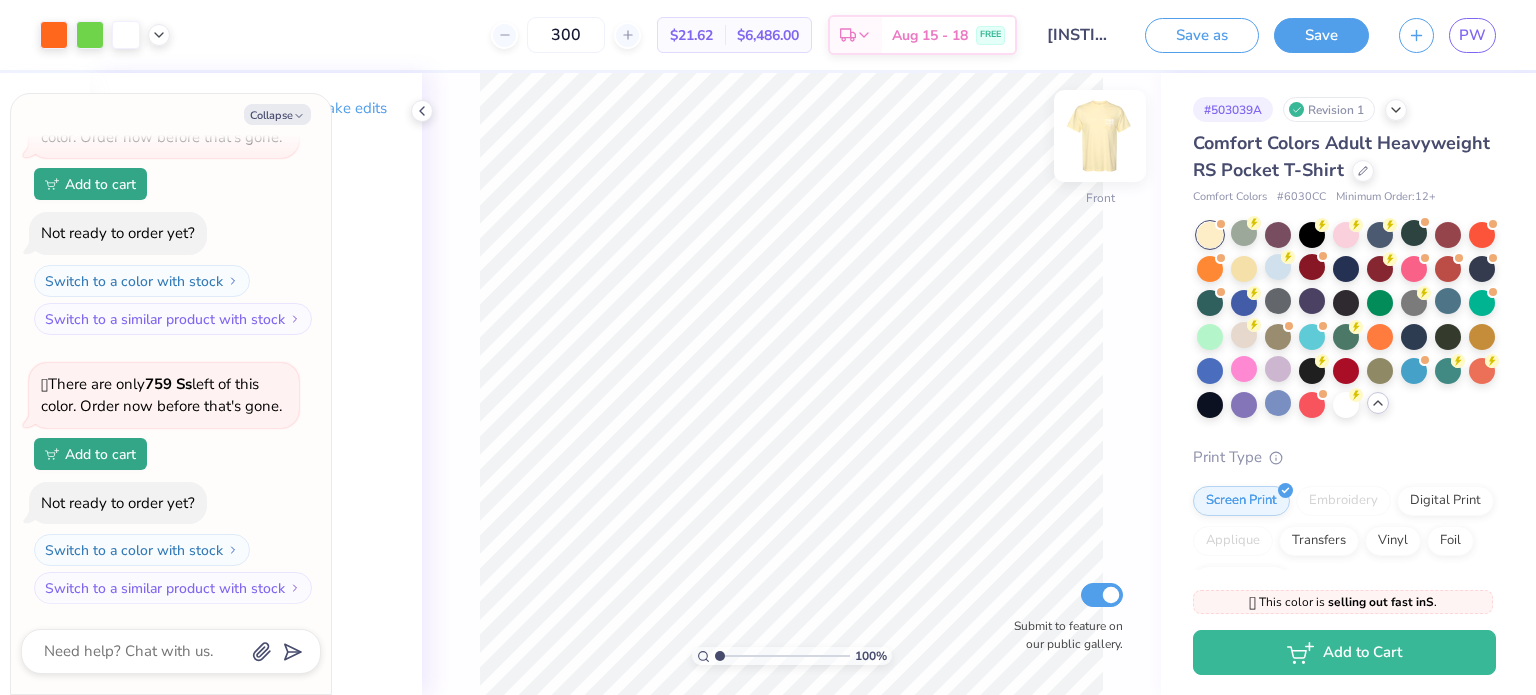 click at bounding box center [1100, 136] 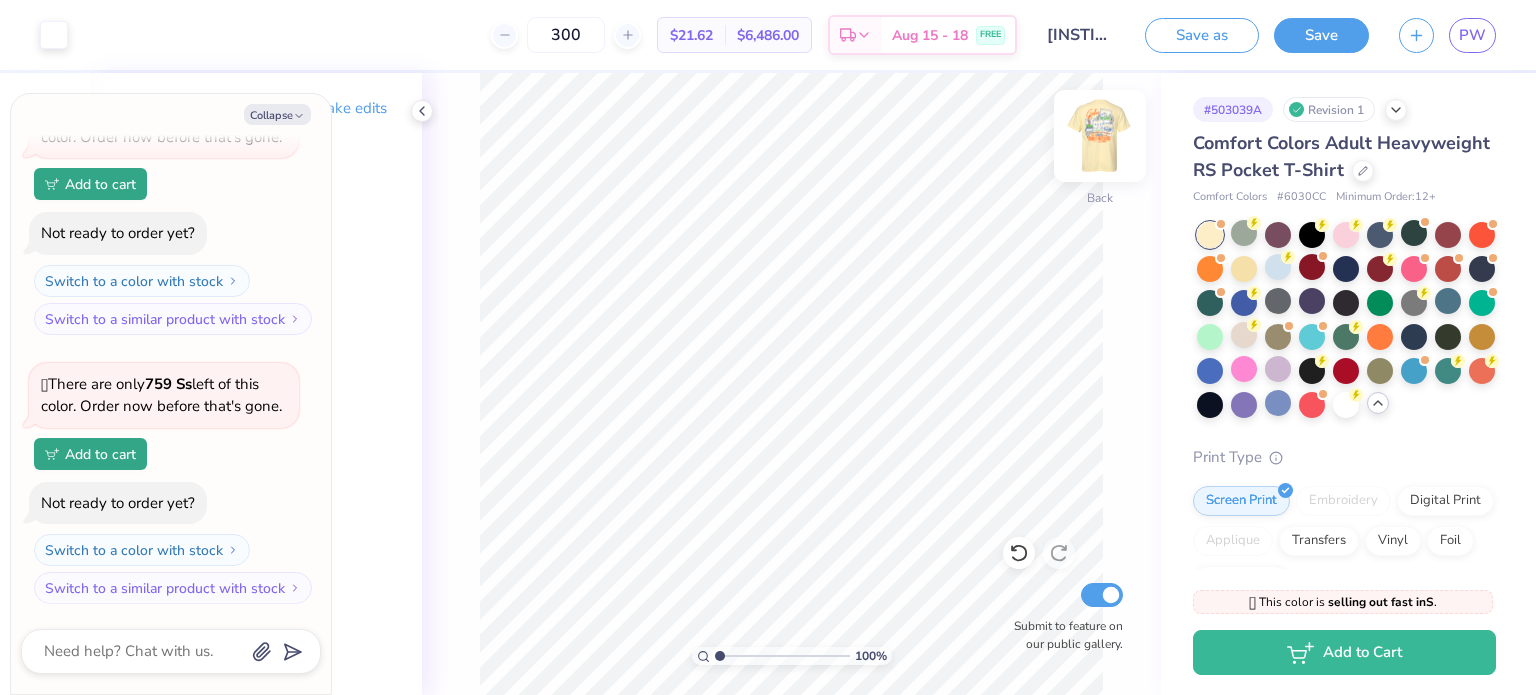 click at bounding box center [1100, 136] 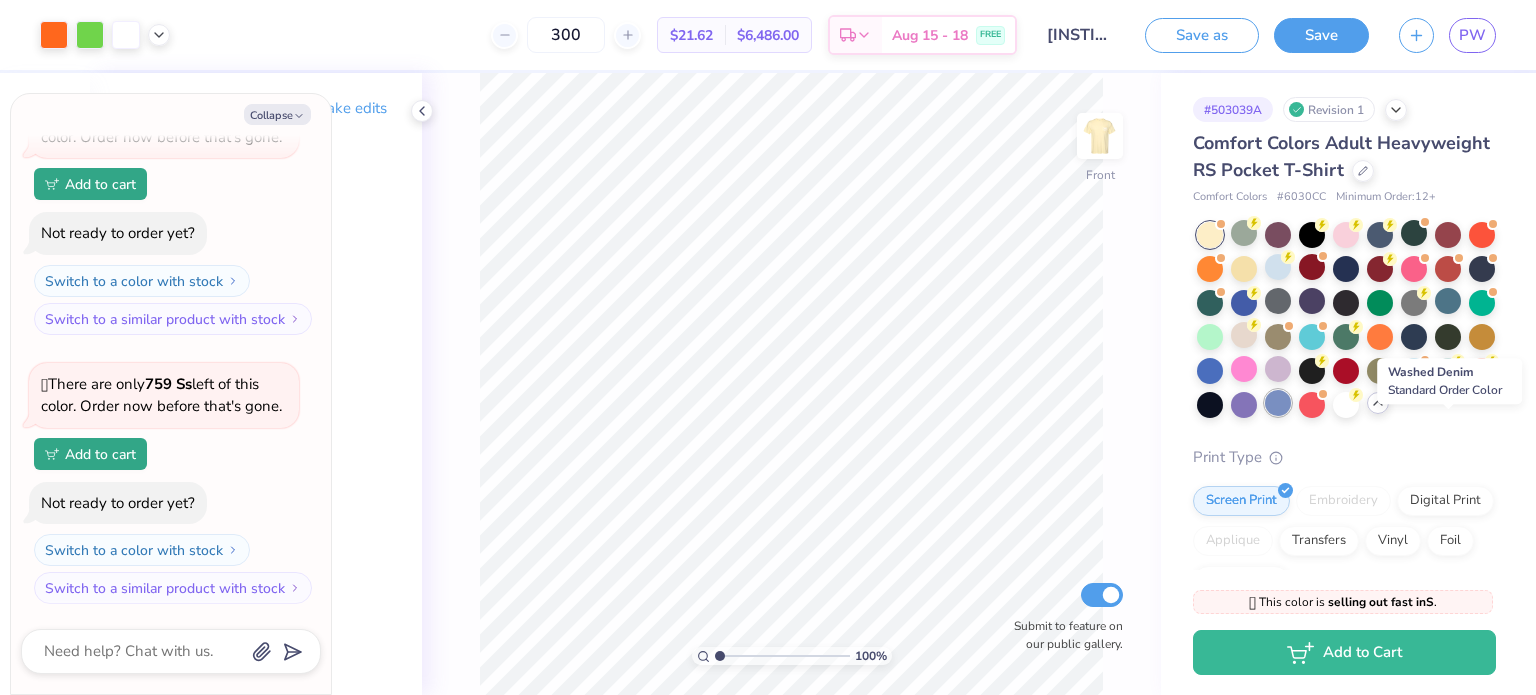 click at bounding box center (1278, 403) 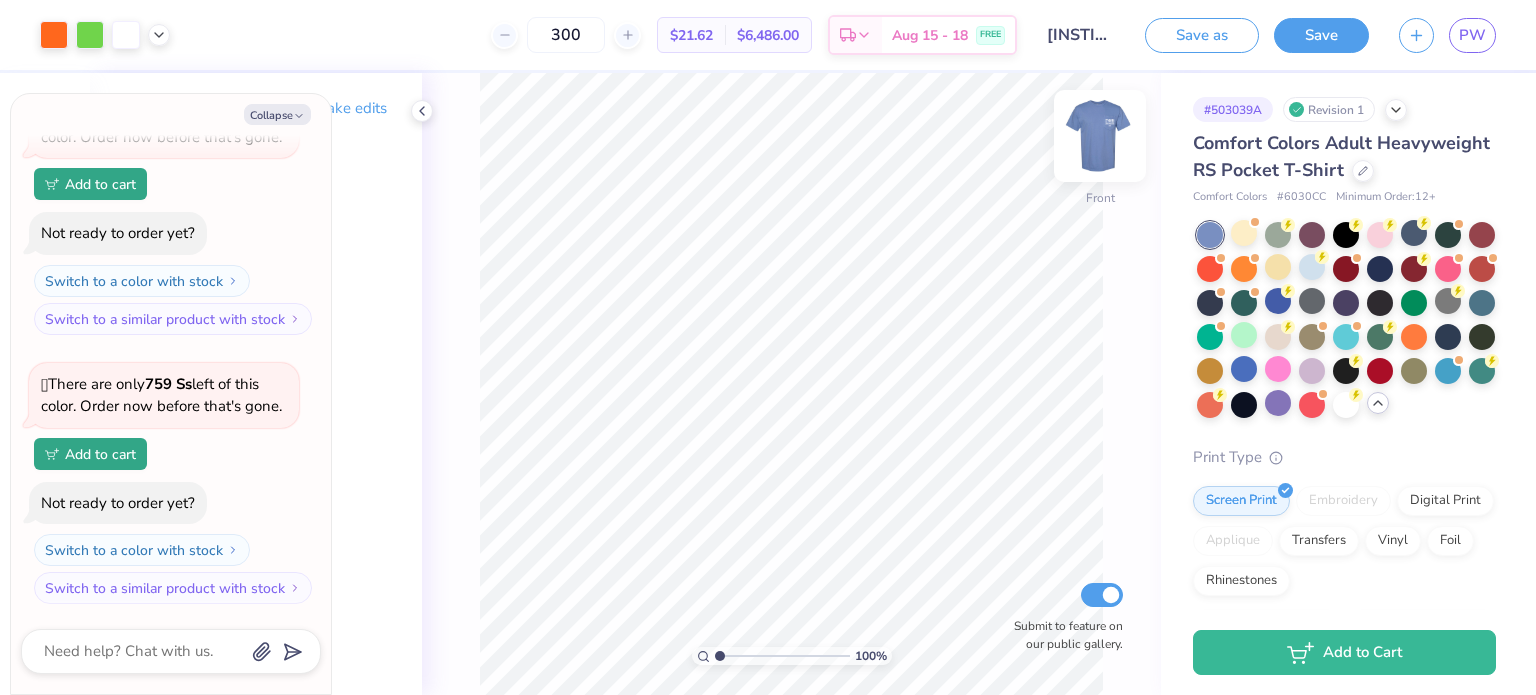 click at bounding box center (1100, 136) 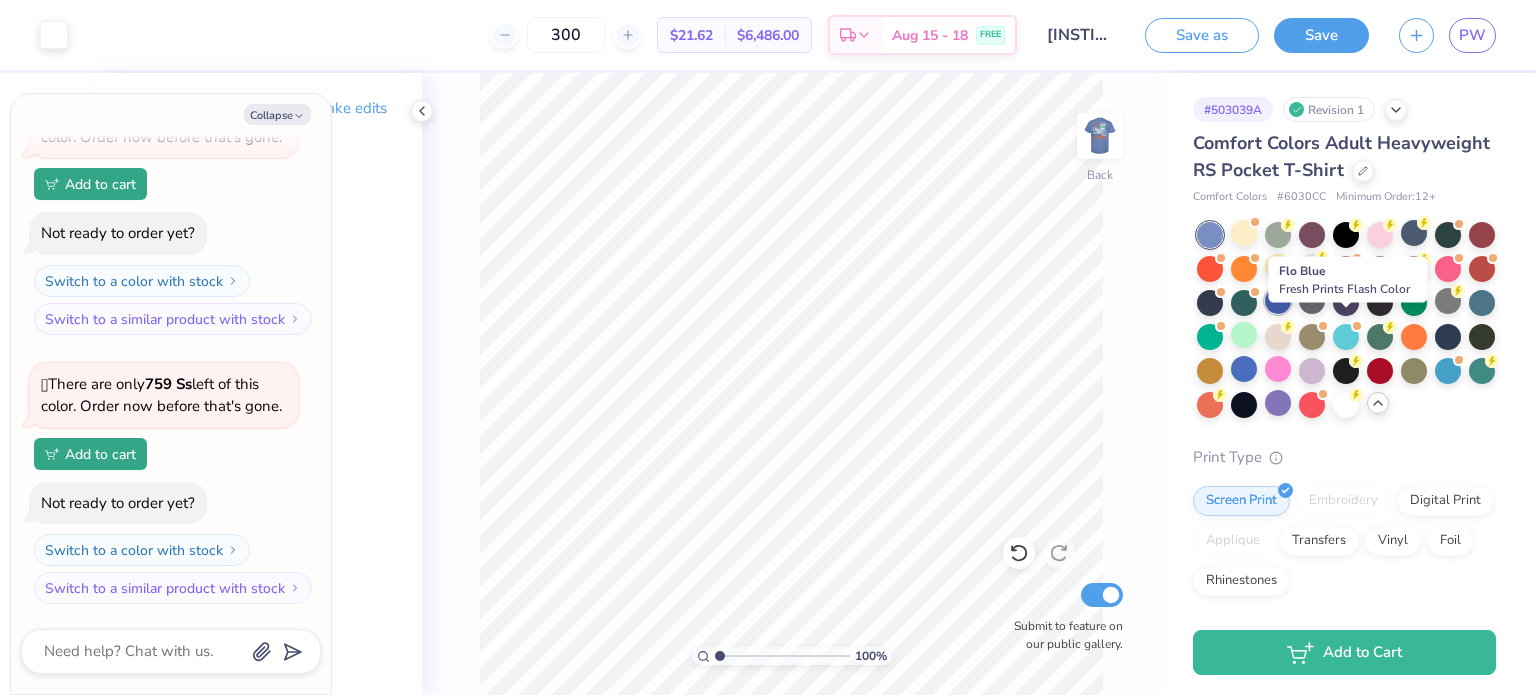 click at bounding box center (1278, 301) 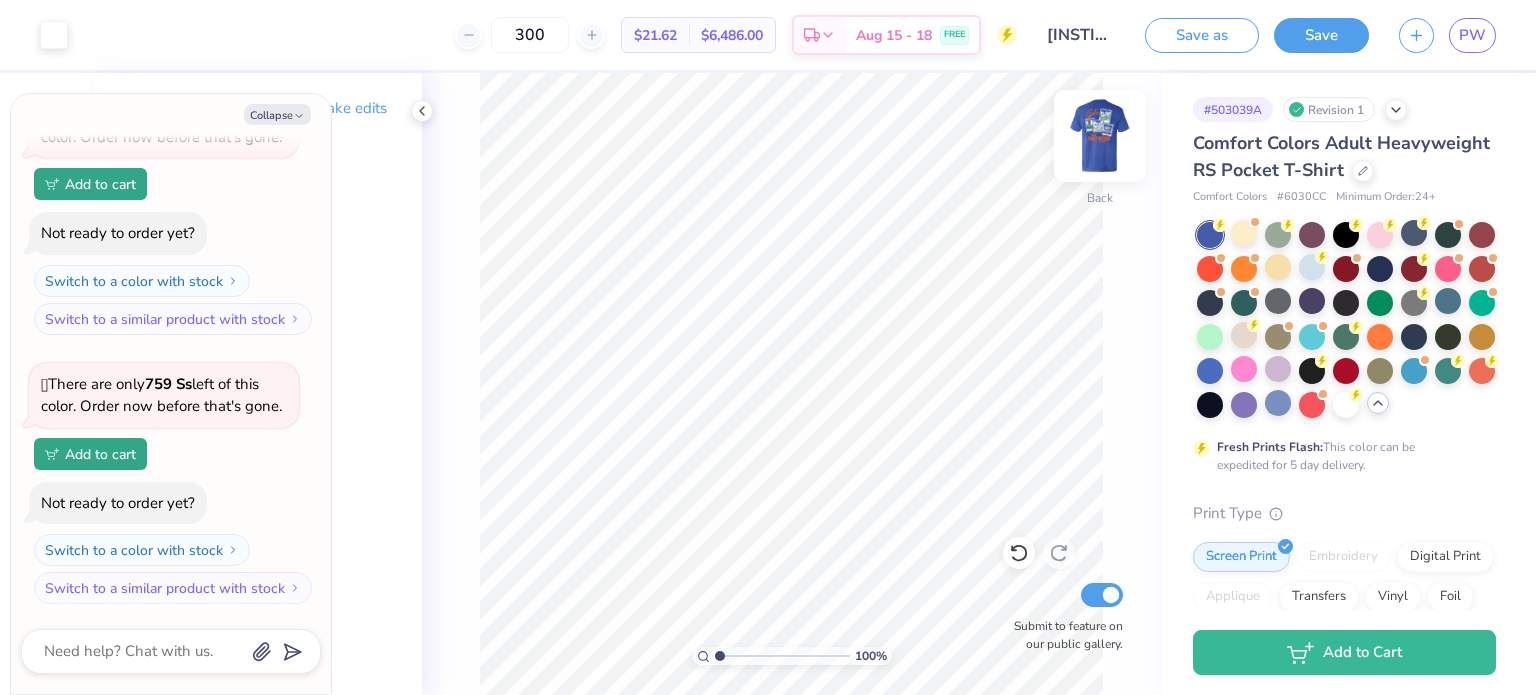 click at bounding box center [1100, 136] 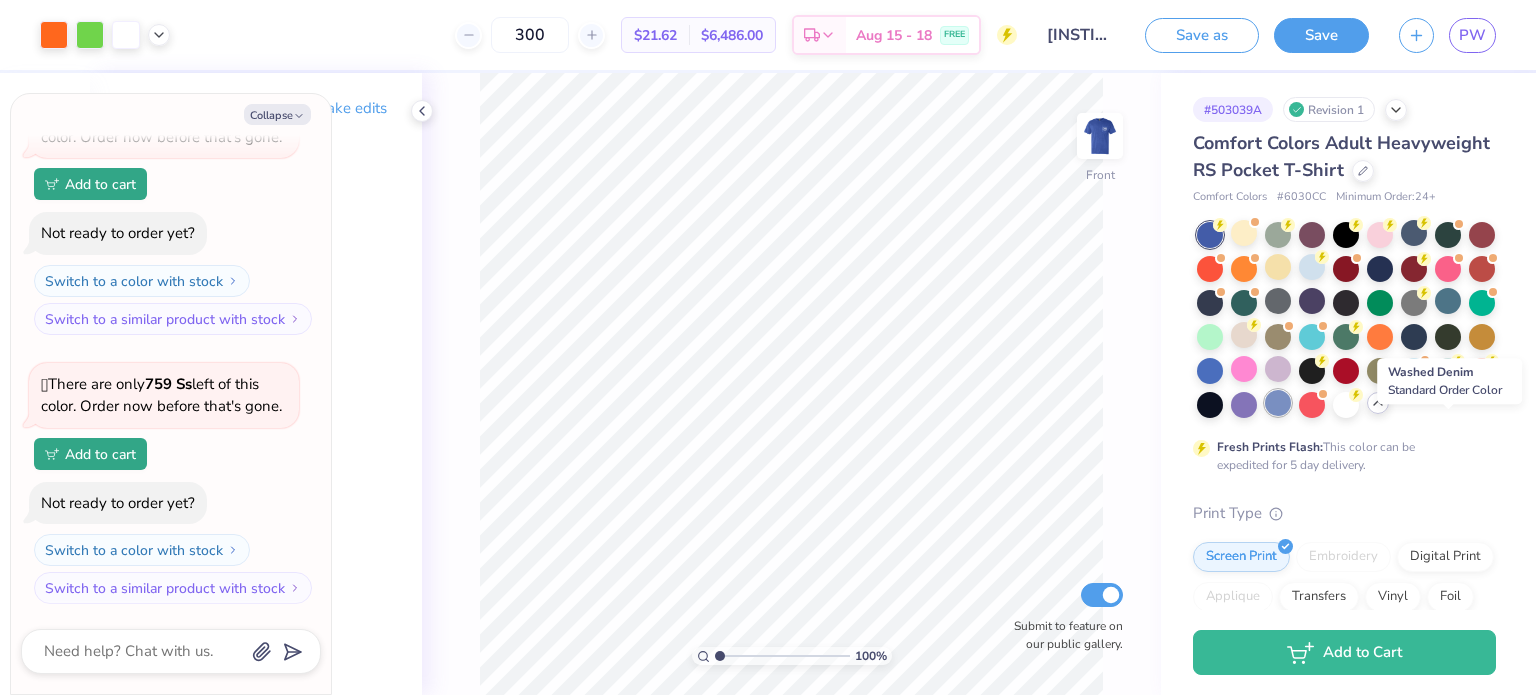 click at bounding box center [1278, 403] 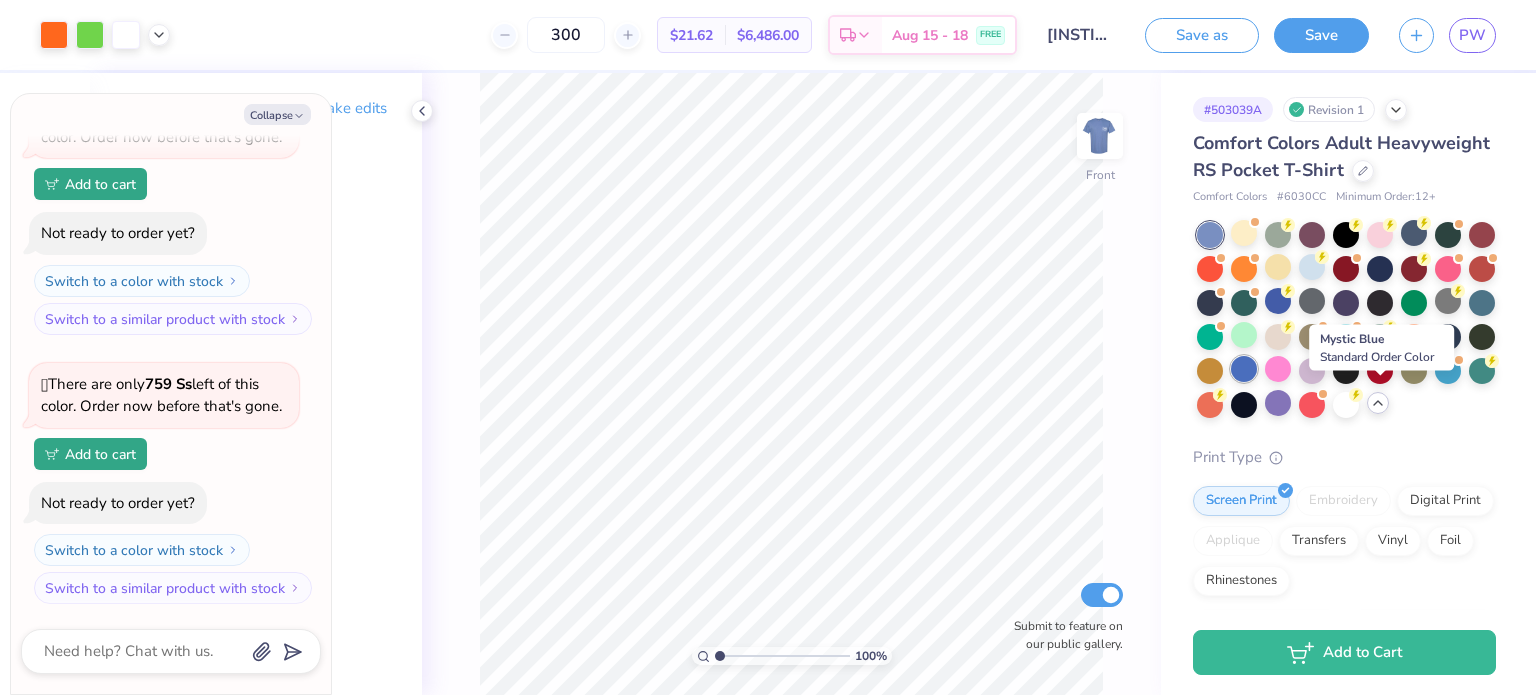 click at bounding box center (1244, 369) 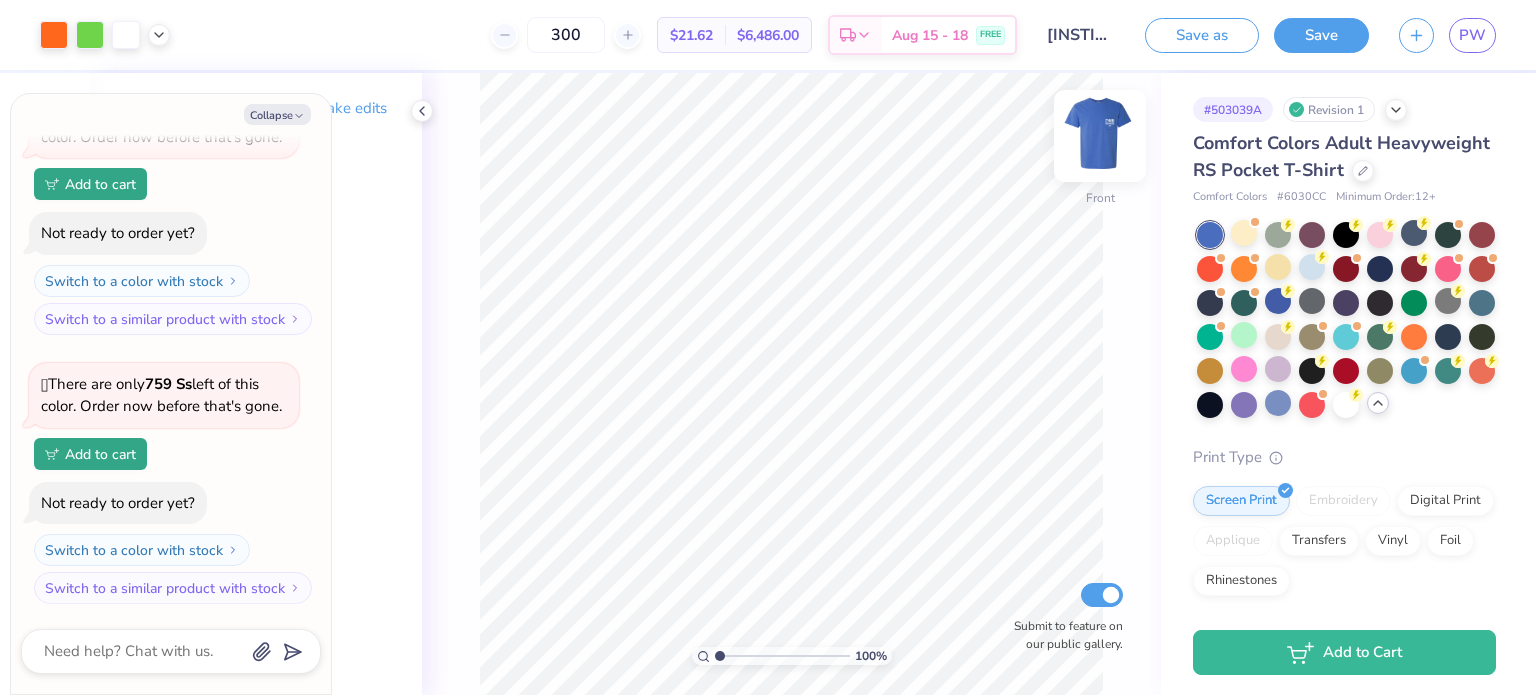 click at bounding box center (1100, 136) 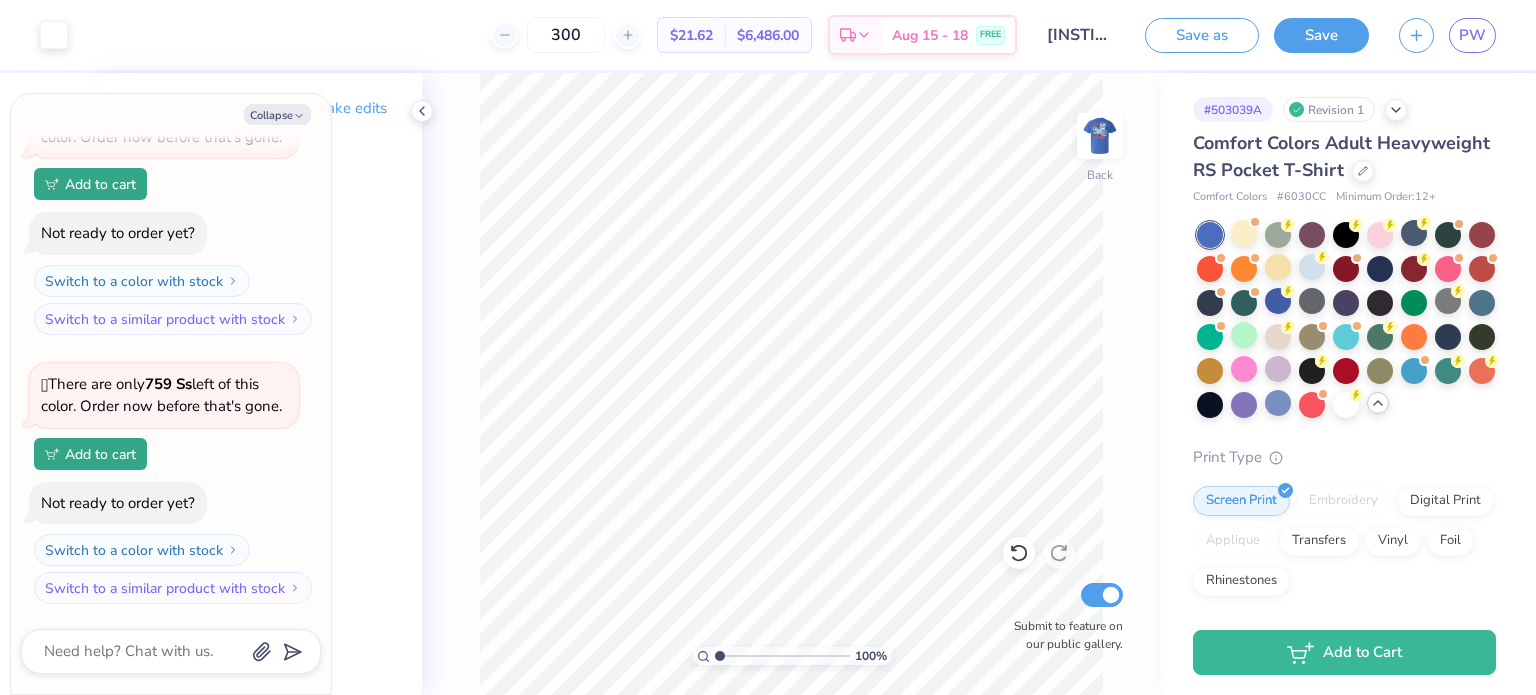 click at bounding box center (1100, 136) 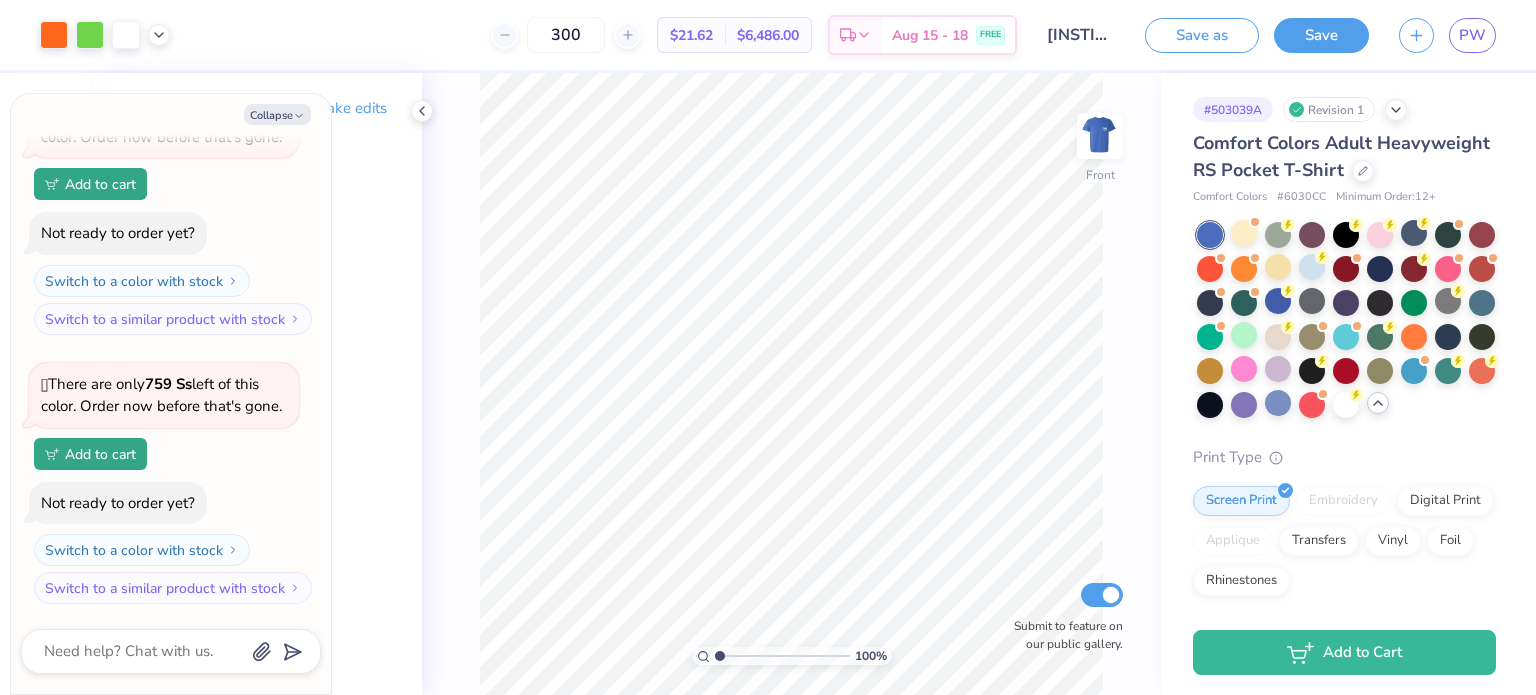 click at bounding box center [1100, 136] 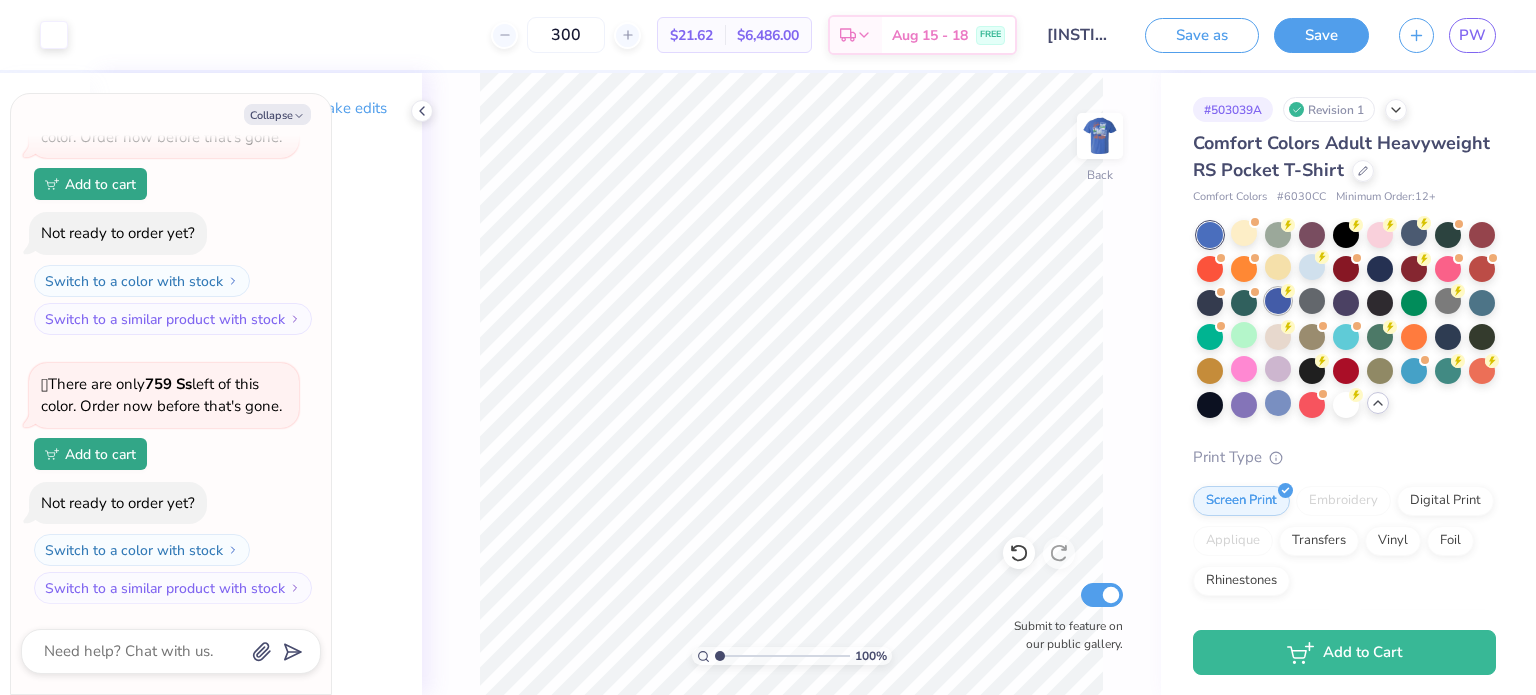 click at bounding box center (1346, 320) 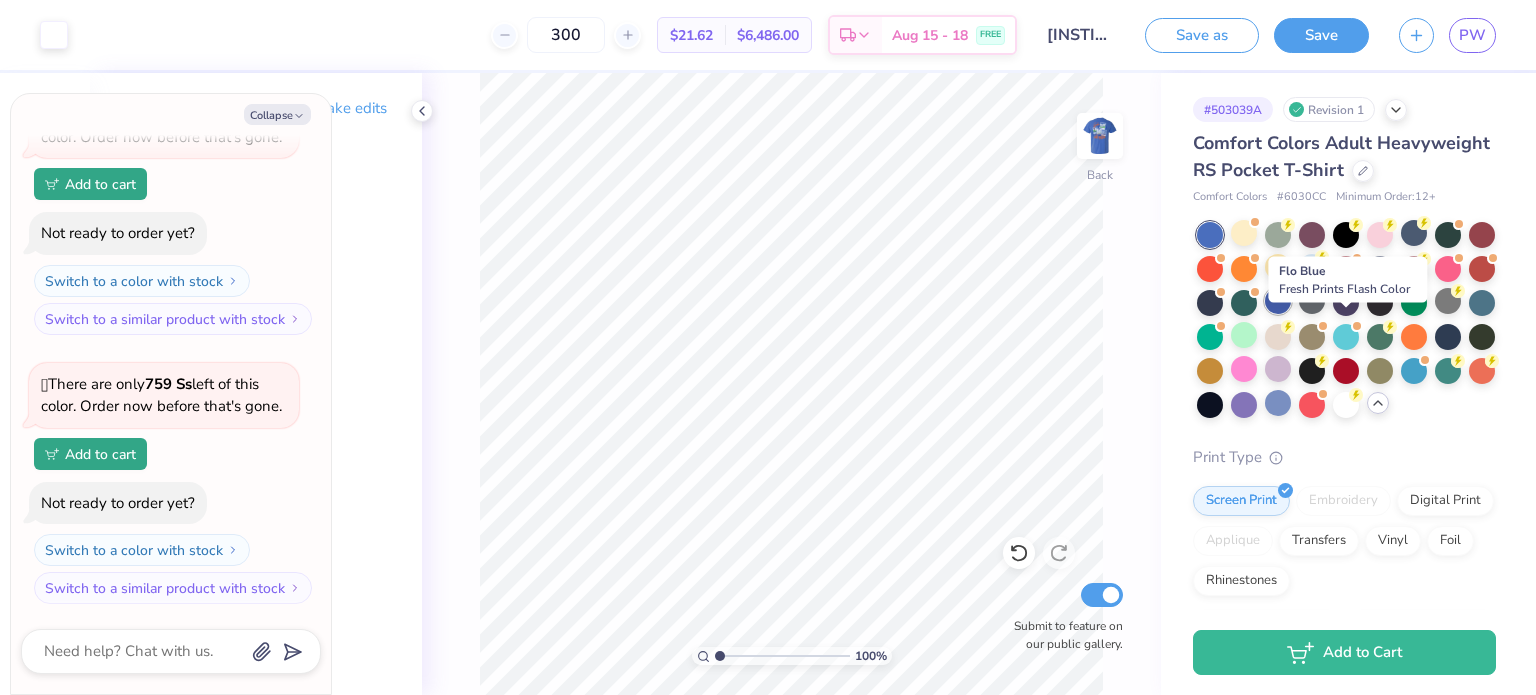 click at bounding box center [1278, 301] 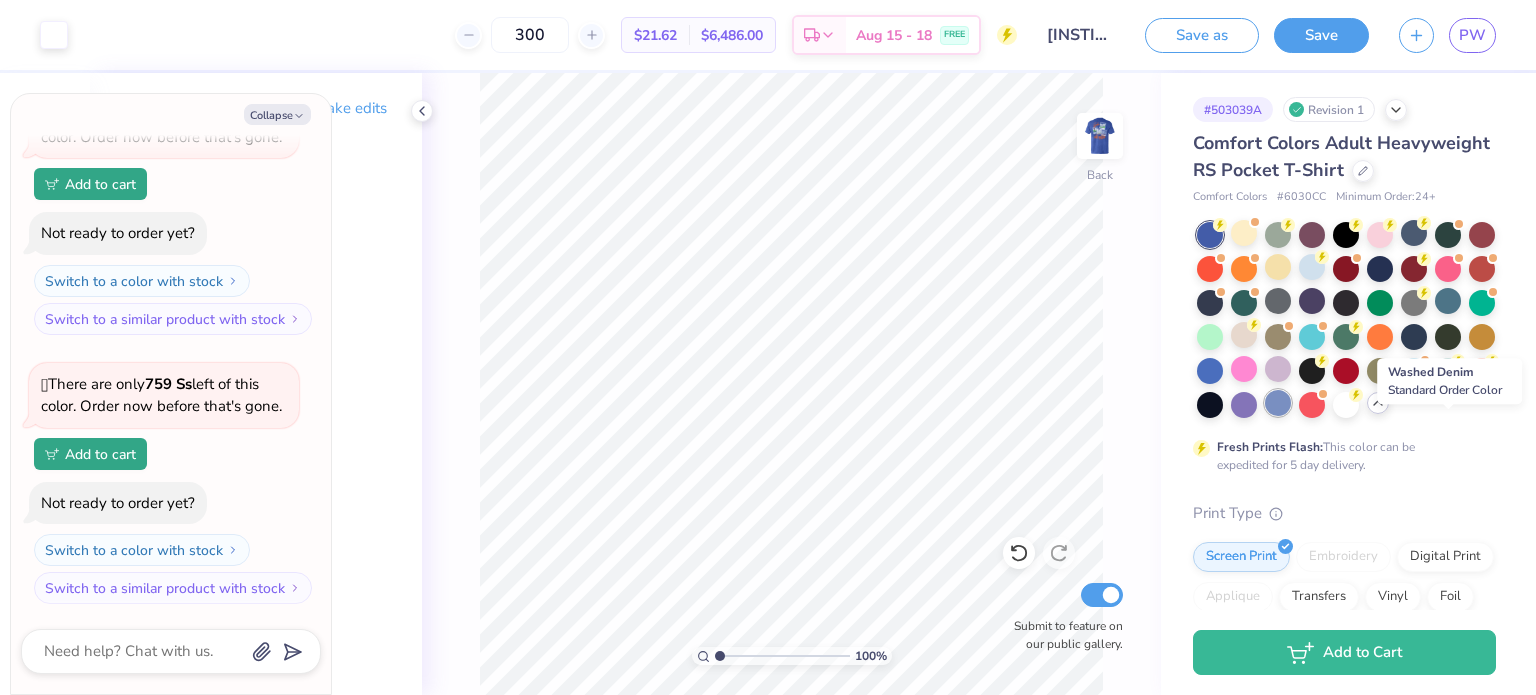 click at bounding box center [1278, 403] 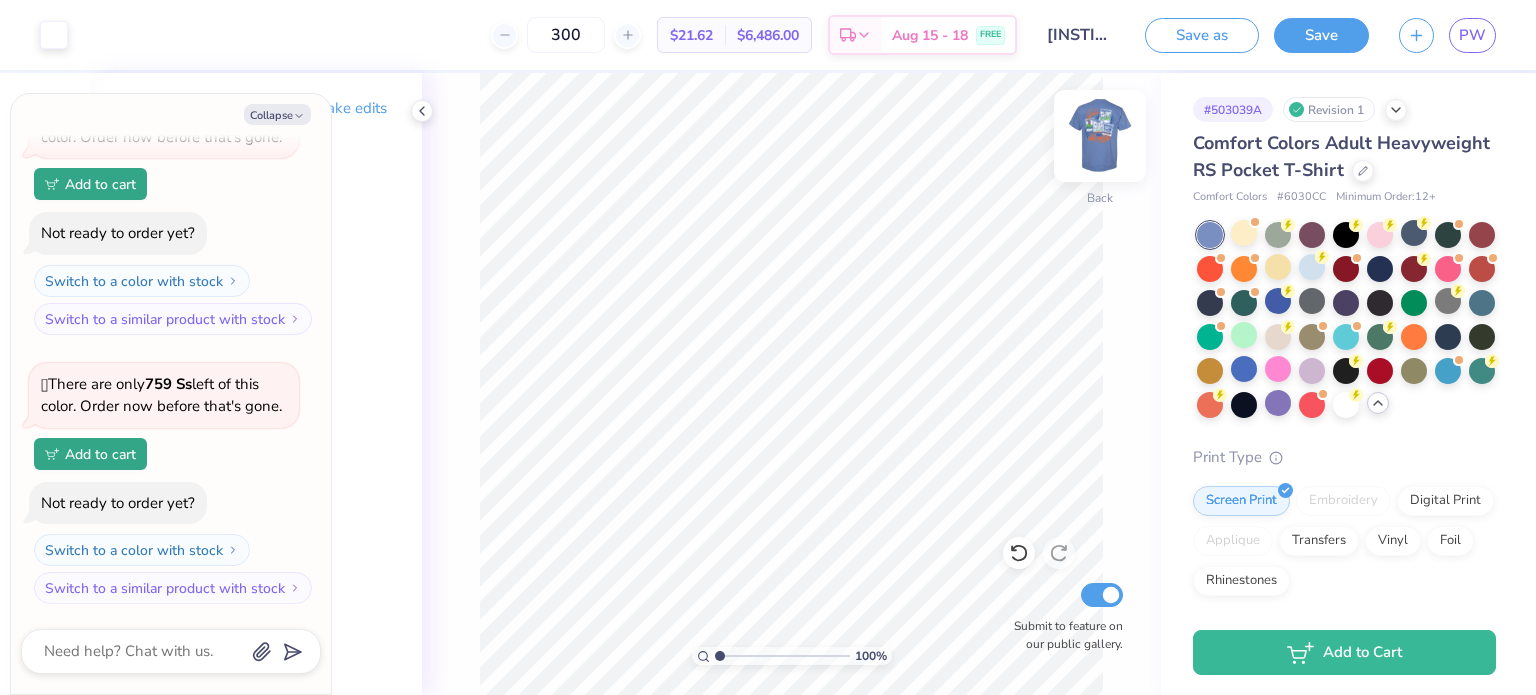 click at bounding box center (1100, 136) 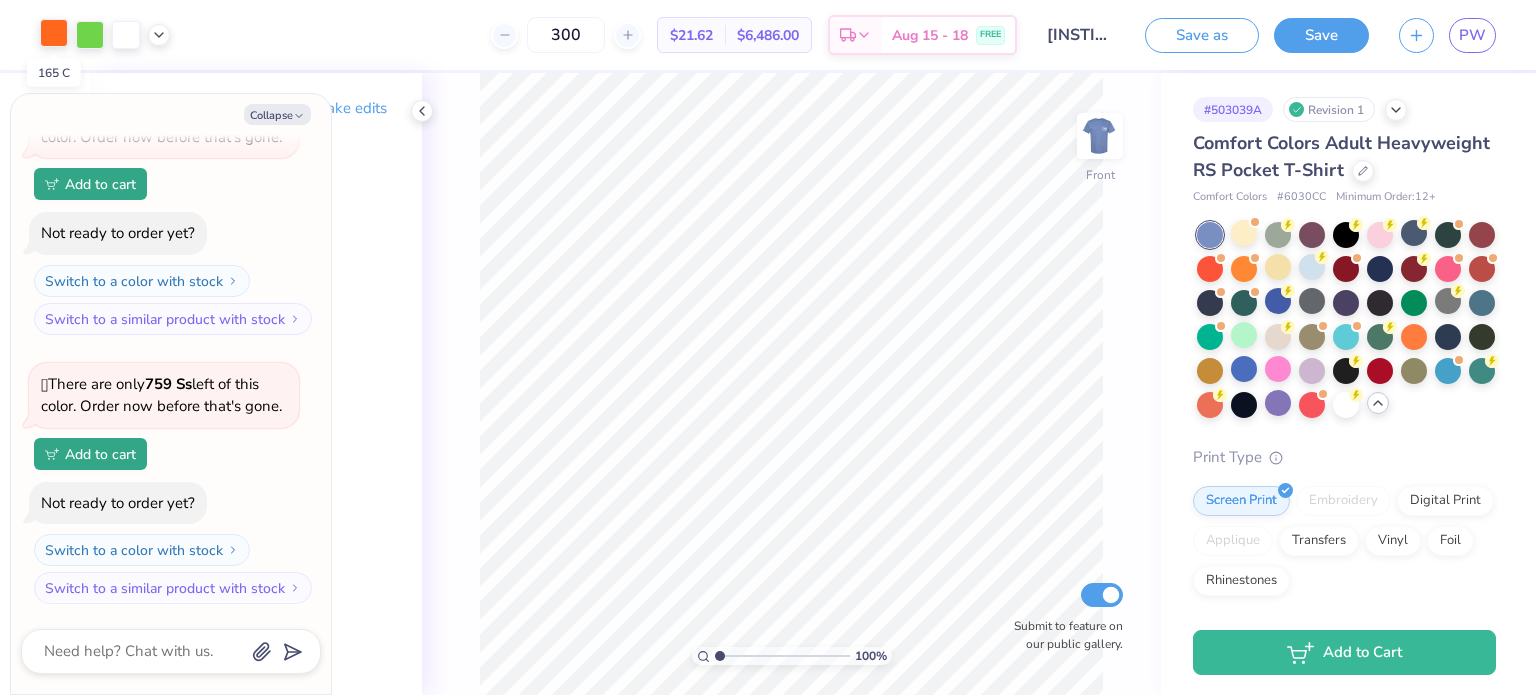 click at bounding box center (54, 33) 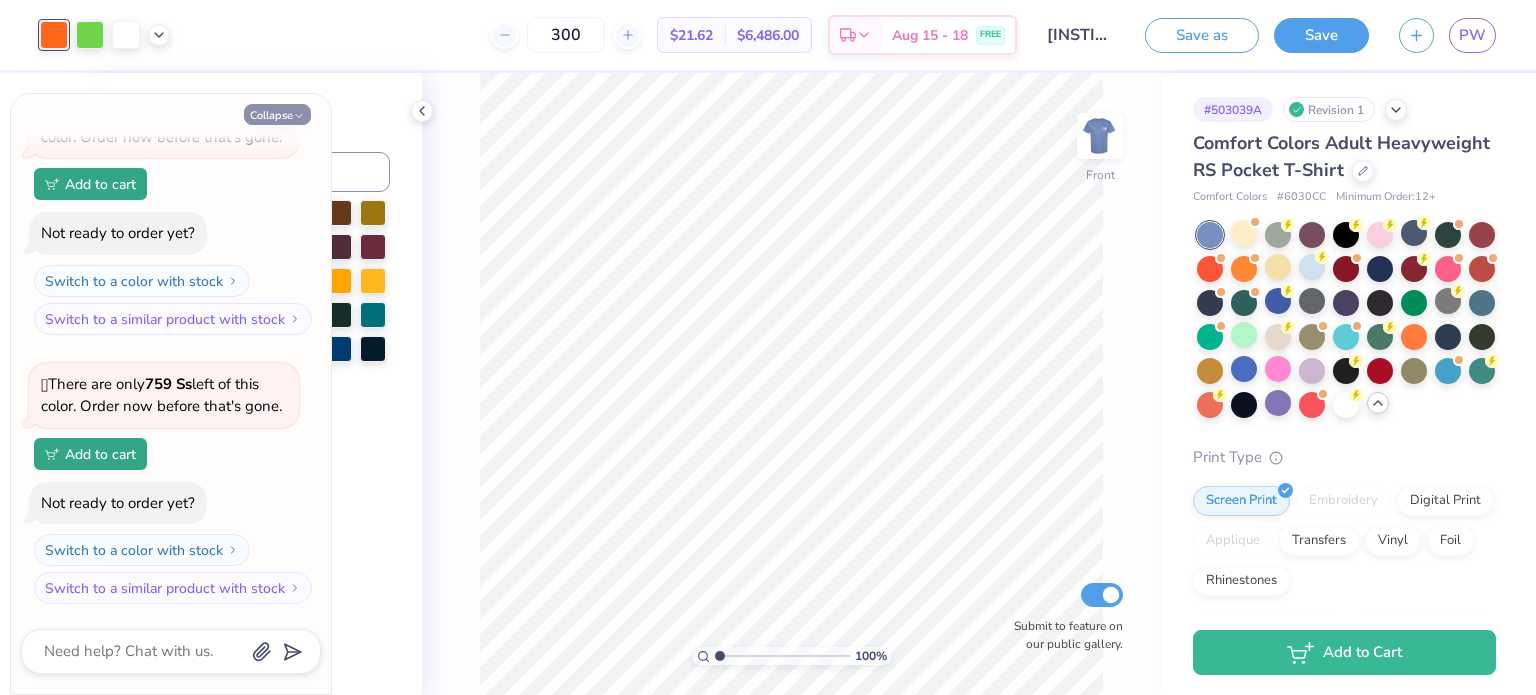 click on "Collapse" at bounding box center [277, 114] 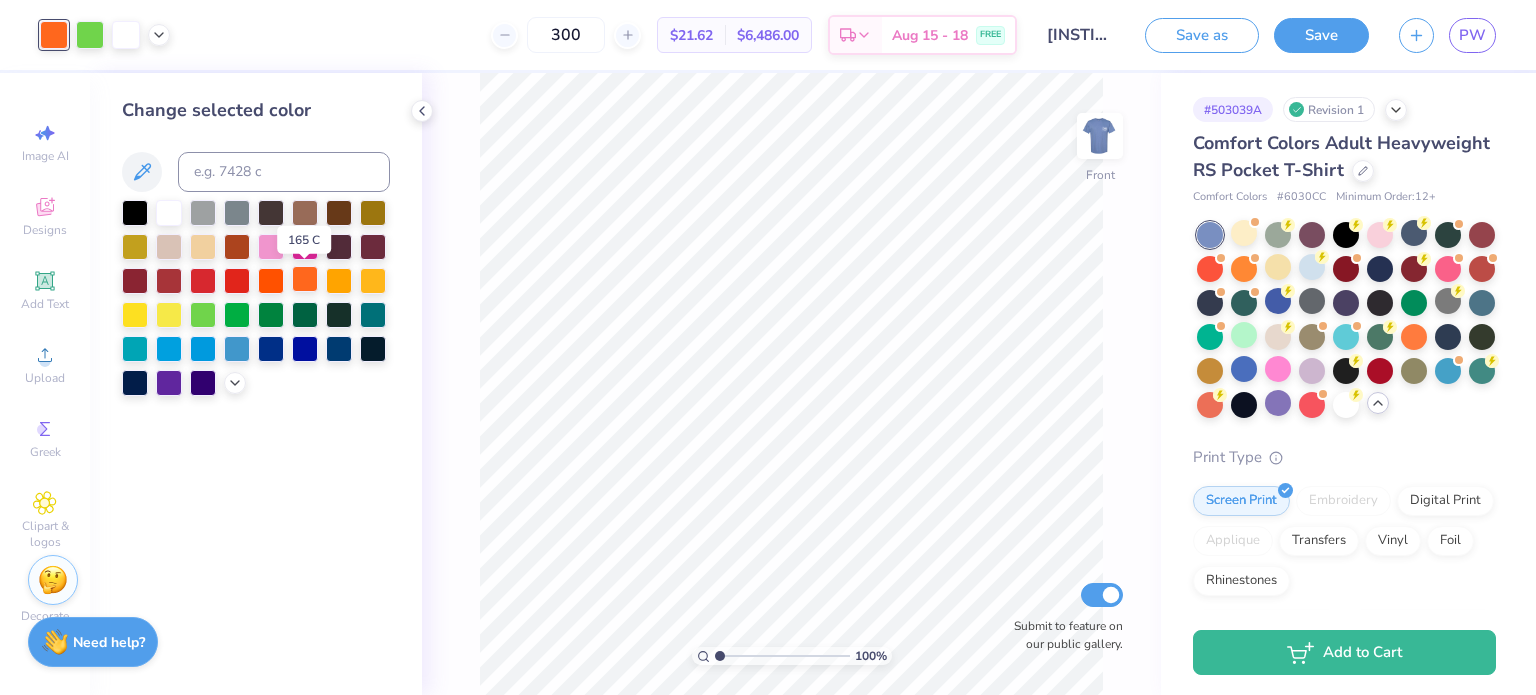 click at bounding box center [305, 279] 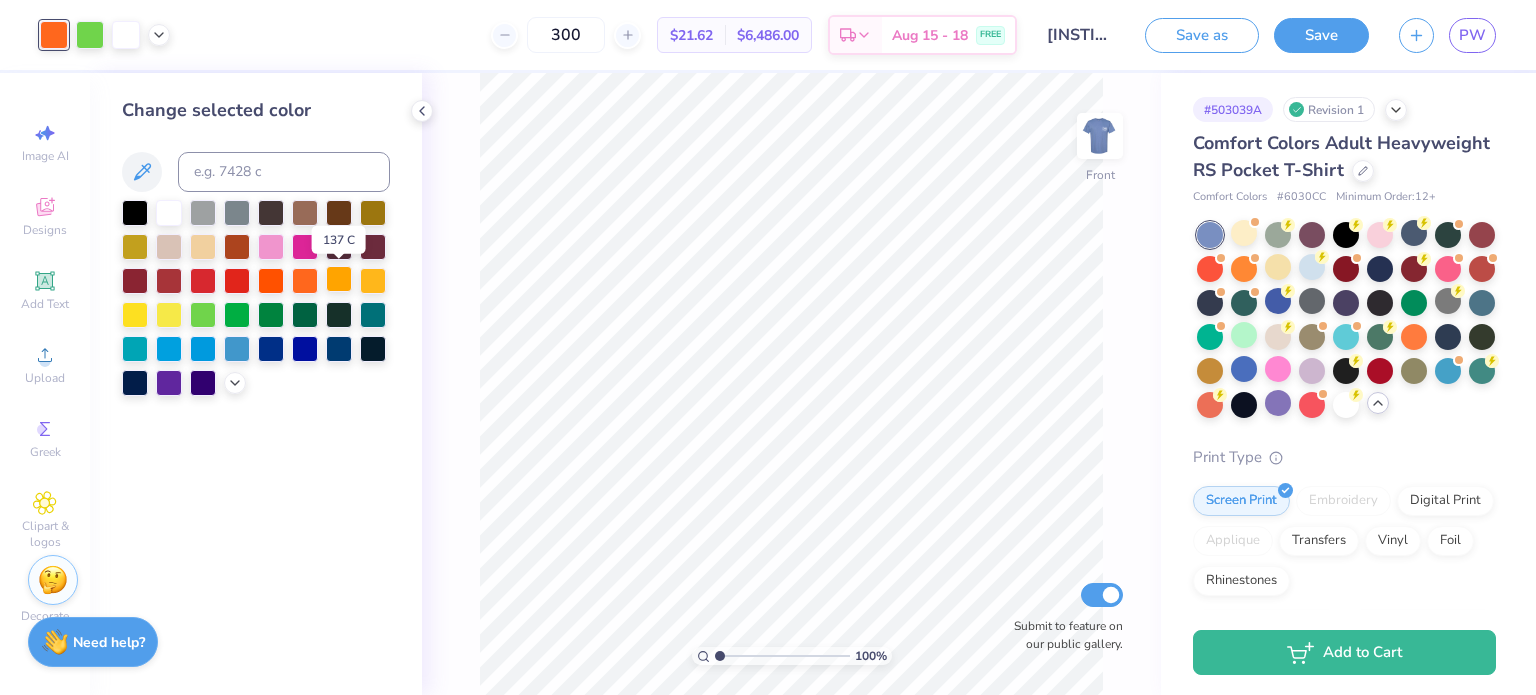 click at bounding box center [339, 279] 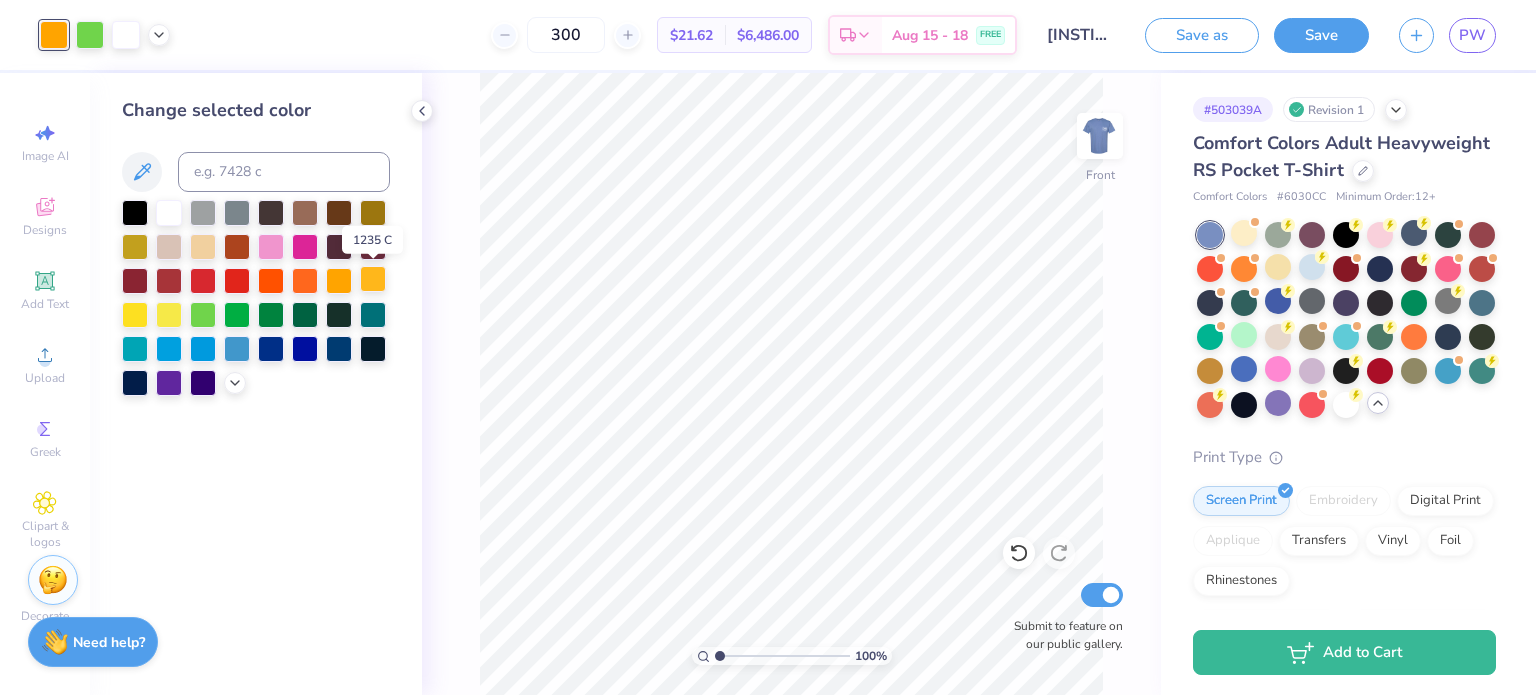 click at bounding box center (373, 279) 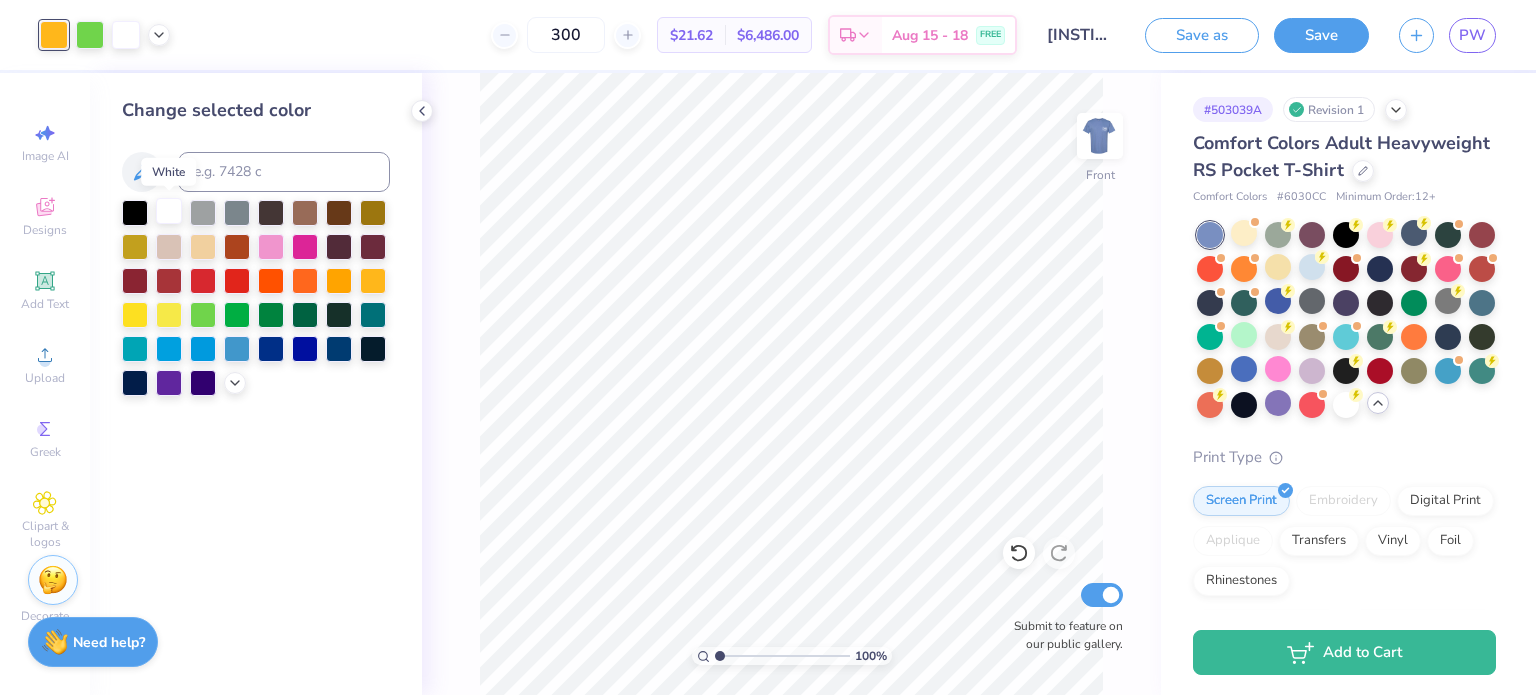 click at bounding box center [169, 211] 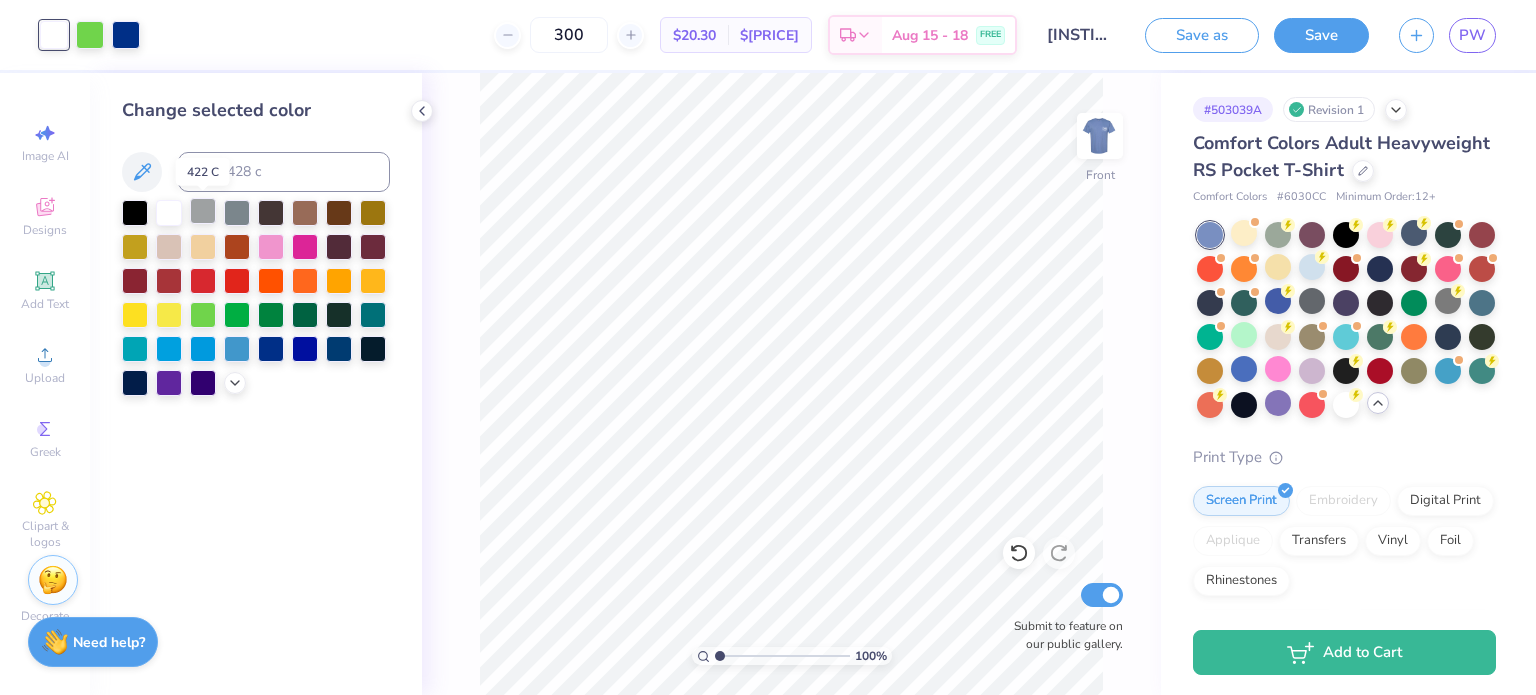 click at bounding box center [203, 211] 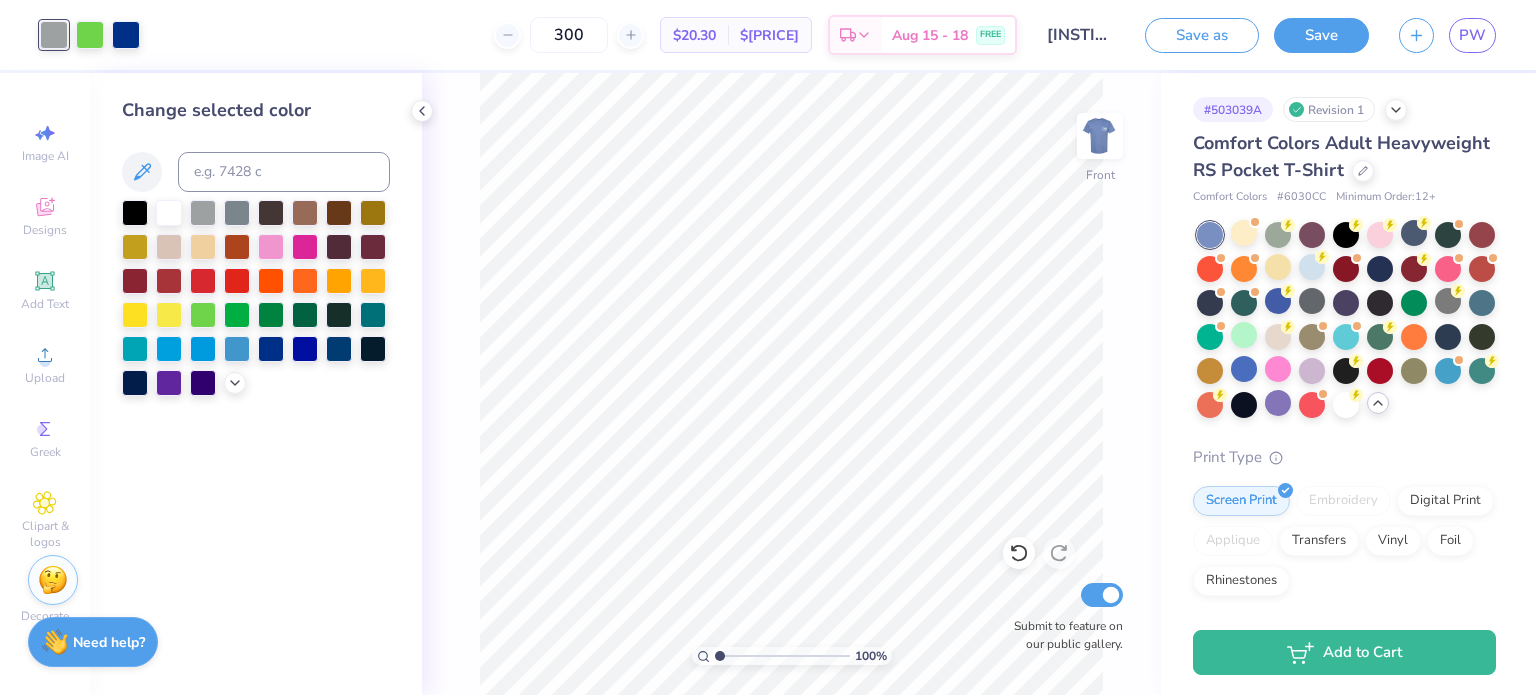 click on "[NUMBER] % Front Submit to feature on our public gallery." at bounding box center [791, 384] 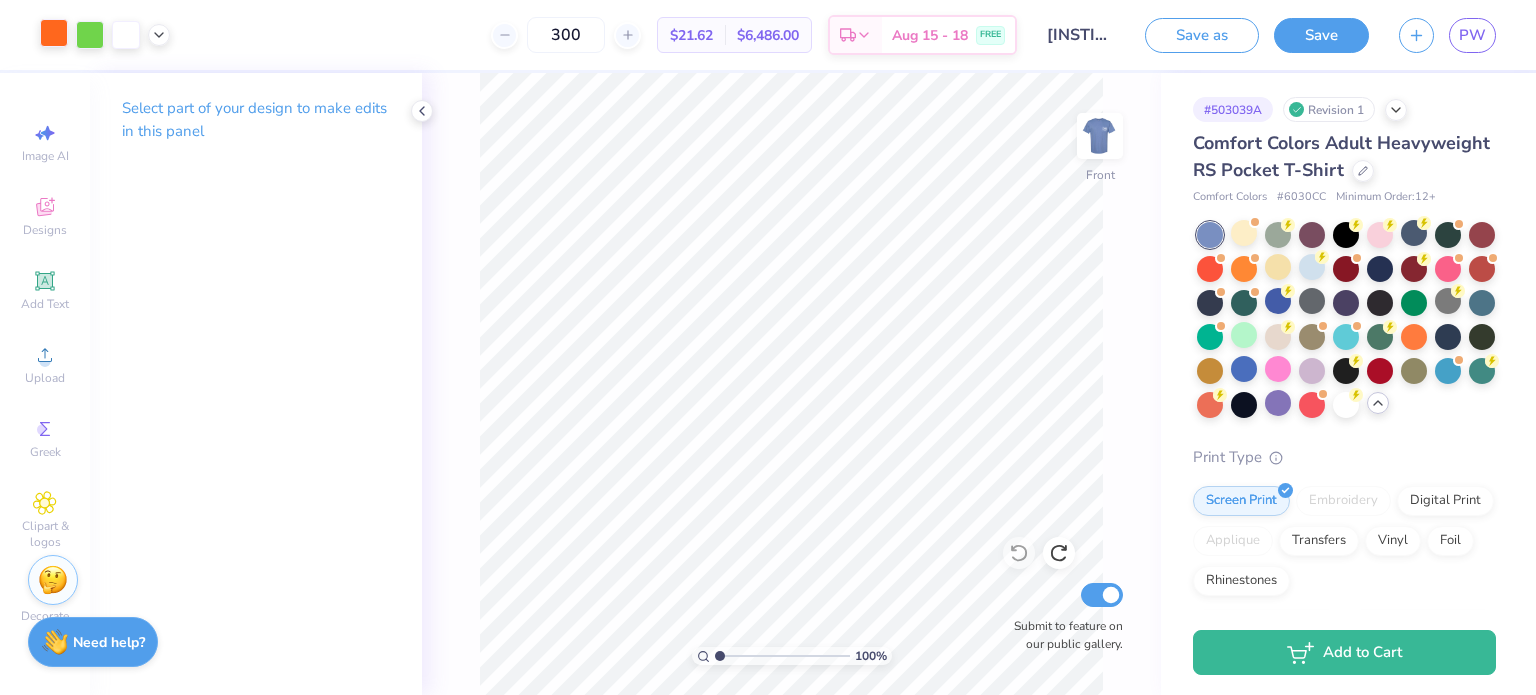 click at bounding box center (54, 33) 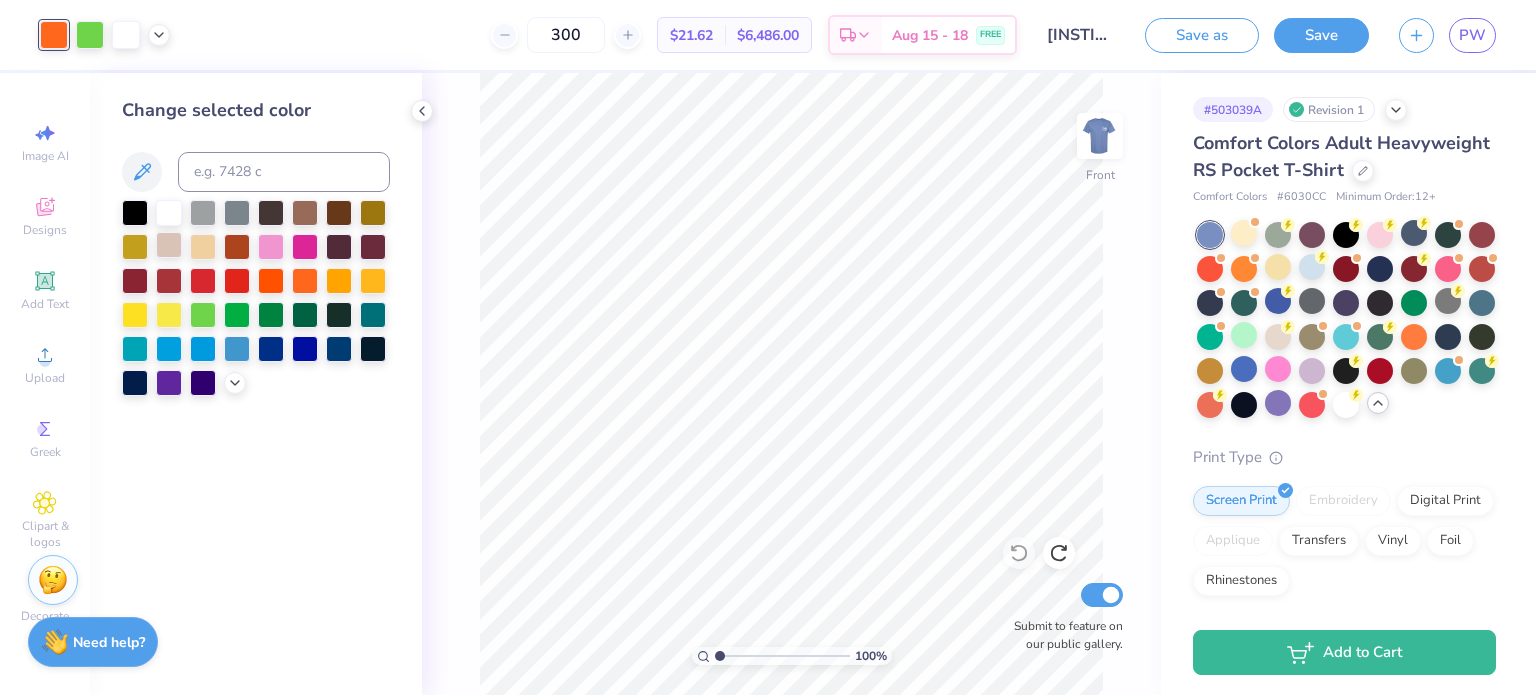 click at bounding box center [169, 245] 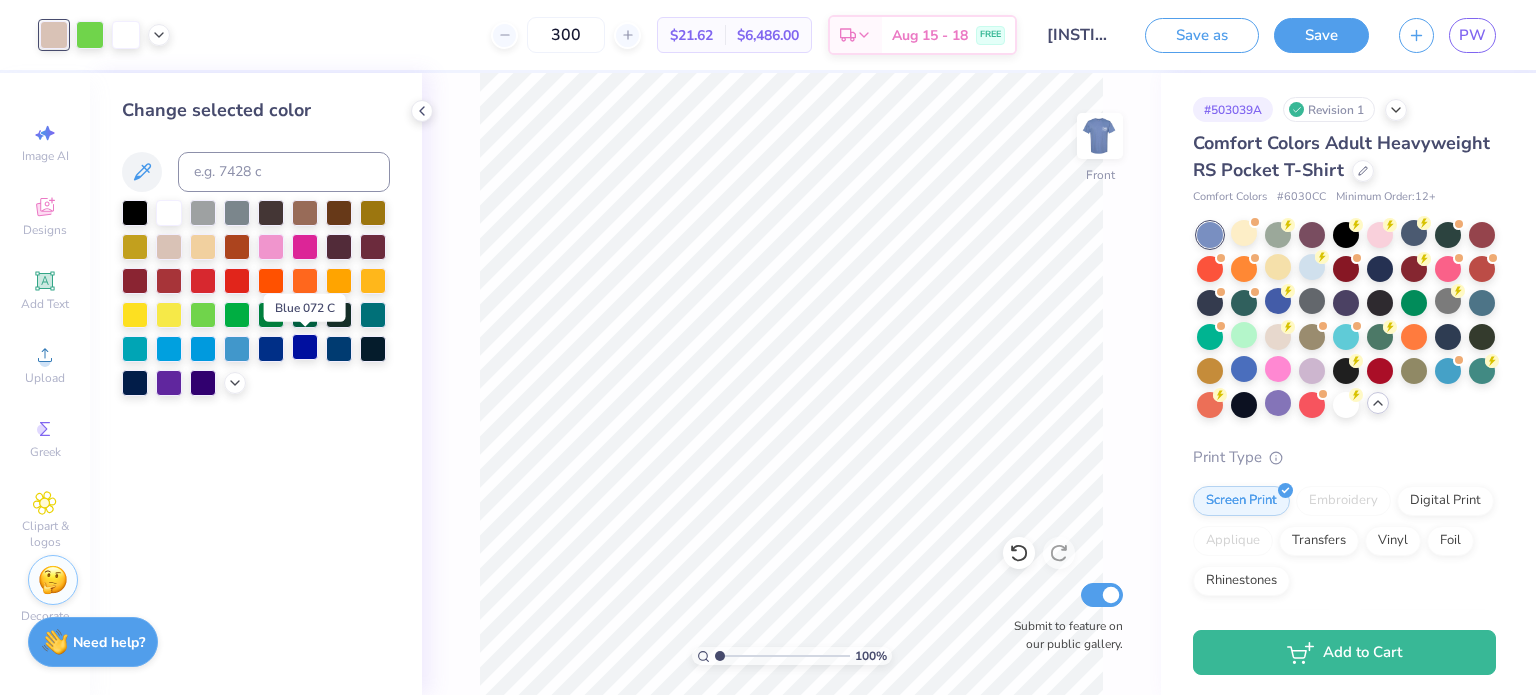 click at bounding box center [305, 347] 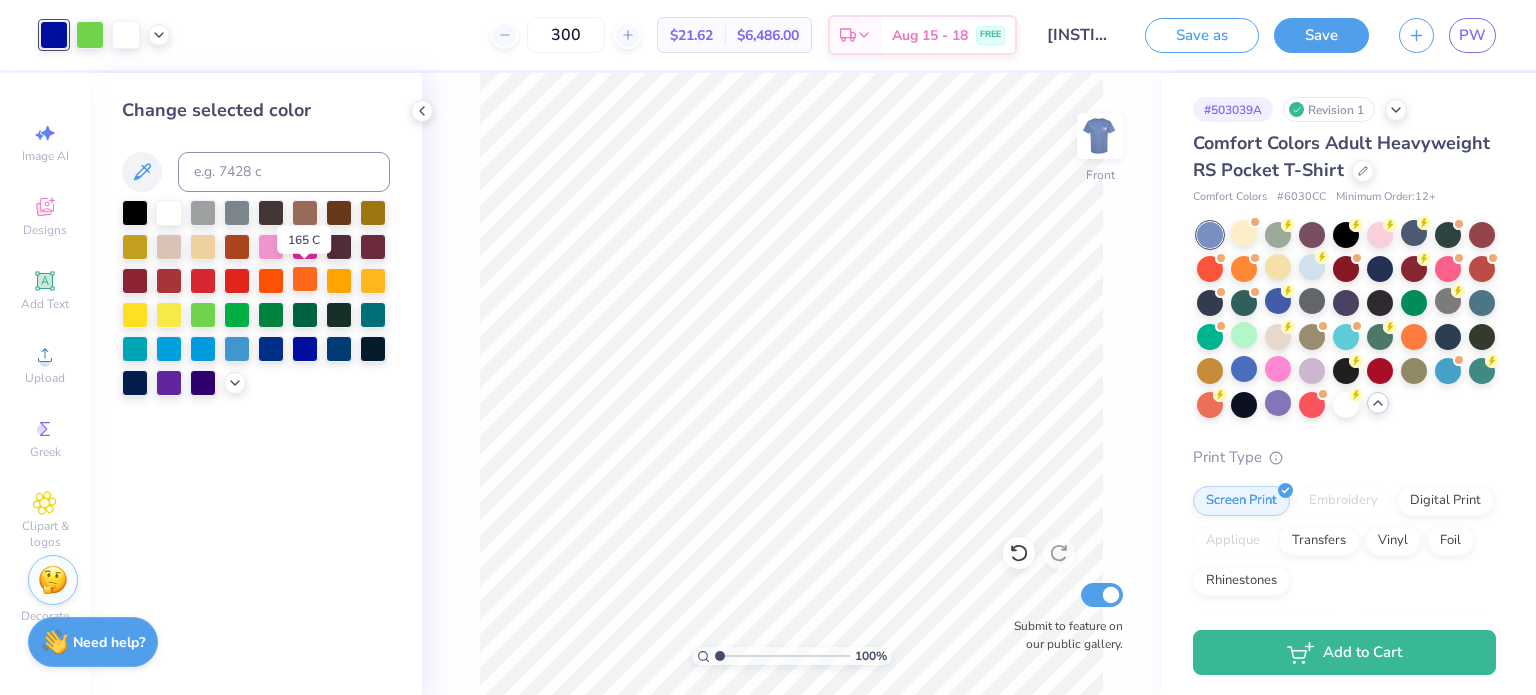 click at bounding box center [305, 279] 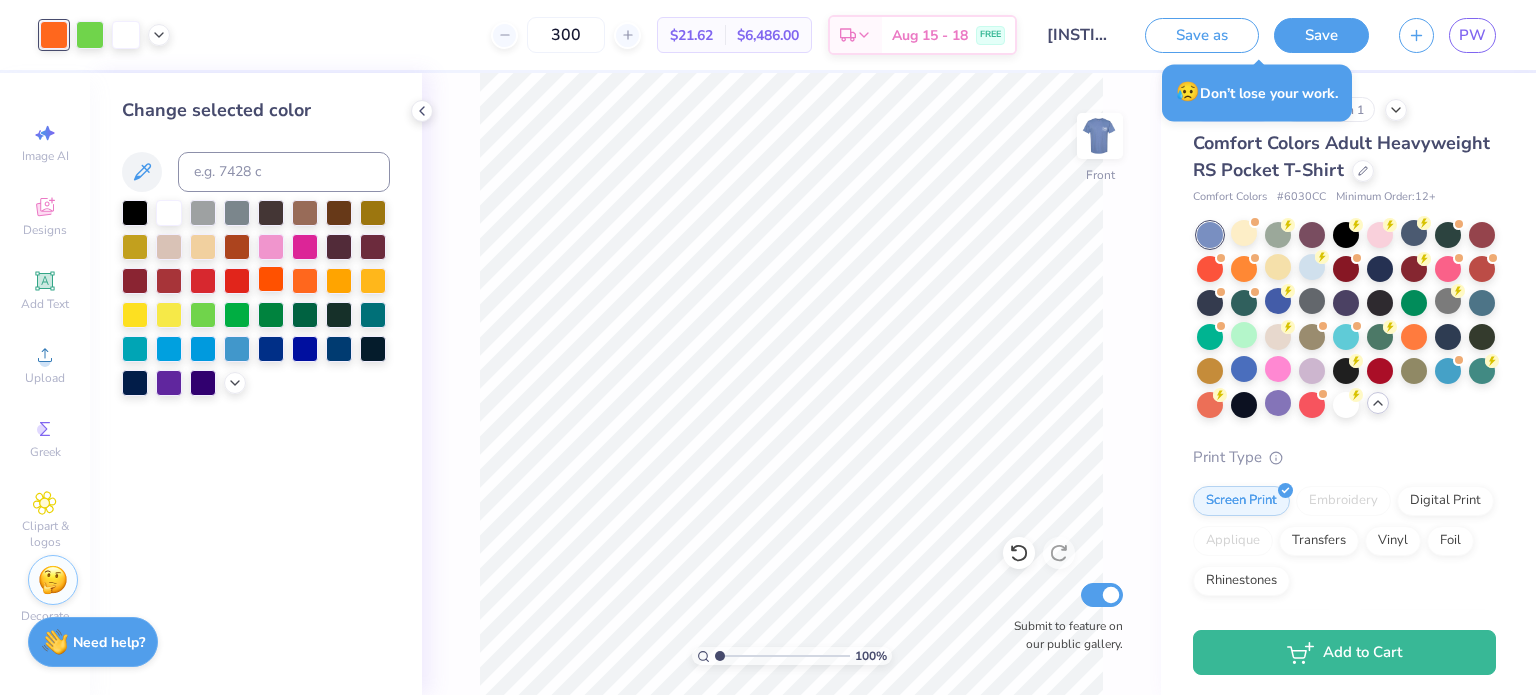 click at bounding box center (271, 279) 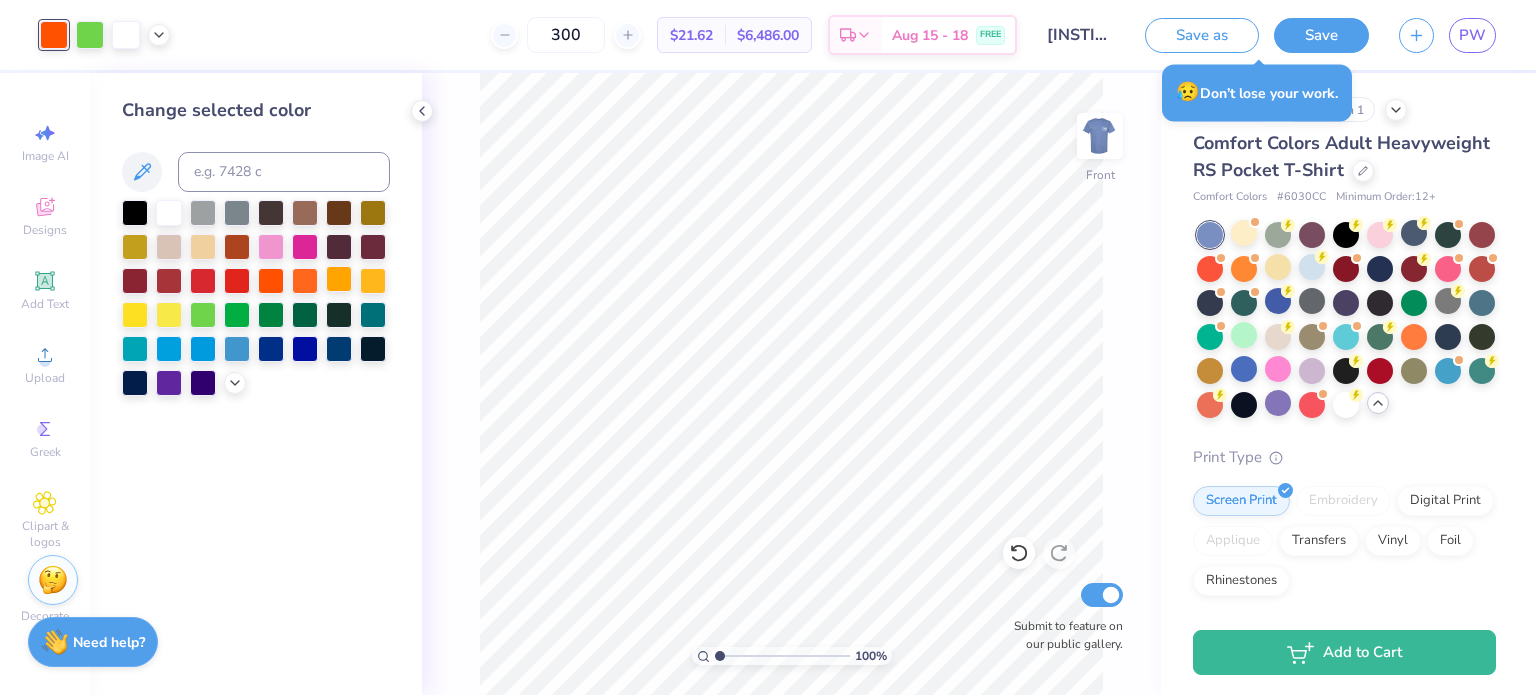 click at bounding box center [339, 279] 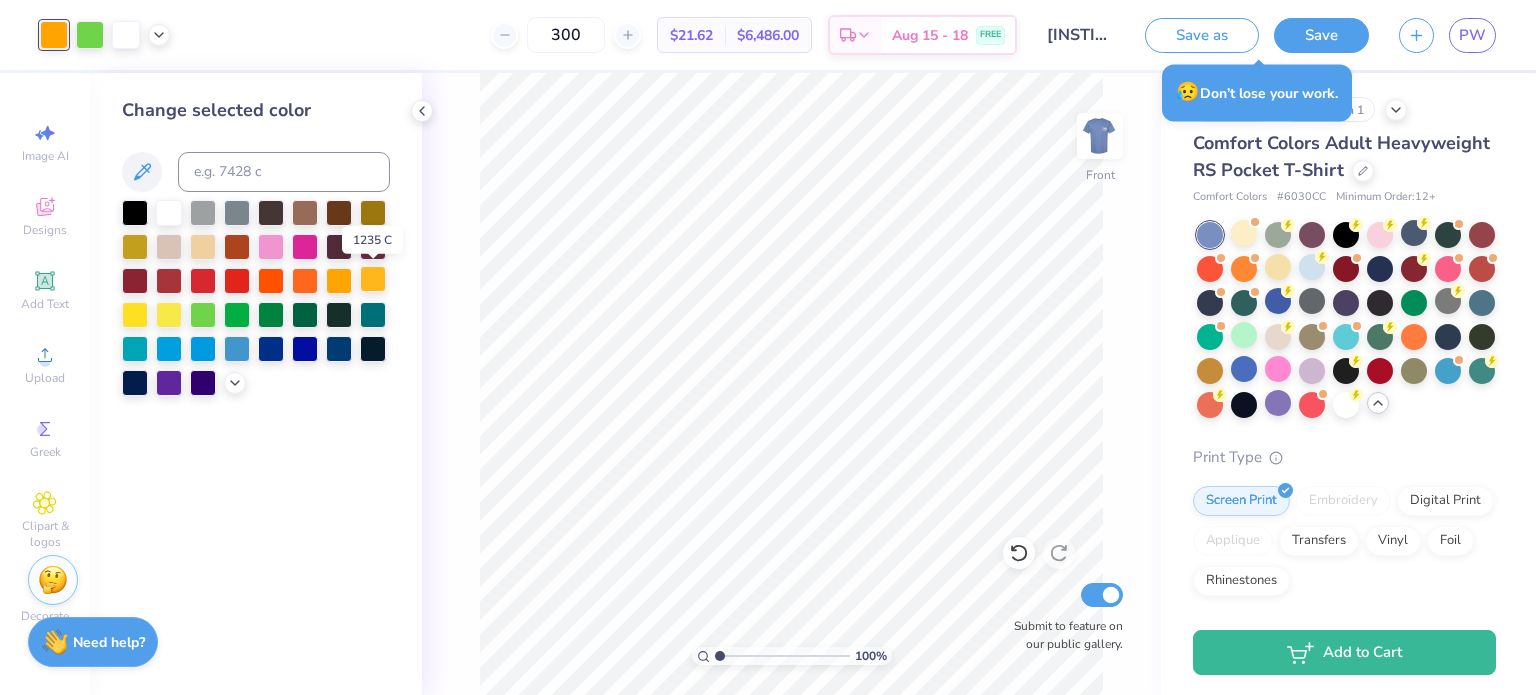 click at bounding box center (373, 279) 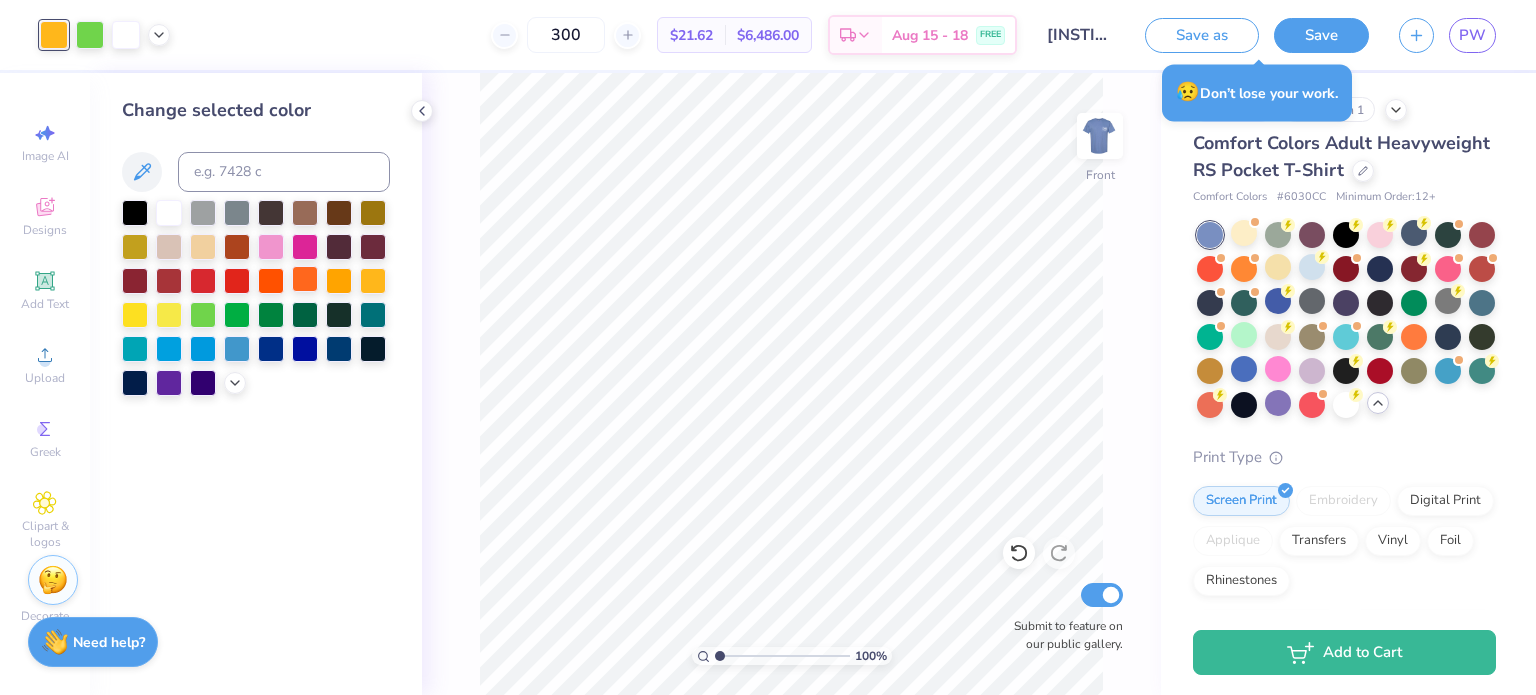 click at bounding box center (305, 279) 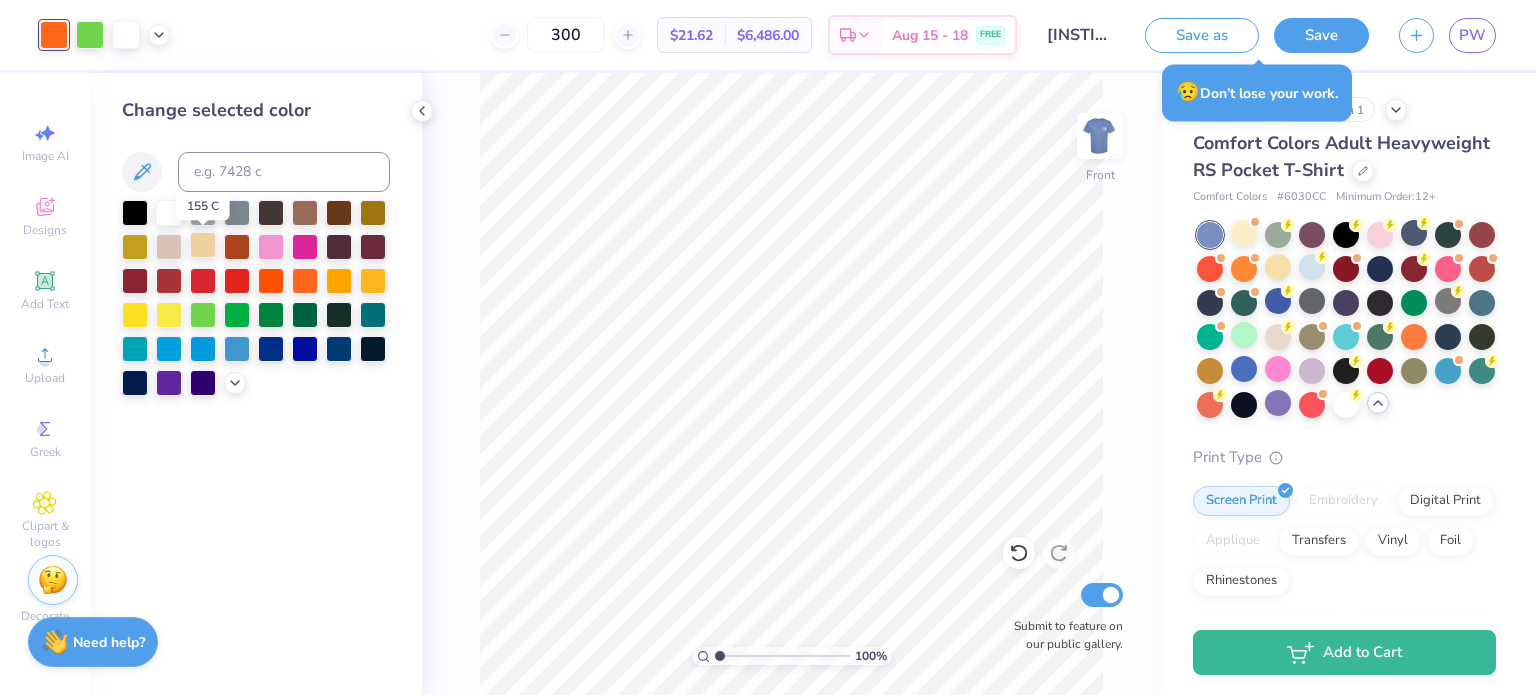 click at bounding box center (203, 245) 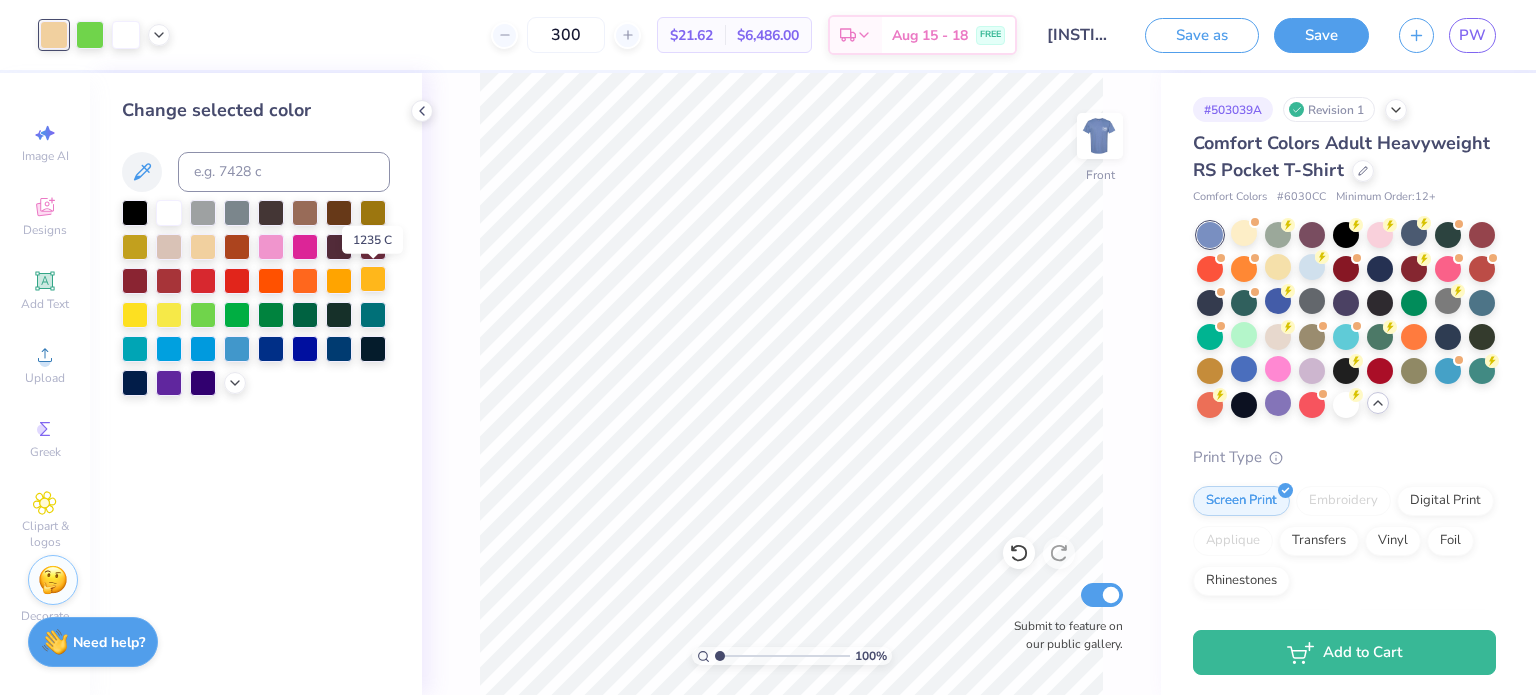 click at bounding box center (373, 279) 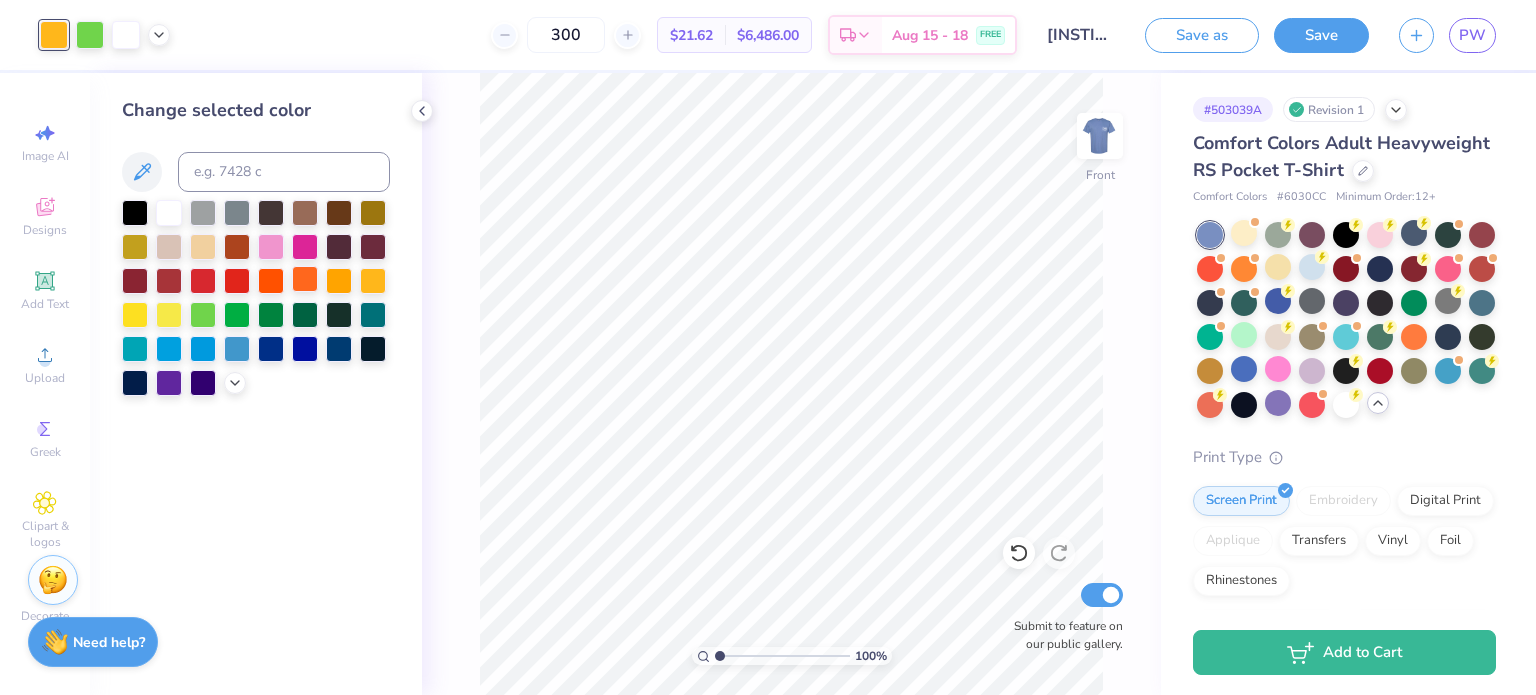 click at bounding box center (305, 279) 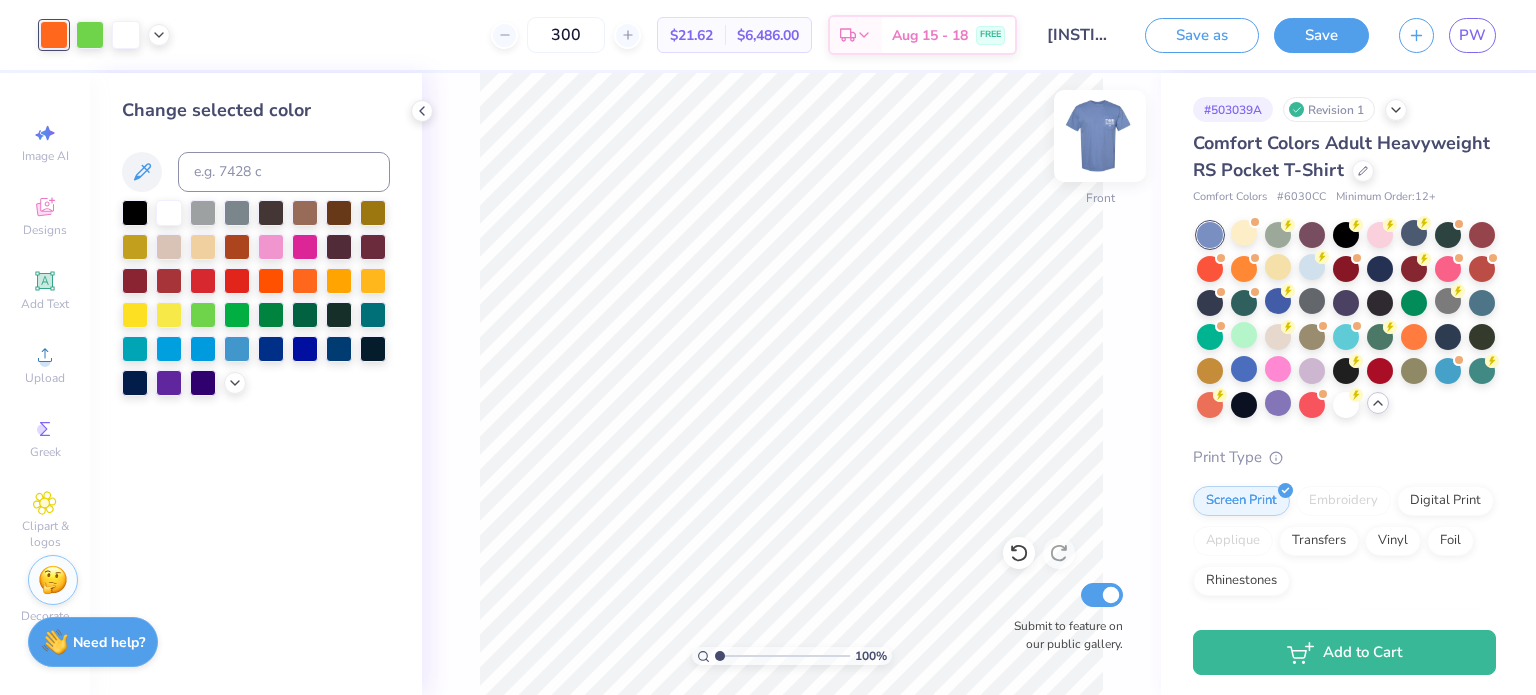click at bounding box center (1100, 136) 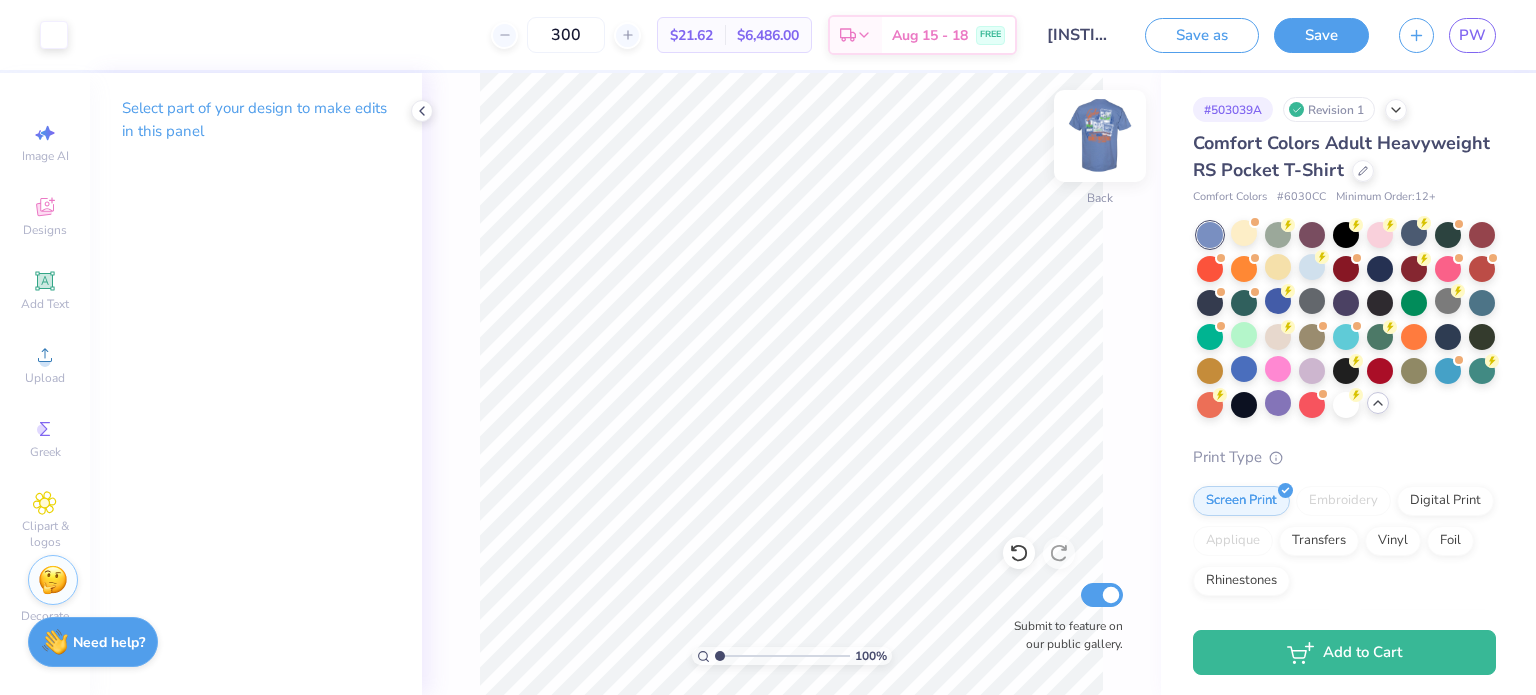 click at bounding box center (1100, 136) 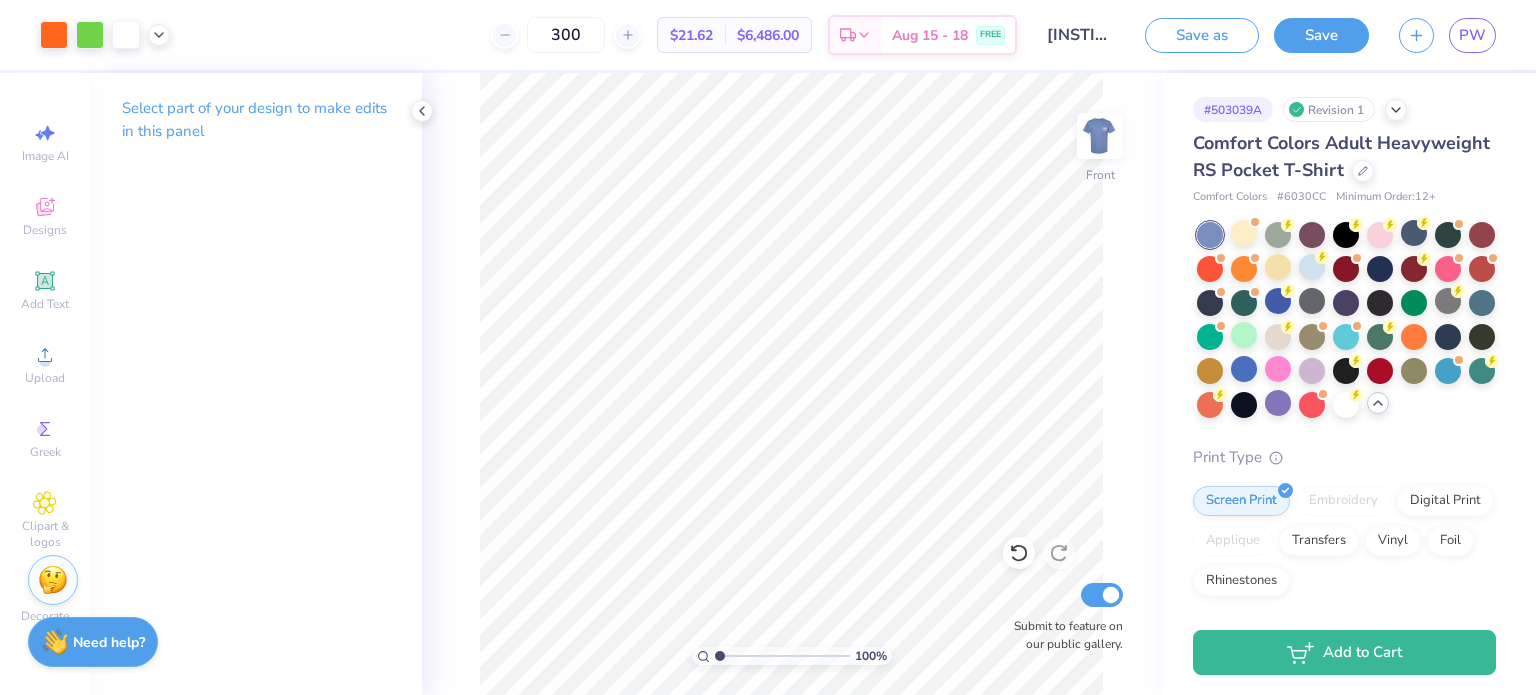 click on "[NUMBER] % Front Submit to feature on our public gallery." at bounding box center (791, 384) 